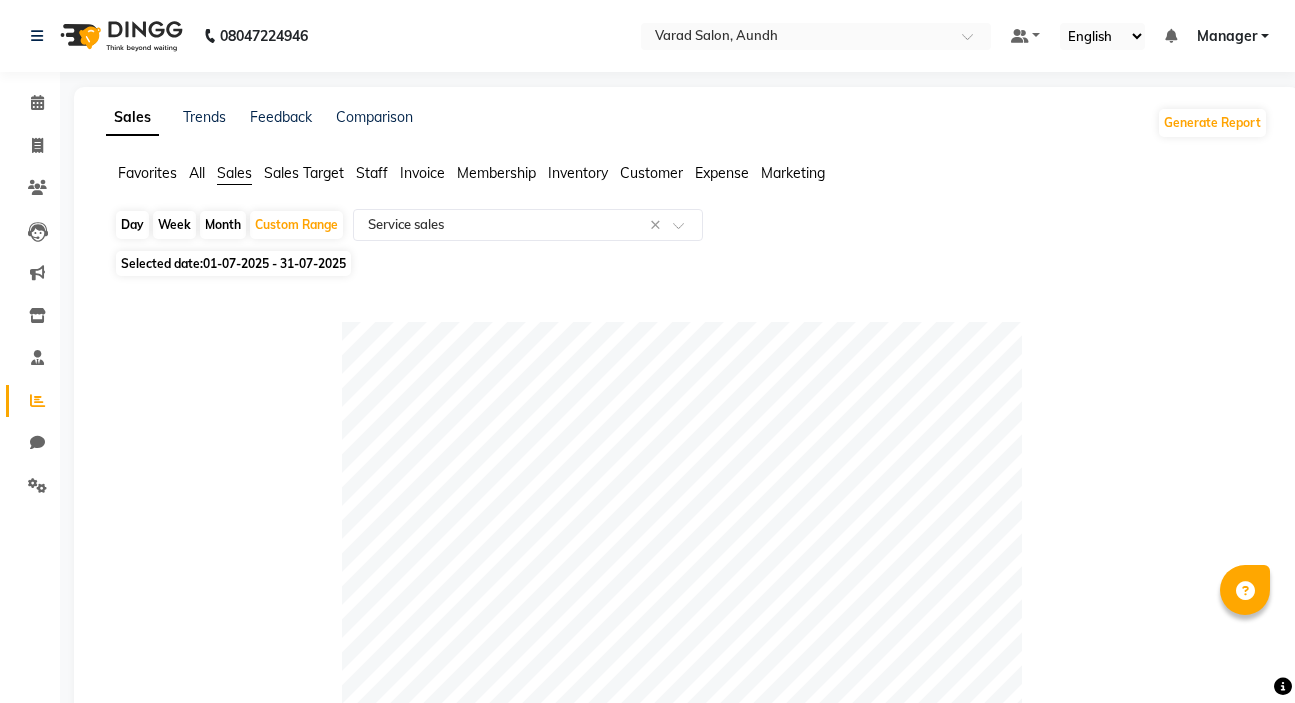 select on "full_report" 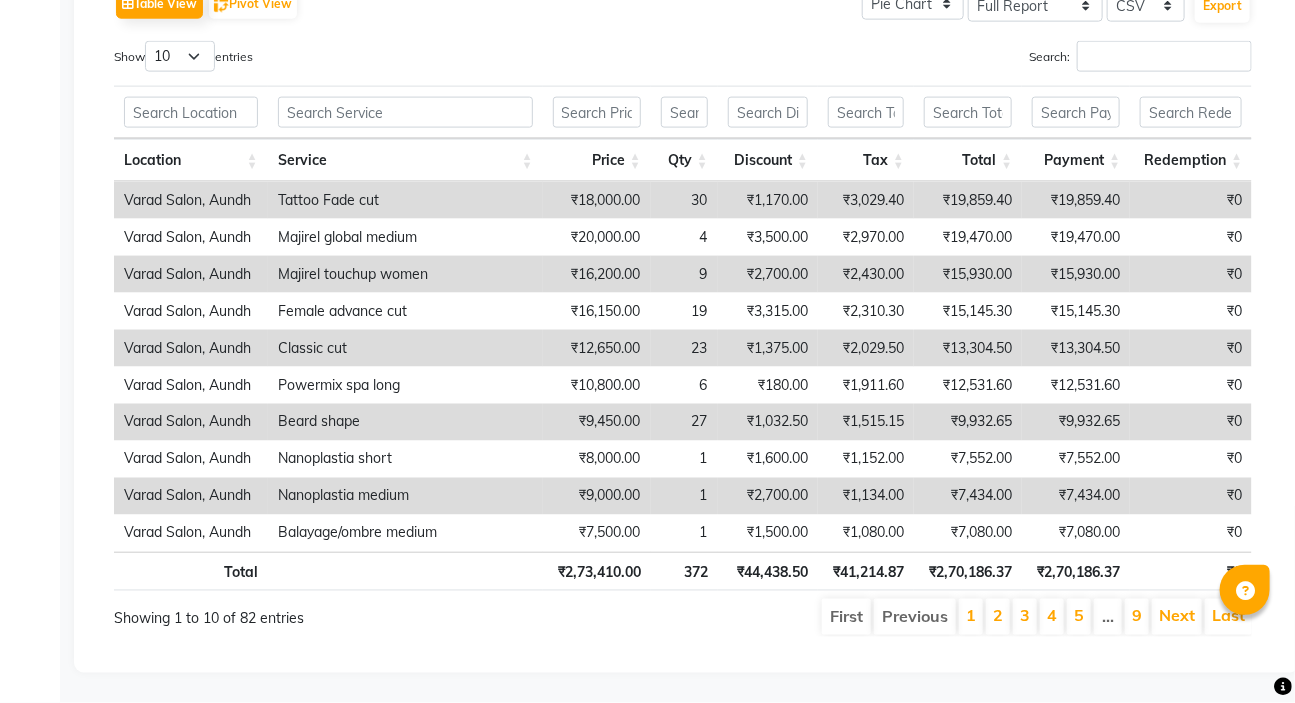 scroll, scrollTop: 0, scrollLeft: 0, axis: both 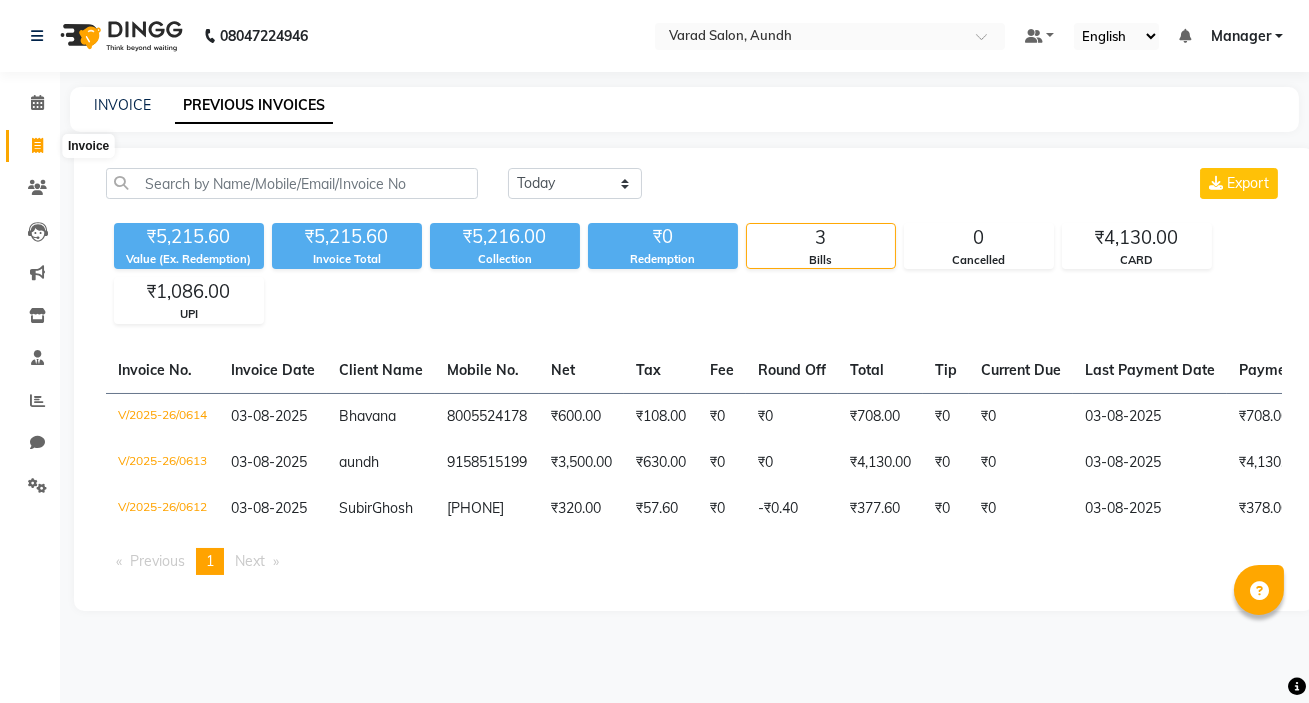 click 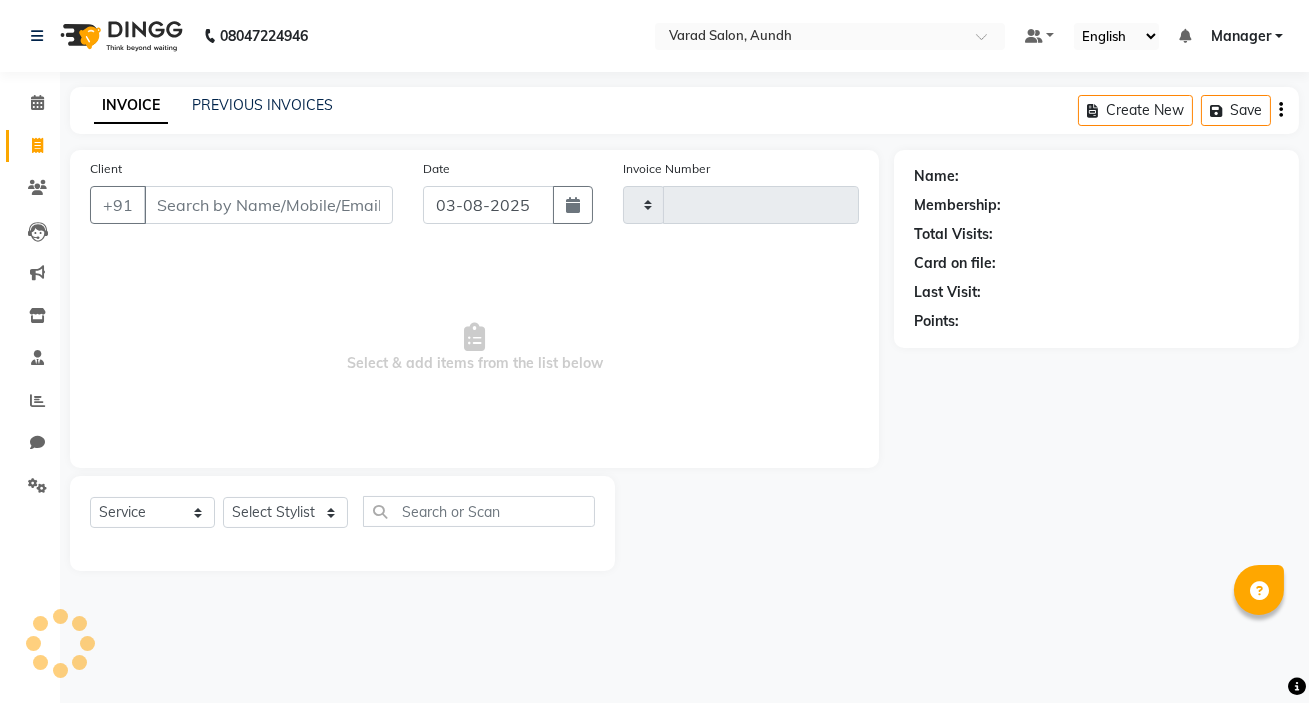type on "0615" 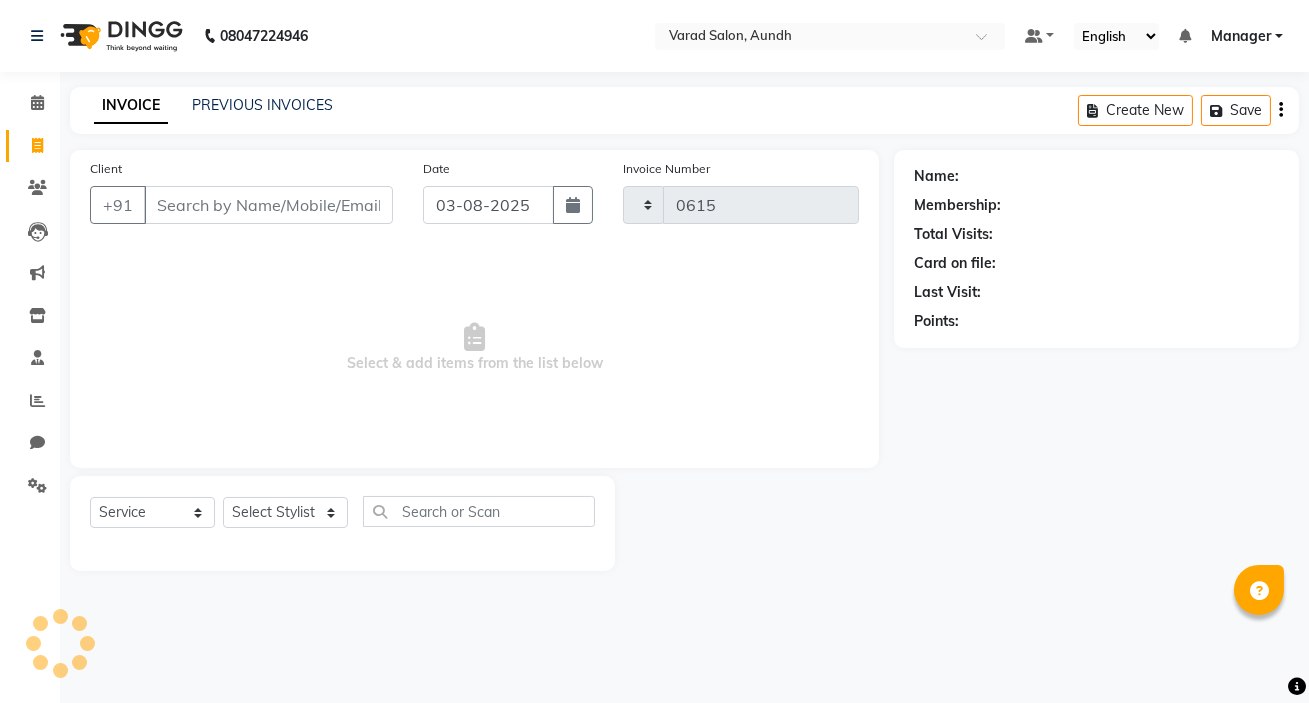 select on "7550" 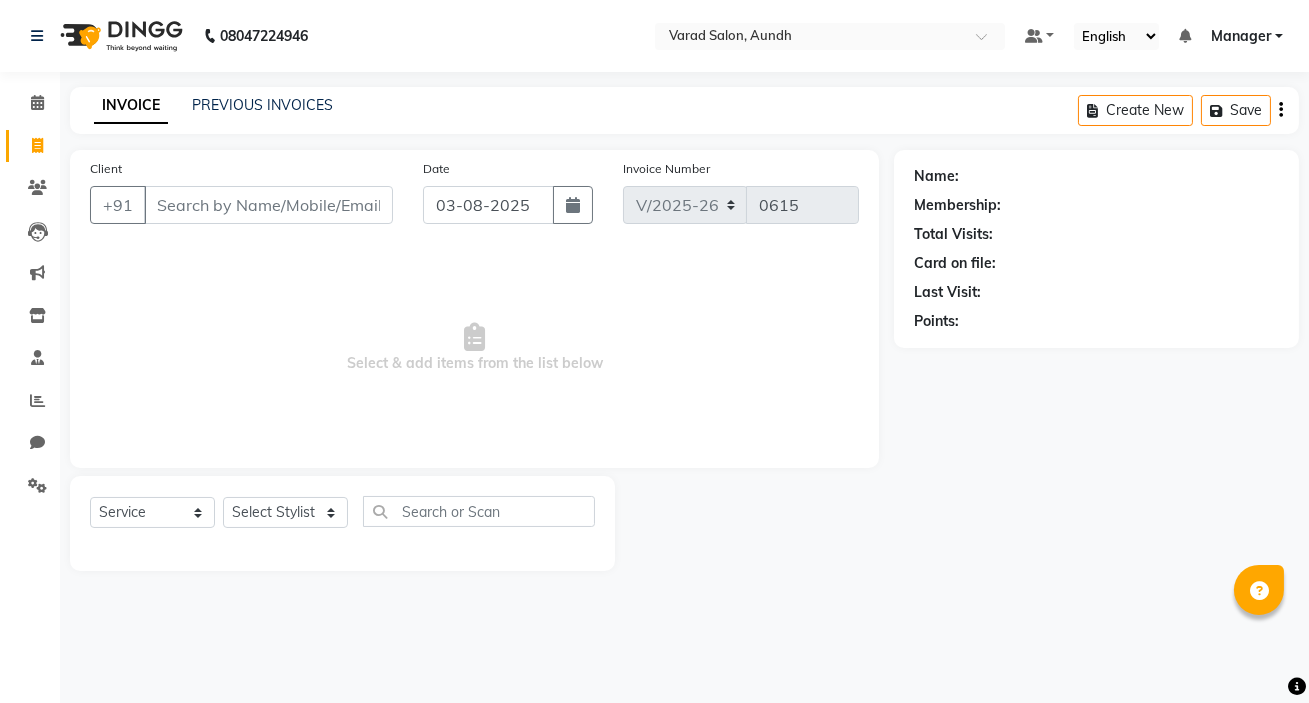 click on "Client" at bounding box center [268, 205] 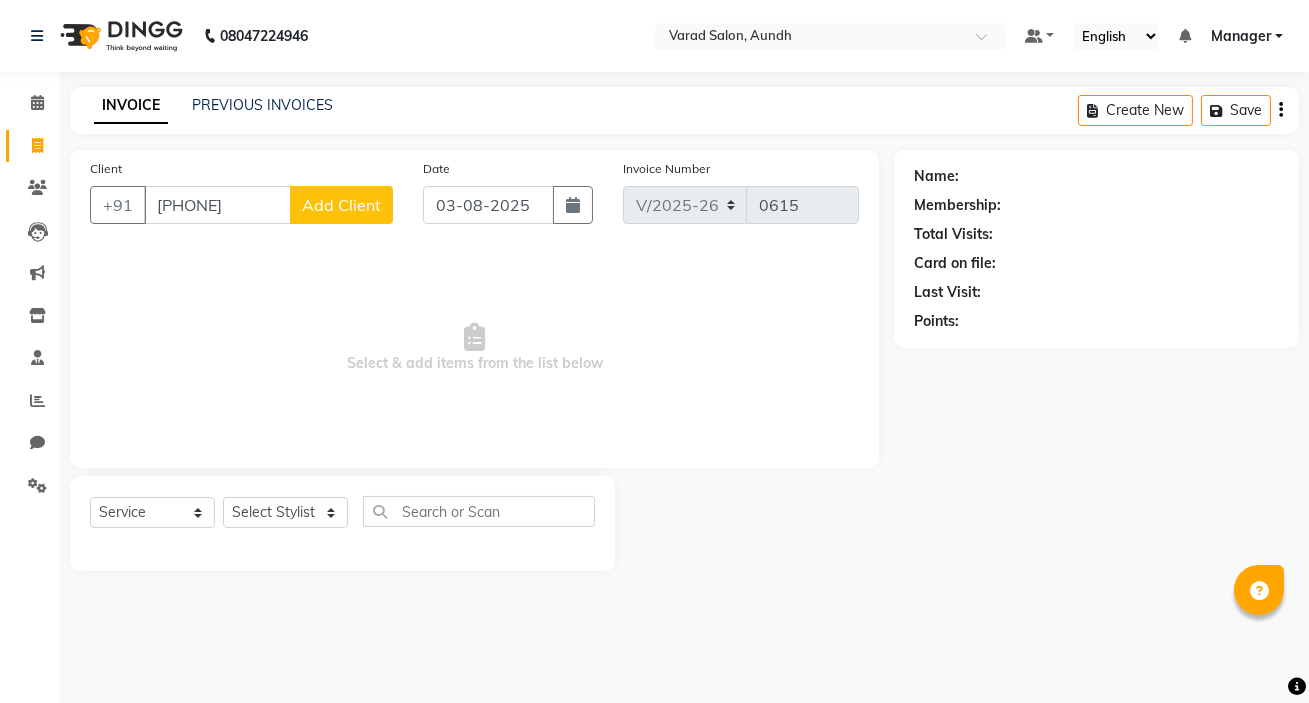 type on "[PHONE]" 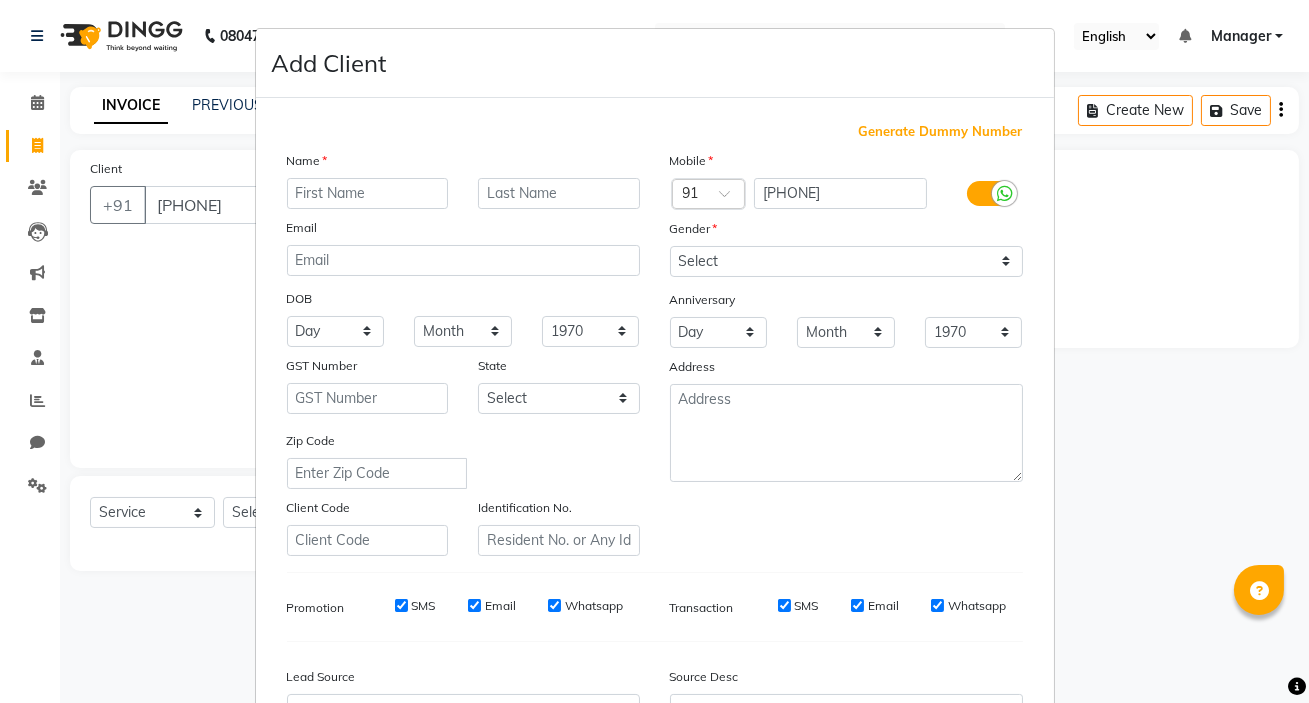 click at bounding box center [368, 193] 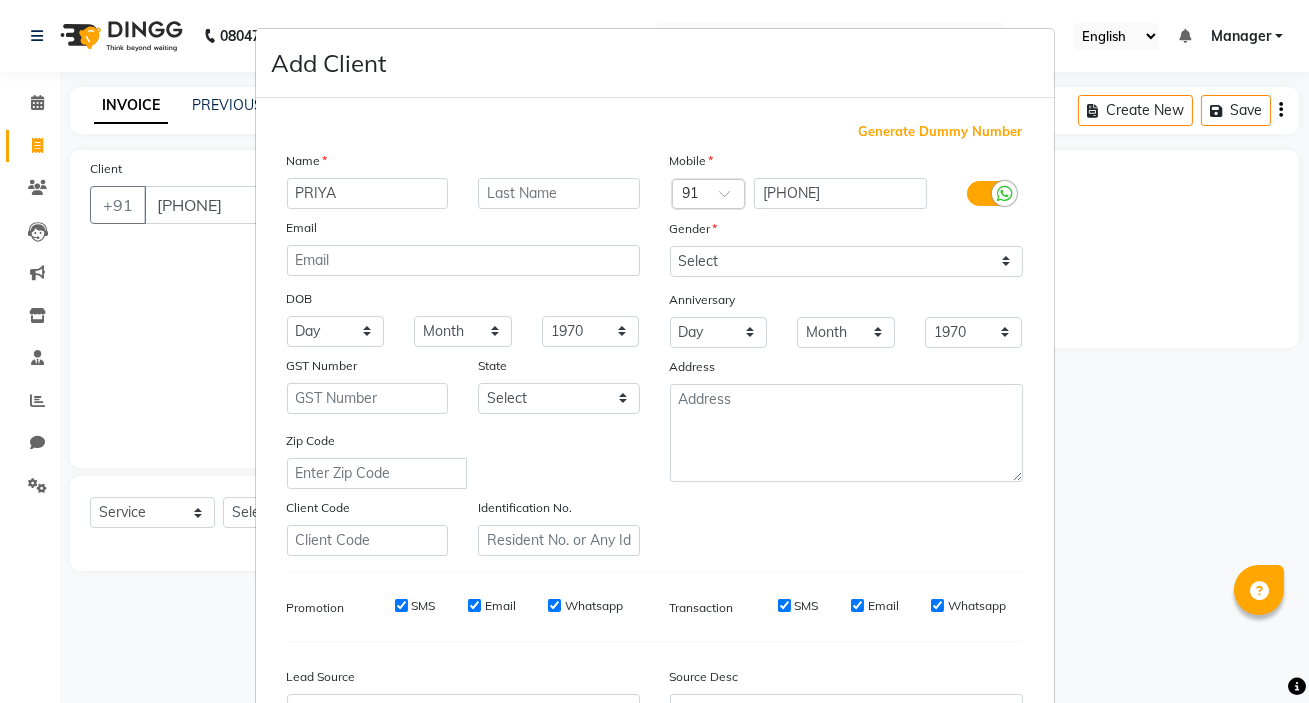 type on "PRIYA" 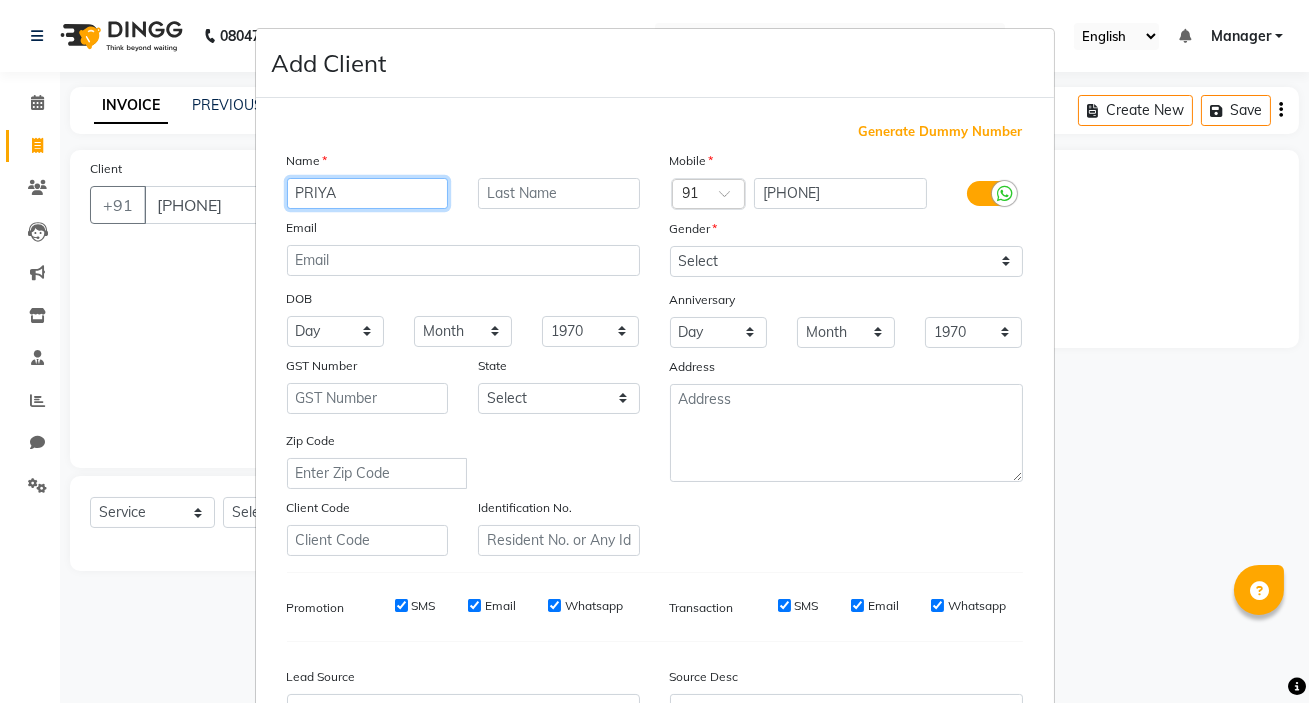 click on "PRIYA" at bounding box center [368, 193] 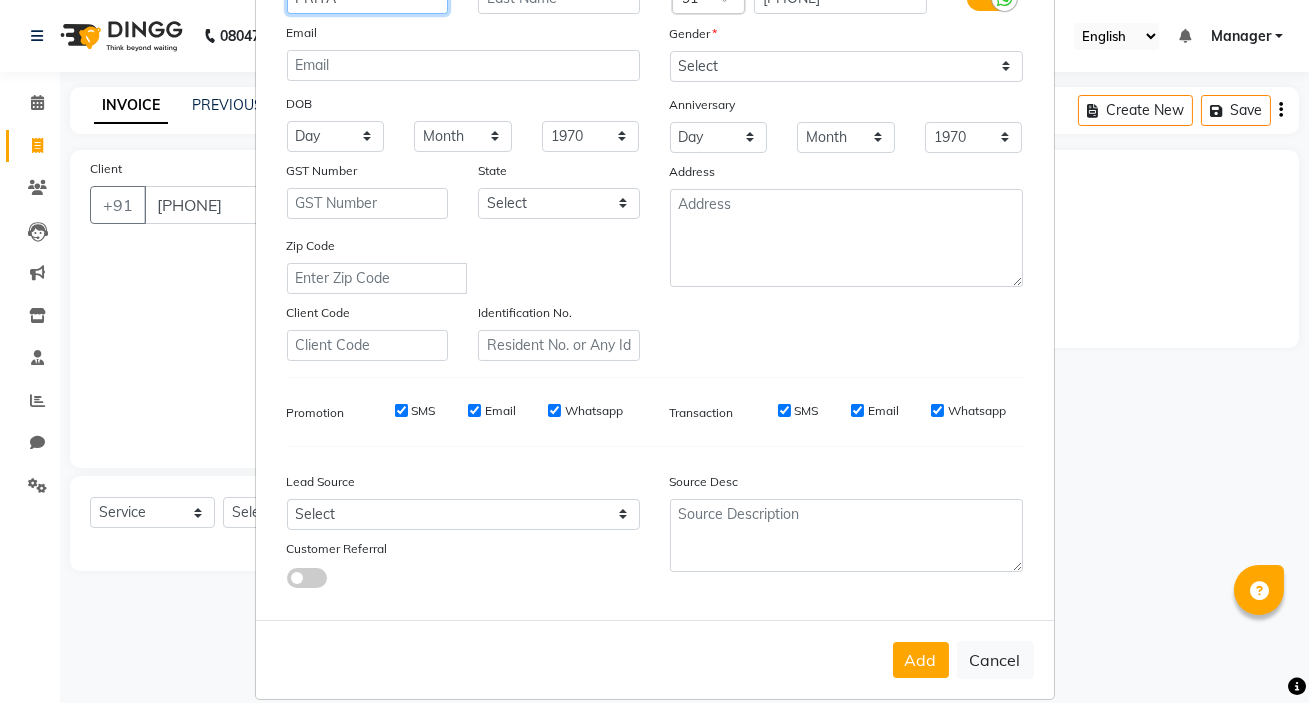scroll, scrollTop: 226, scrollLeft: 0, axis: vertical 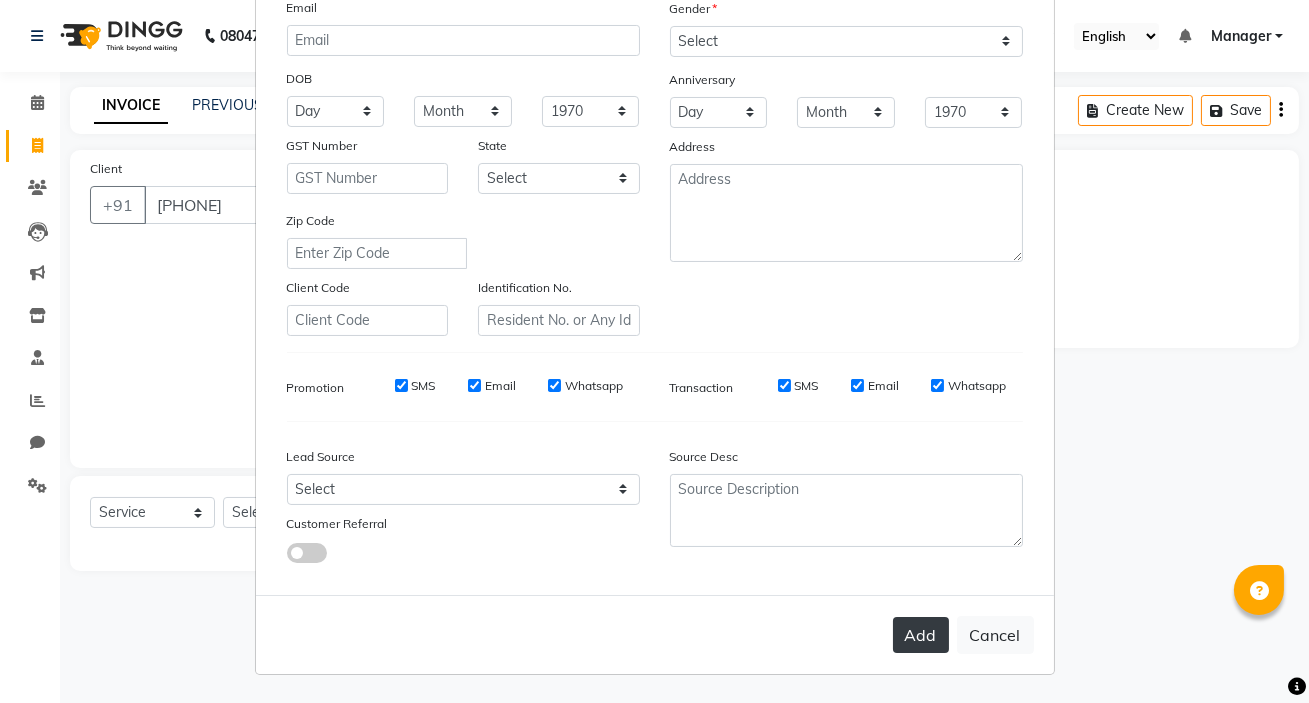 click on "Add" at bounding box center [921, 635] 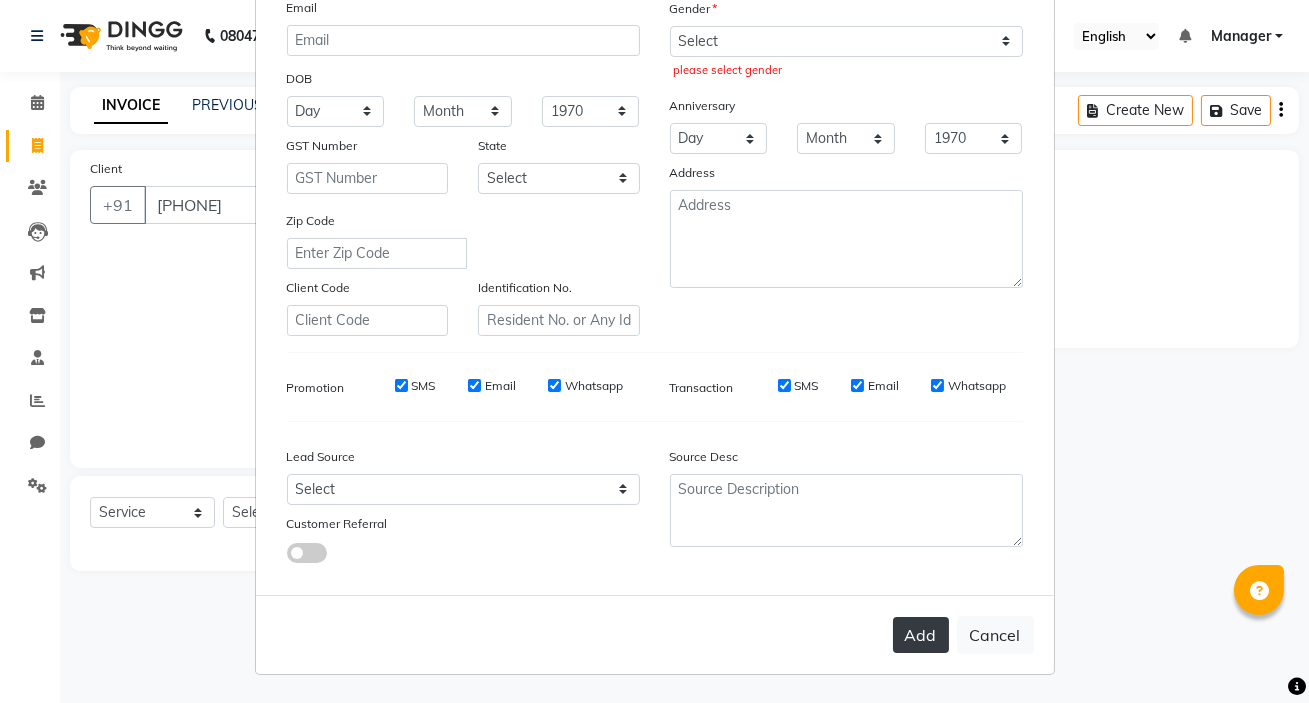 click on "Add" at bounding box center (921, 635) 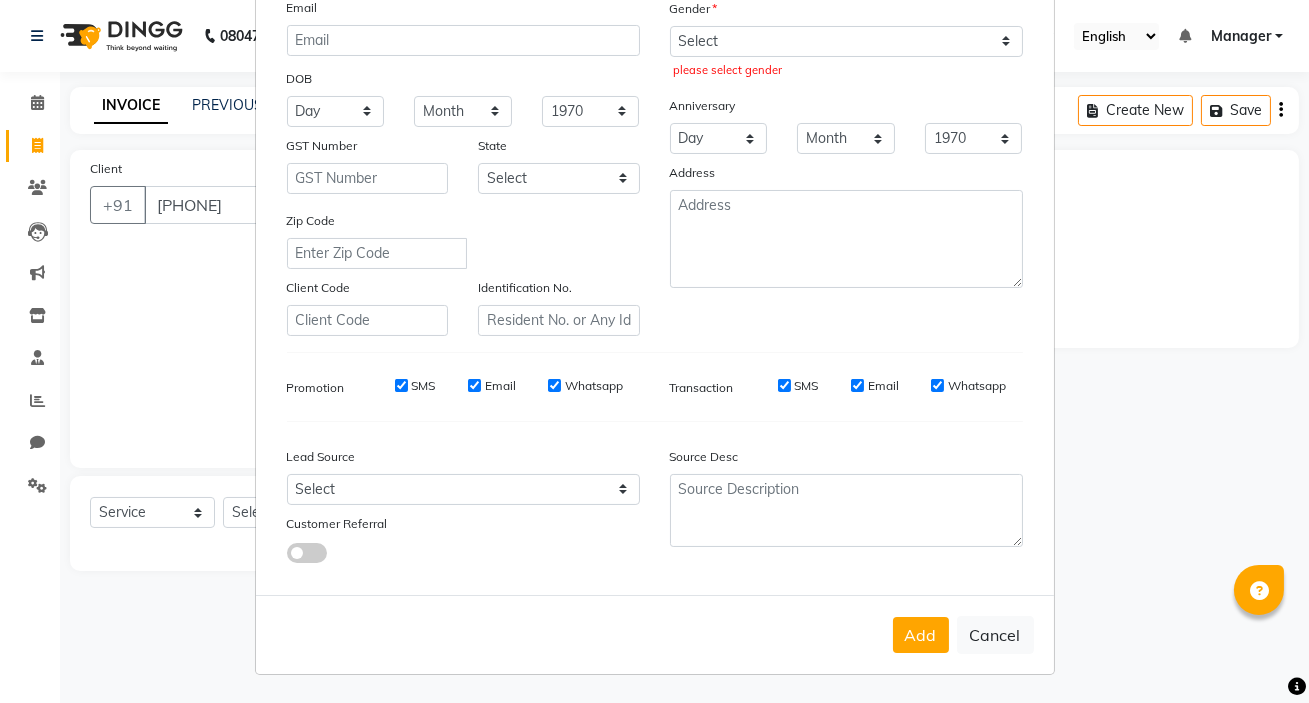 scroll, scrollTop: 0, scrollLeft: 0, axis: both 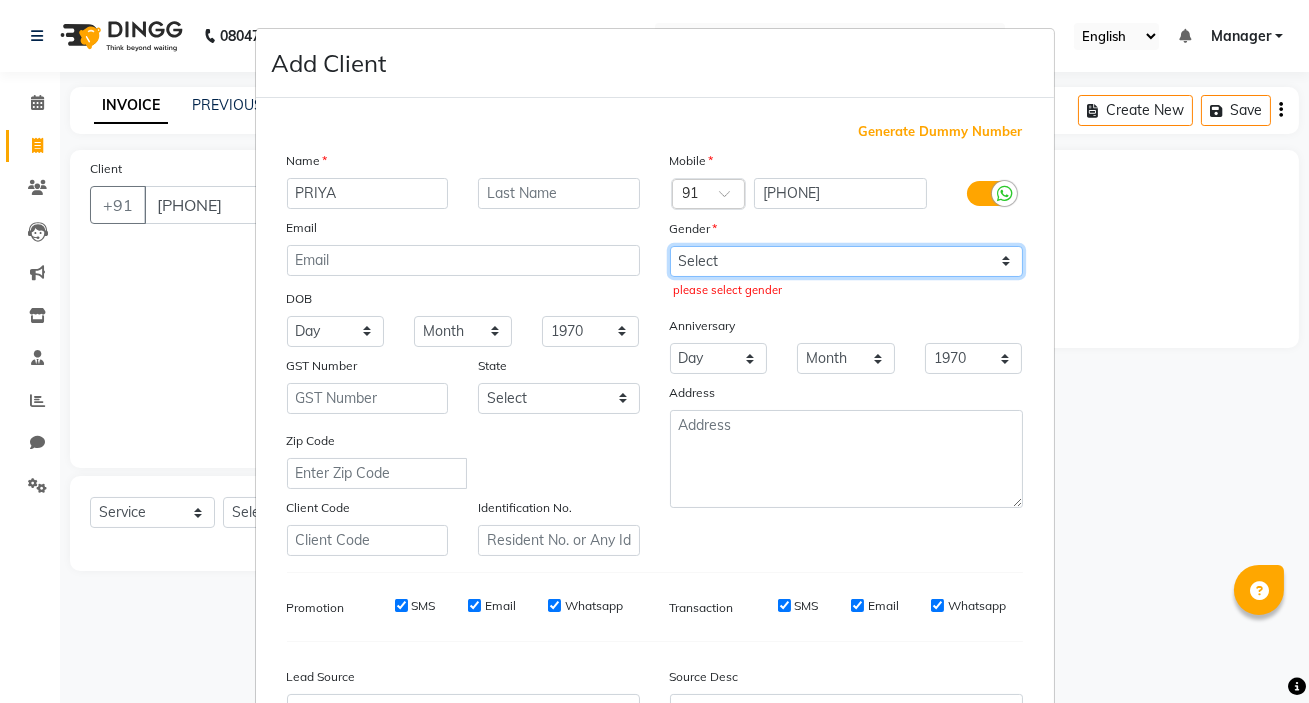 click on "Select Male Female Other Prefer Not To Say" at bounding box center [846, 261] 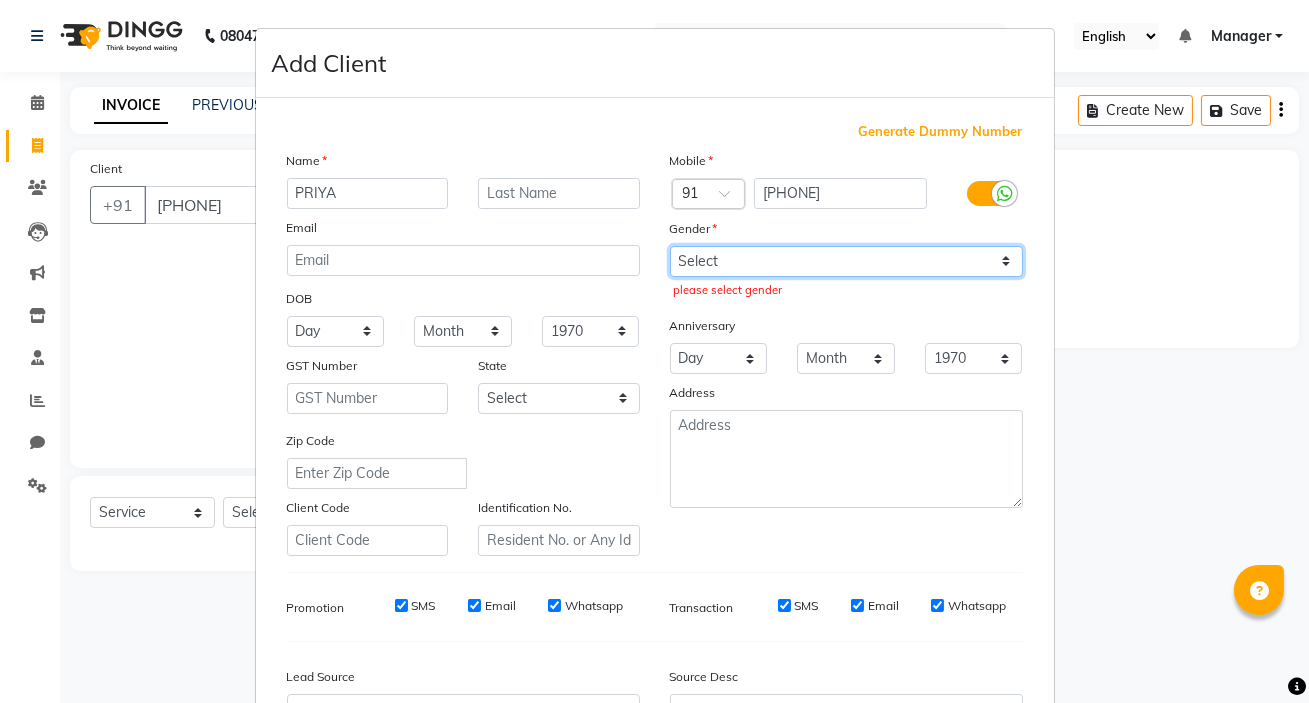 select on "female" 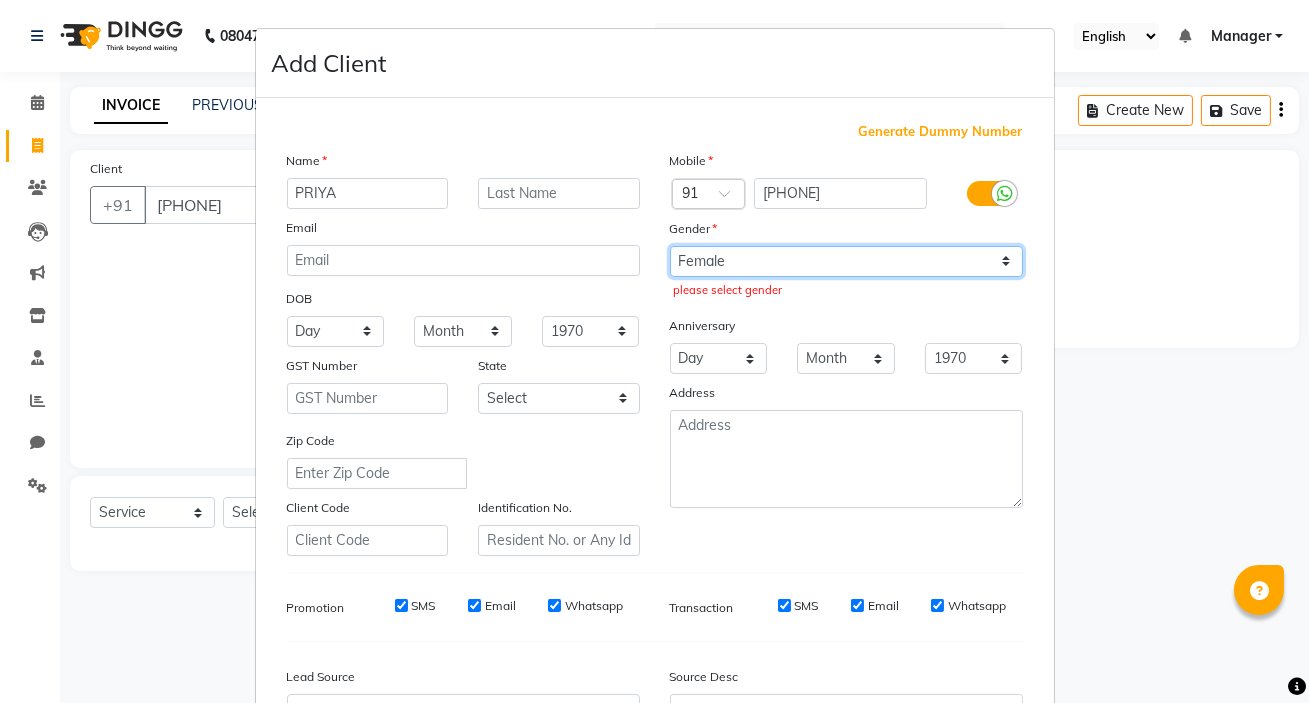 click on "Select Male Female Other Prefer Not To Say" at bounding box center (846, 261) 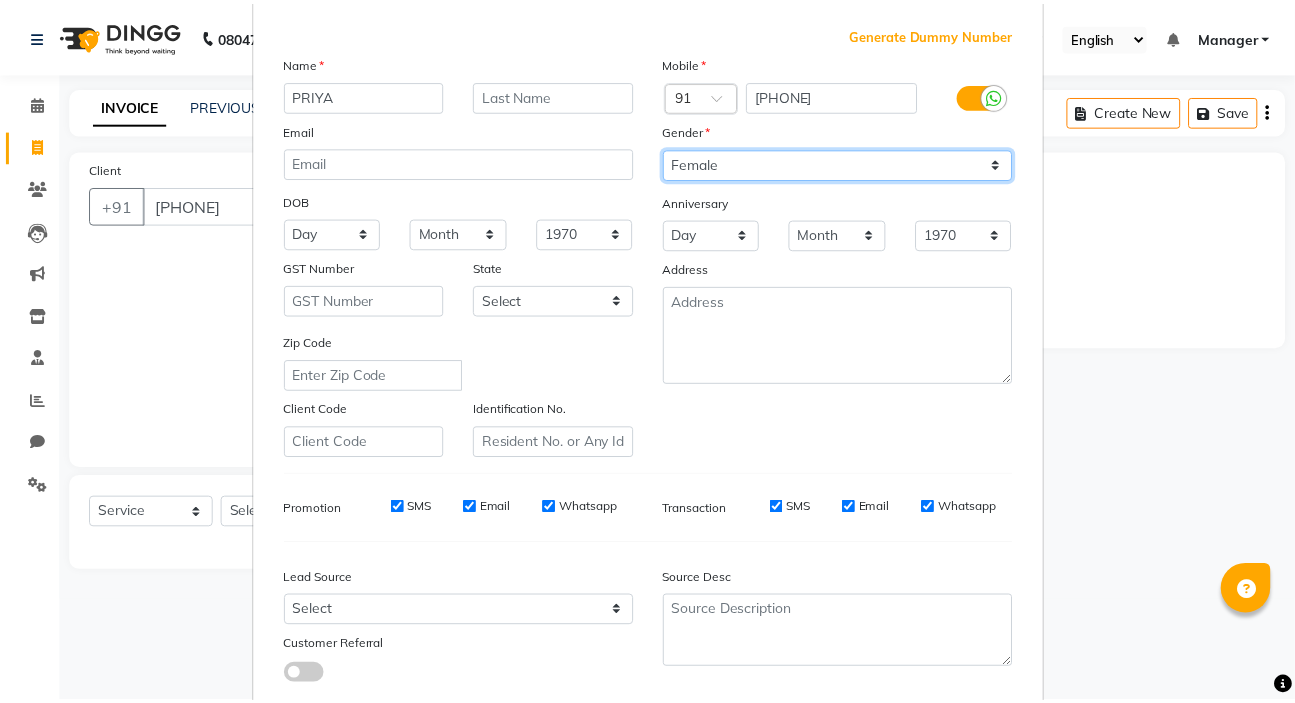 scroll, scrollTop: 226, scrollLeft: 0, axis: vertical 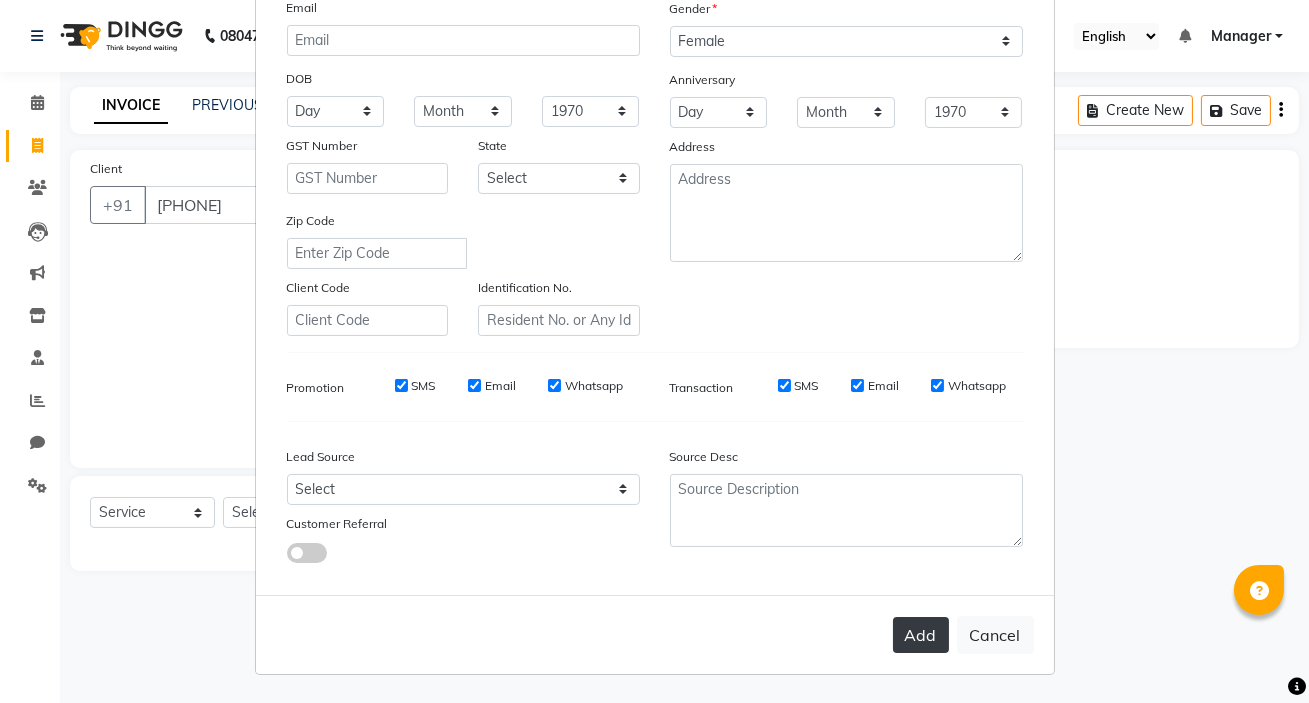 click on "Add" at bounding box center (921, 635) 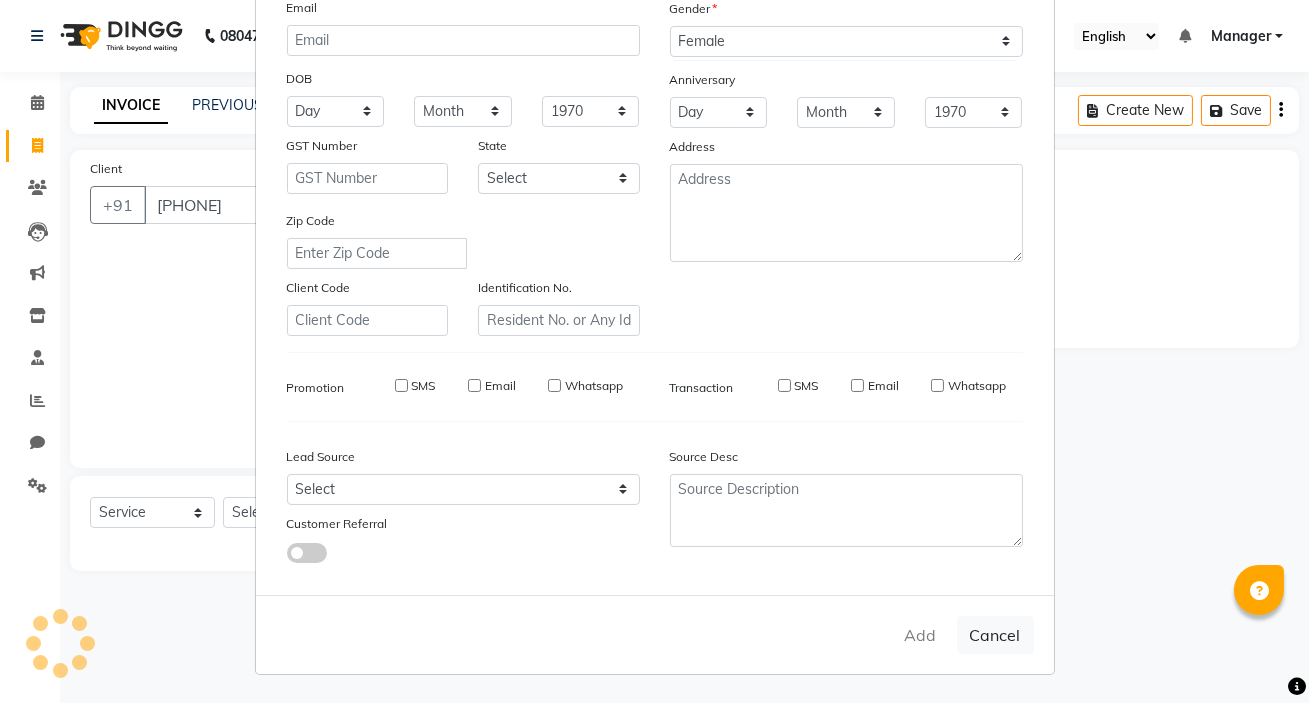 type 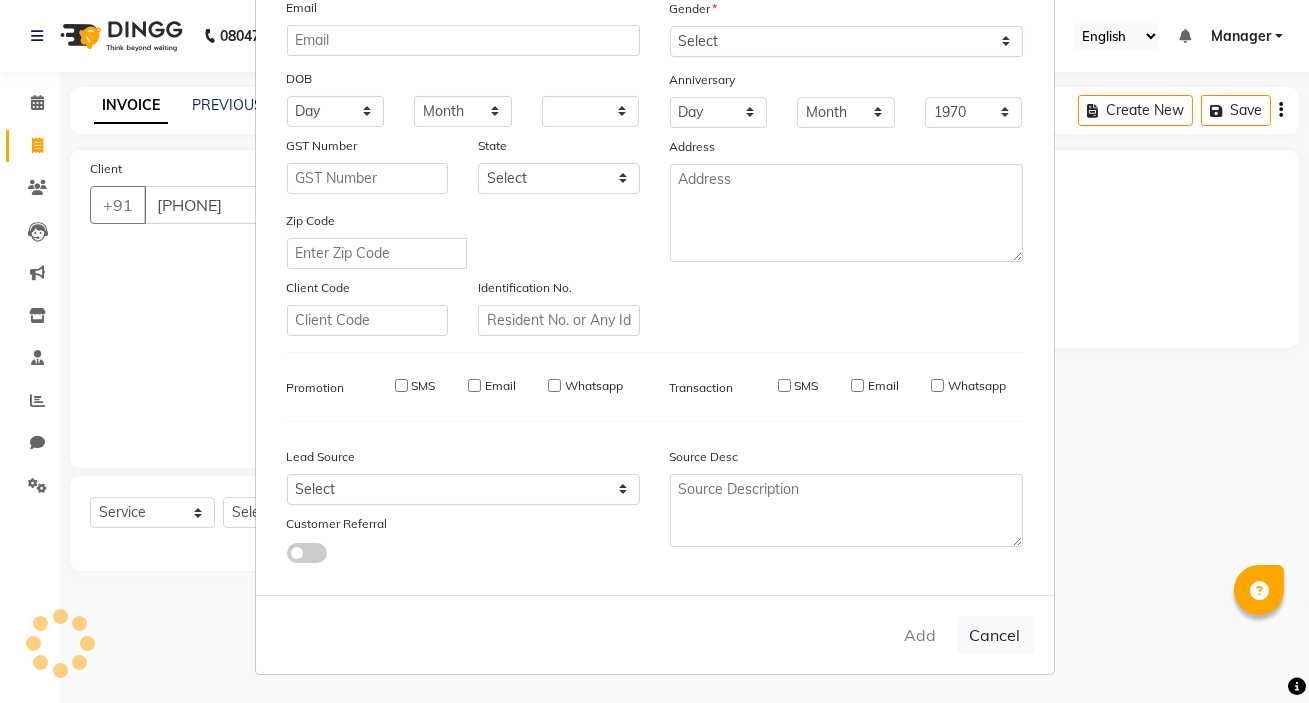 select 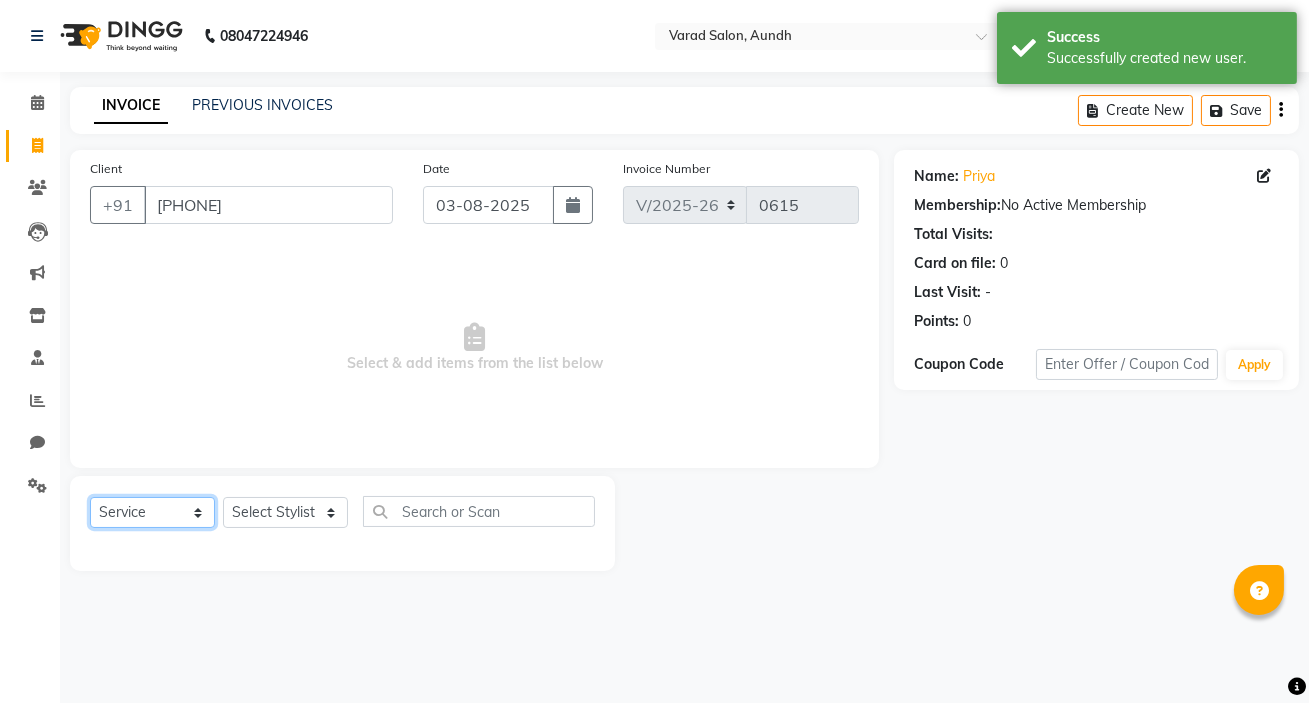 click on "Select  Service  Product  Membership  Package Voucher Prepaid Gift Card" 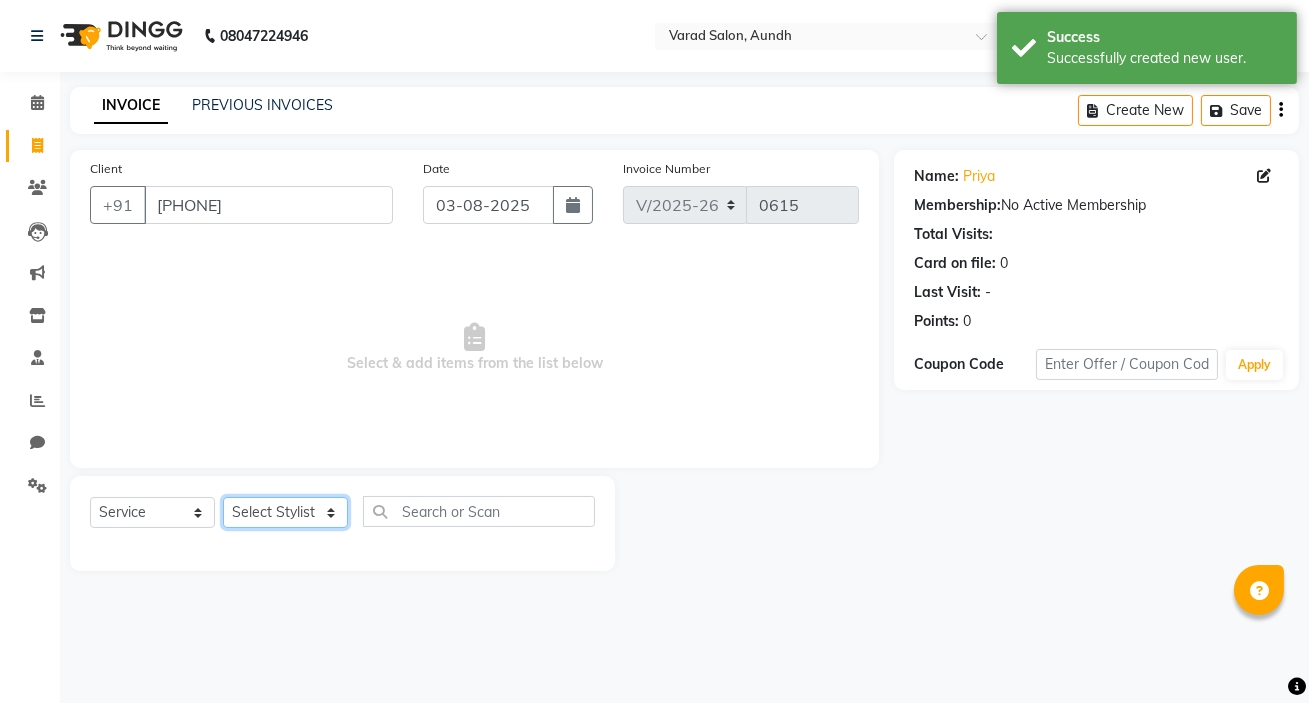click on "Select Stylist [FIRST] [LAST] [FIRST] [LAST] Manager [FIRST] [LAST] [FIRST] [LAST] [FIRST] [LAST] [FIRST] [LAST] [FIRST] [LAST] [FIRST] [LAST] [FIRST] [LAST]" 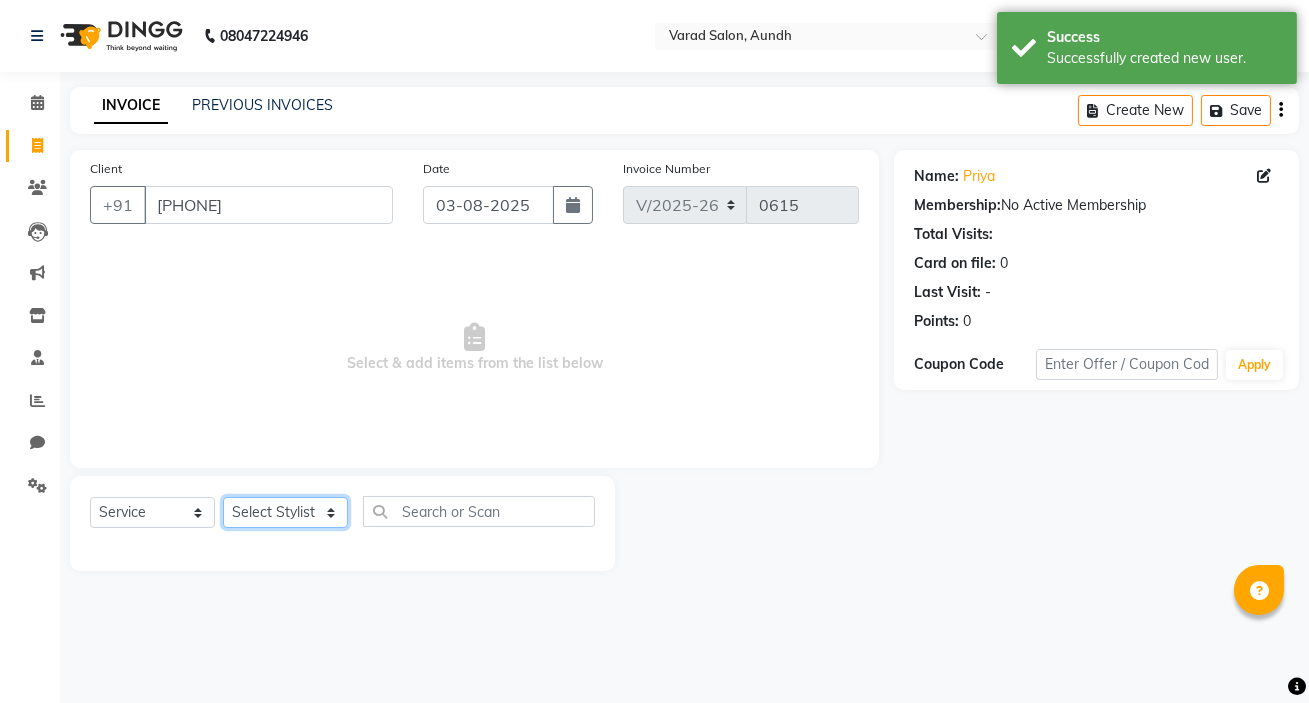 select on "85915" 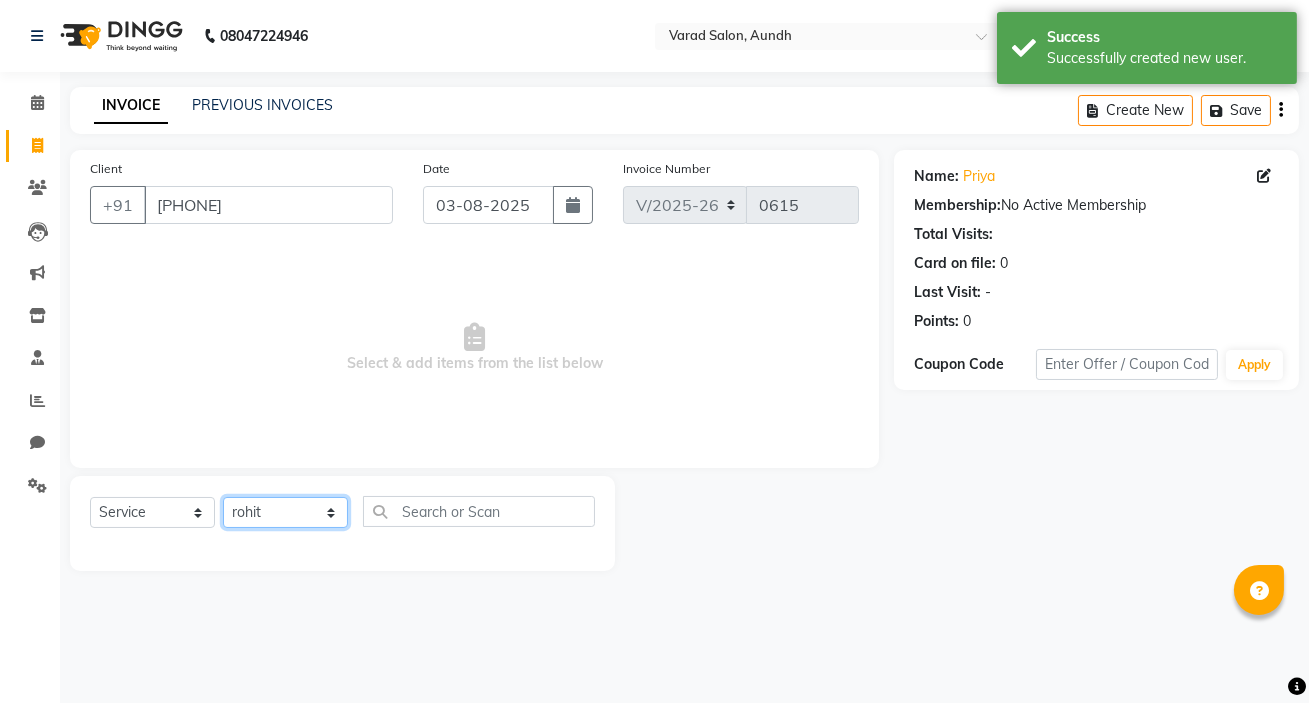 click on "Select Stylist [FIRST] [LAST] [FIRST] [LAST] Manager [FIRST] [LAST] [FIRST] [LAST] [FIRST] [LAST] [FIRST] [LAST] [FIRST] [LAST] [FIRST] [LAST] [FIRST] [LAST]" 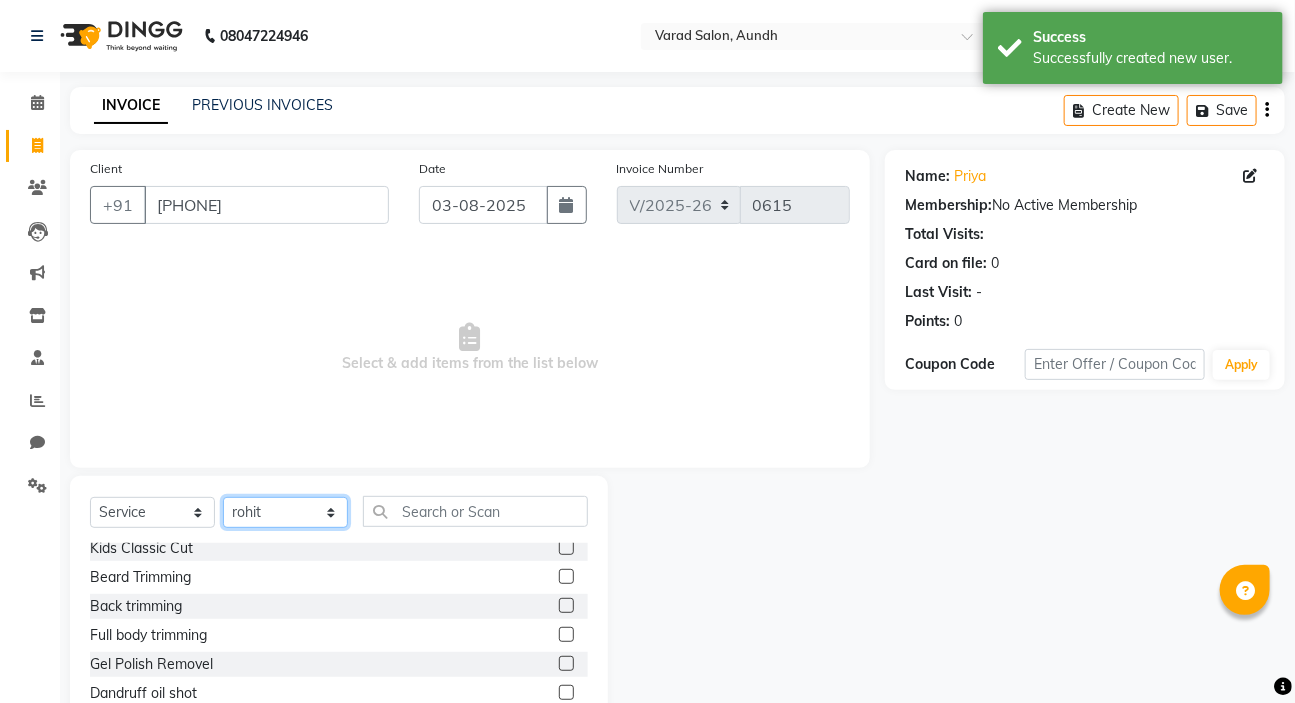 scroll, scrollTop: 0, scrollLeft: 0, axis: both 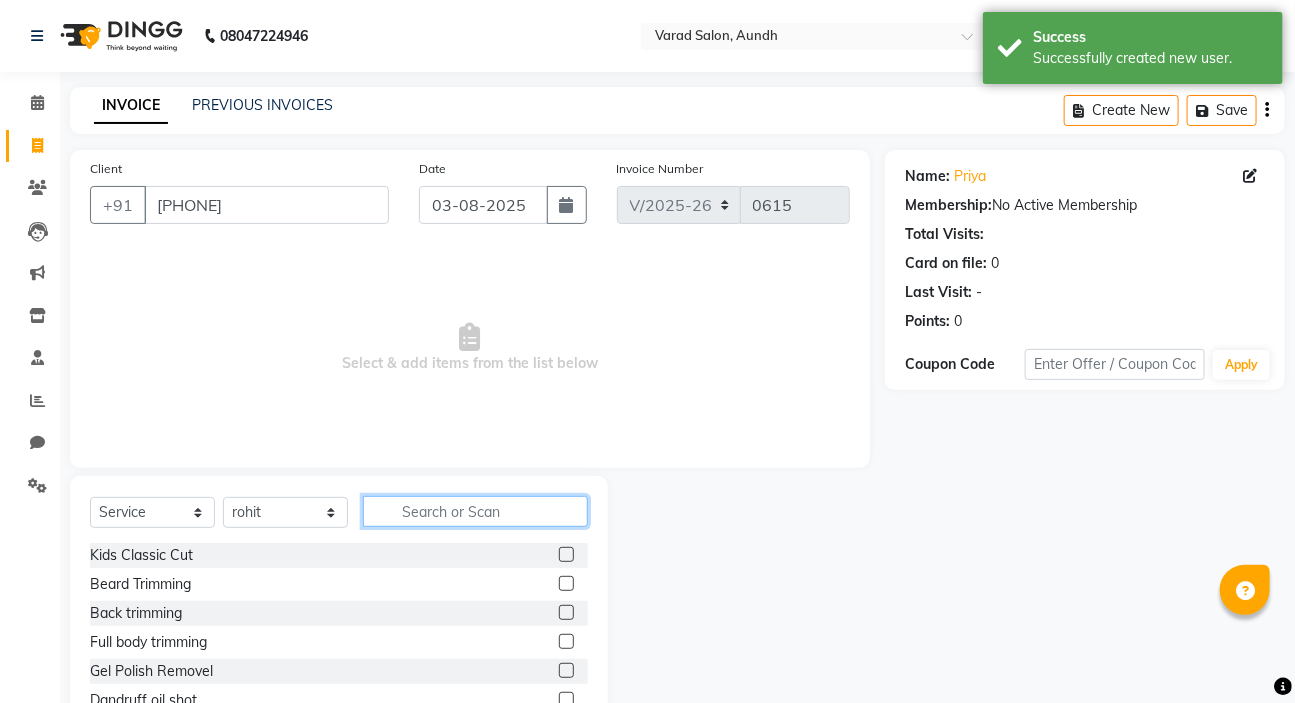 click 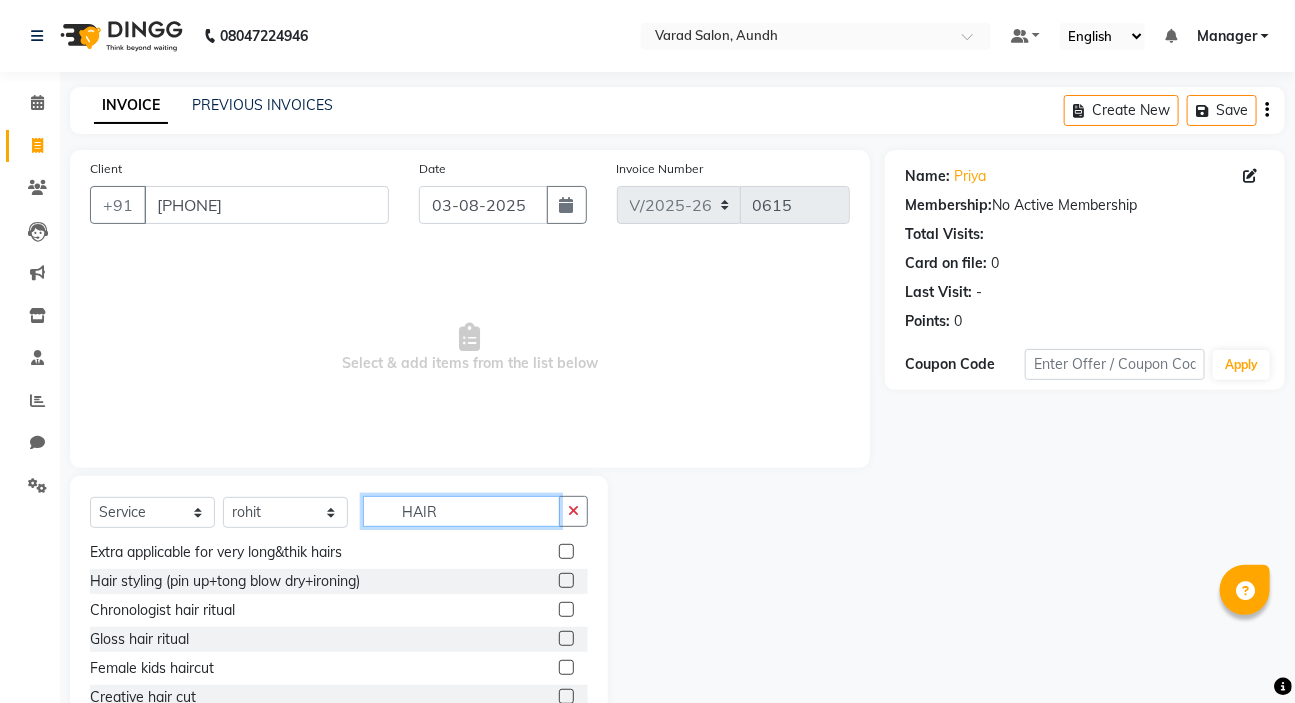 scroll, scrollTop: 119, scrollLeft: 0, axis: vertical 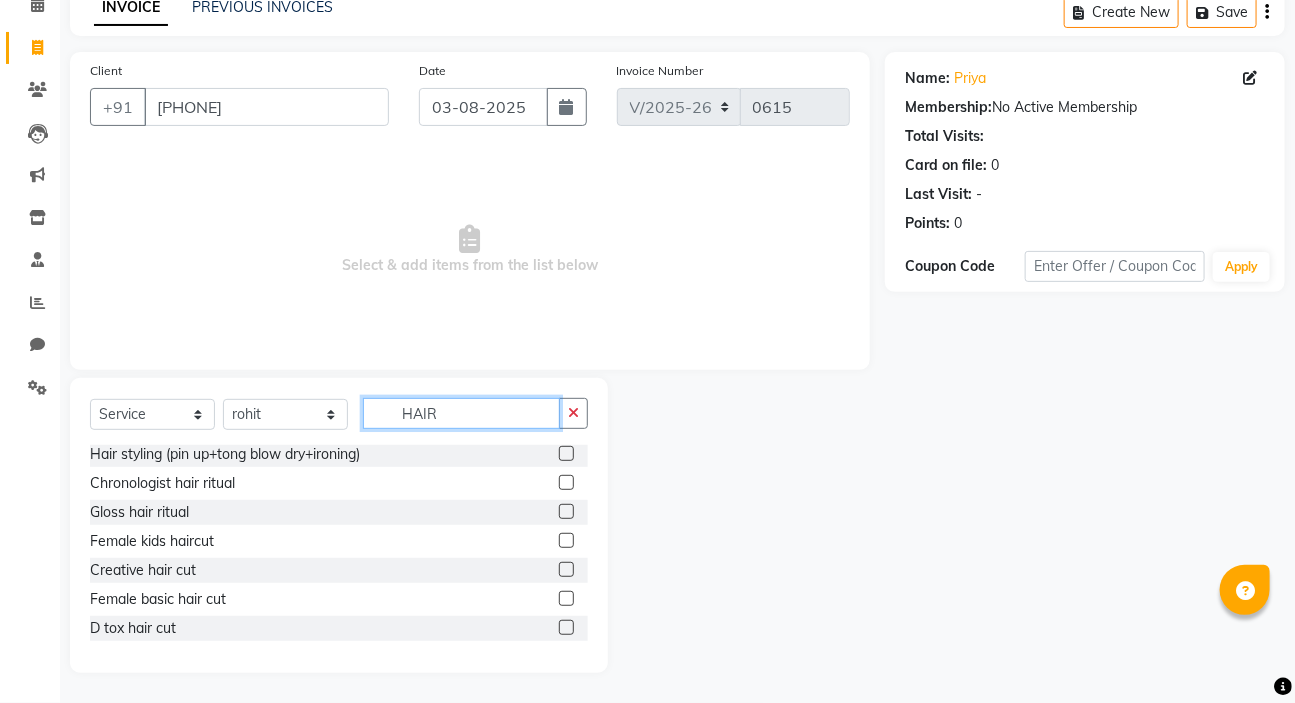type on "HAIR" 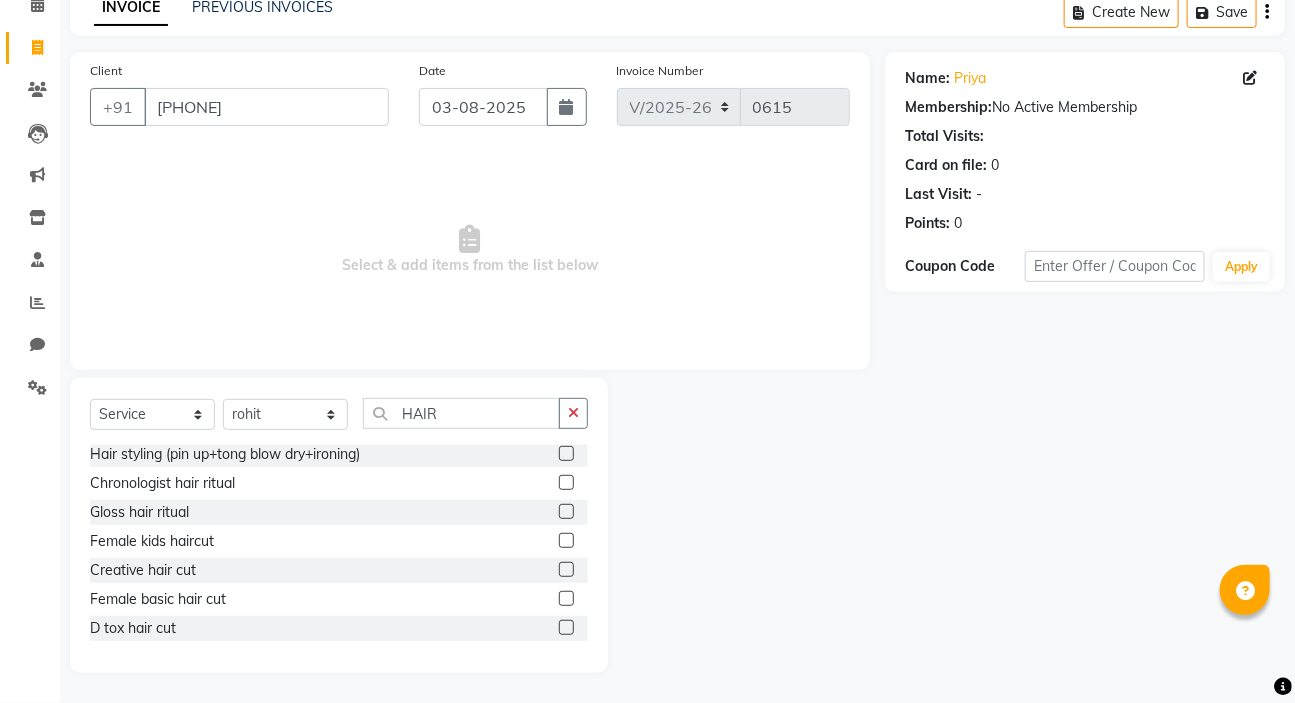 click on "Female basic hair cut" 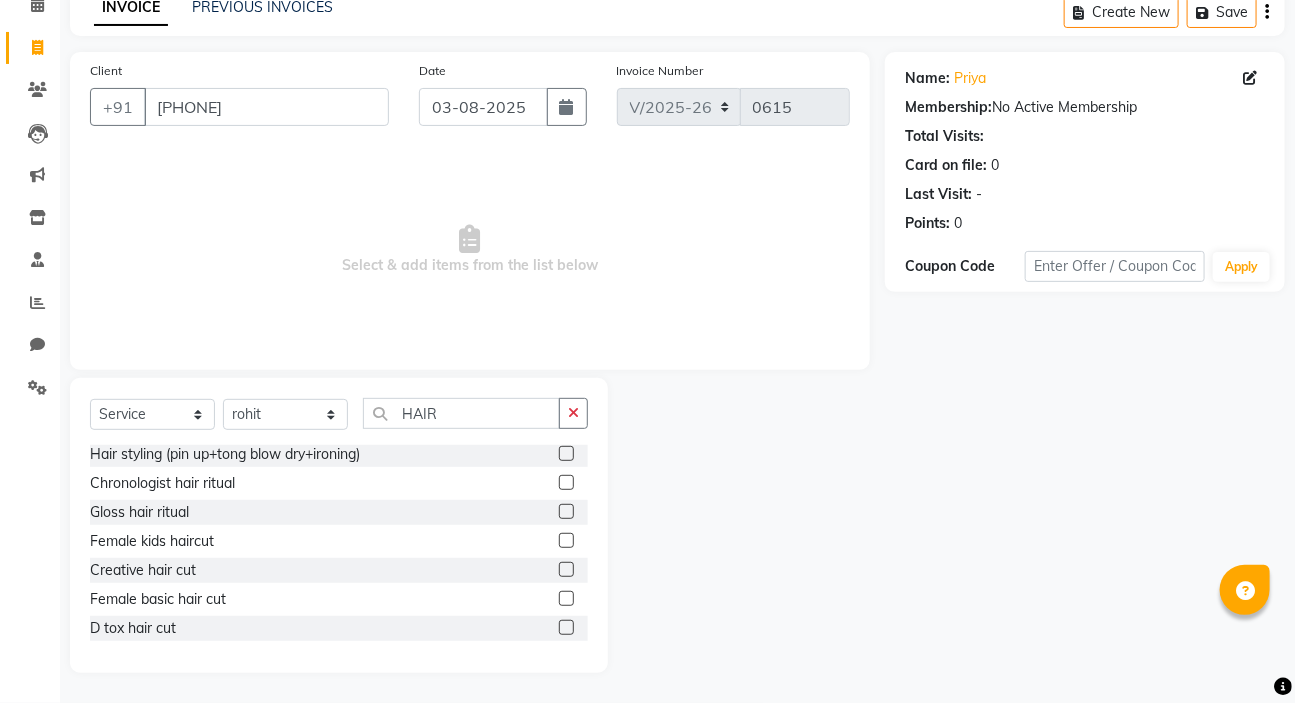 click 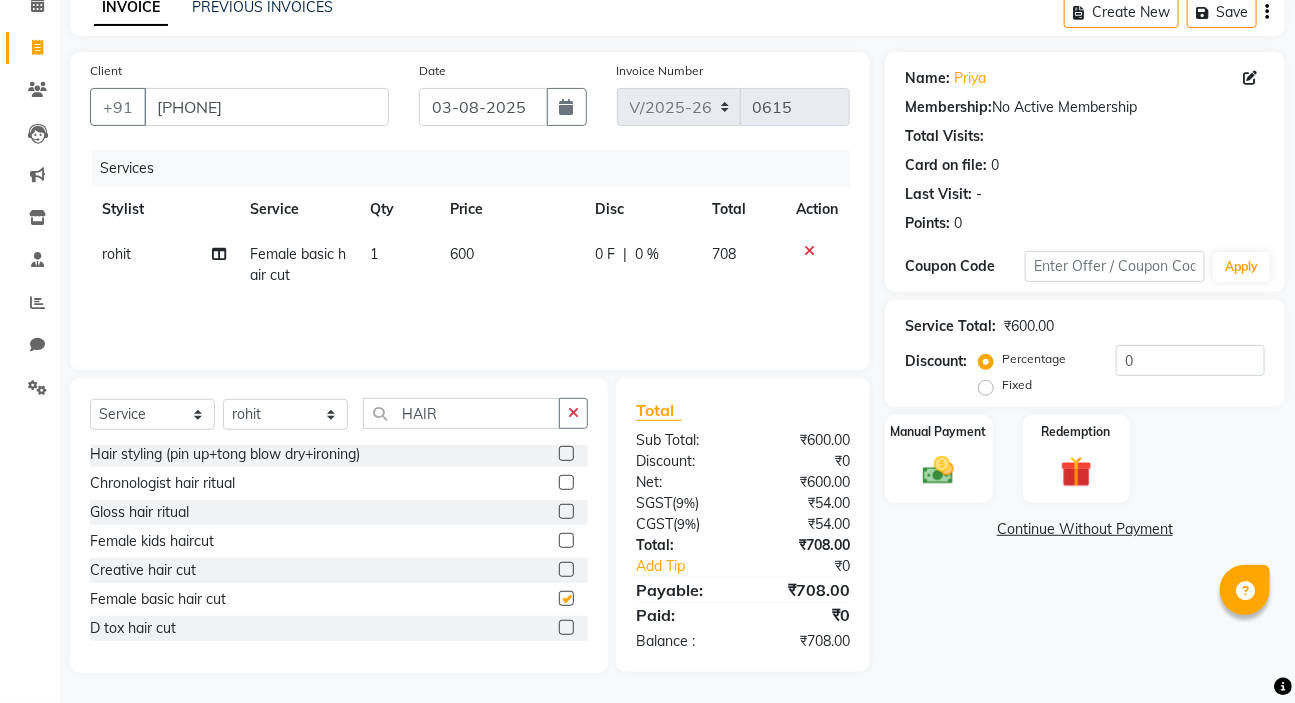 checkbox on "false" 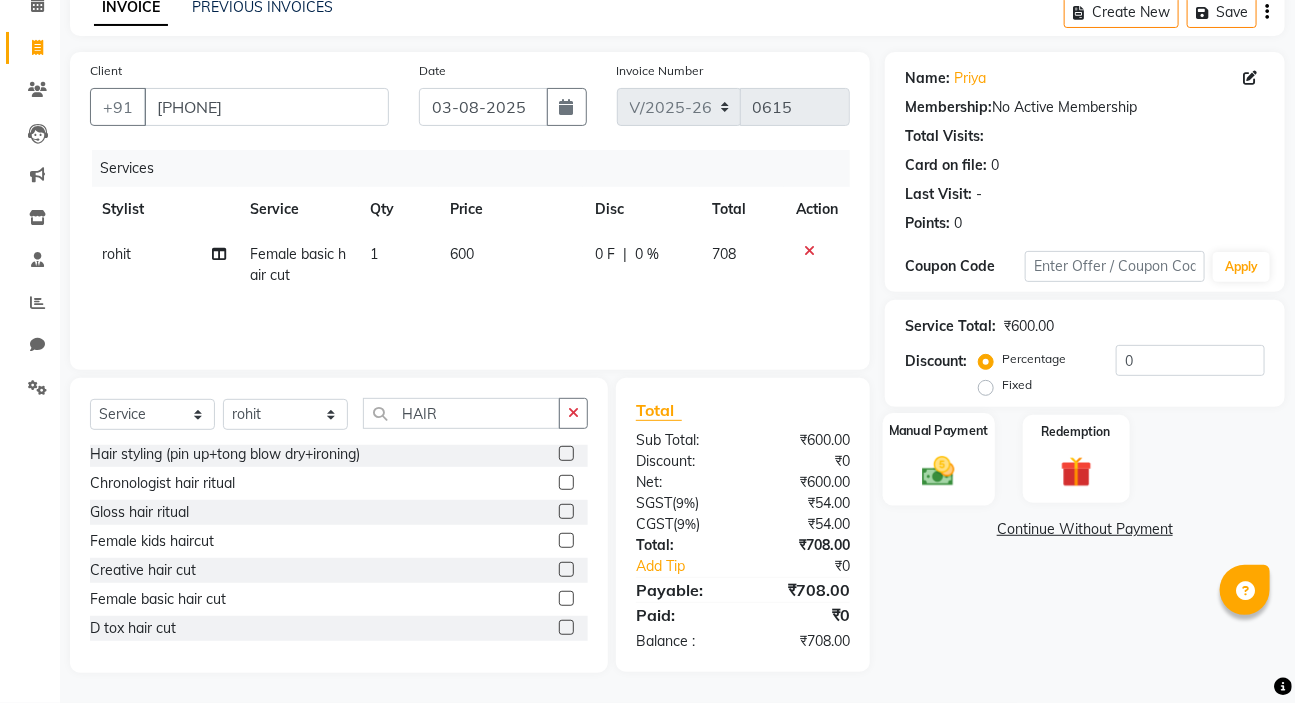click 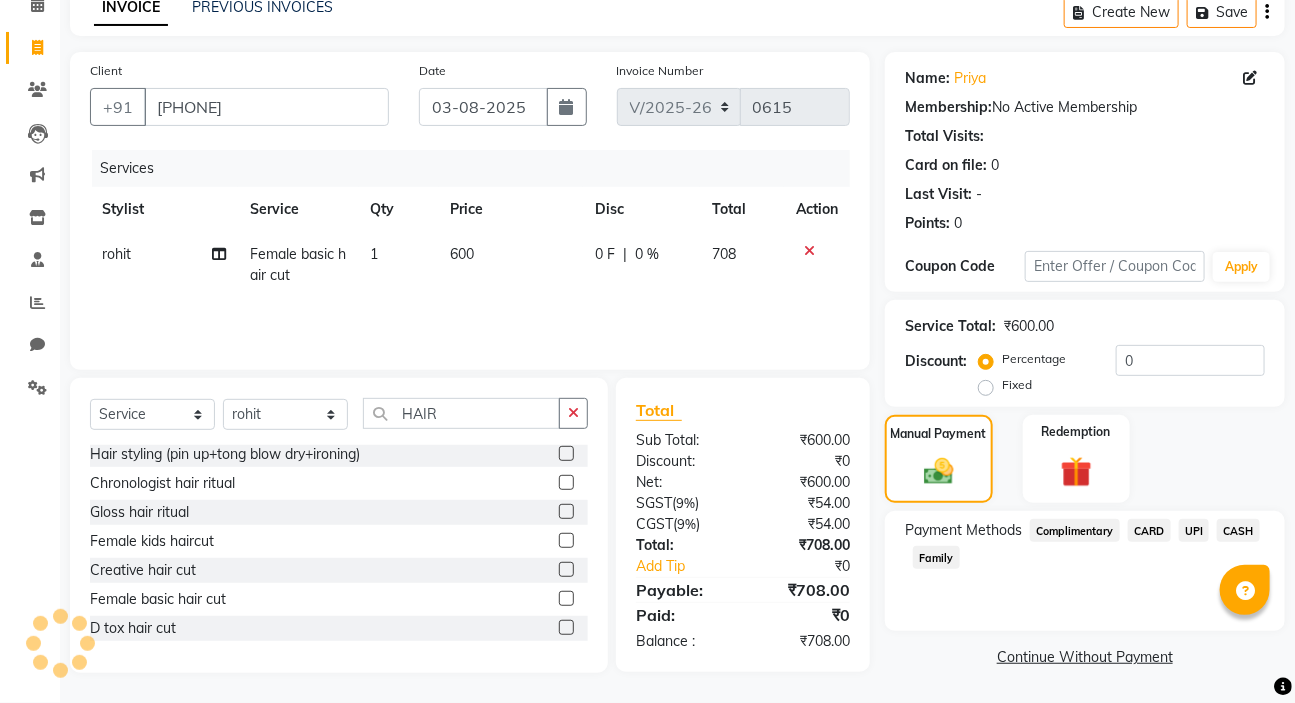 drag, startPoint x: 1193, startPoint y: 526, endPoint x: 1202, endPoint y: 531, distance: 10.29563 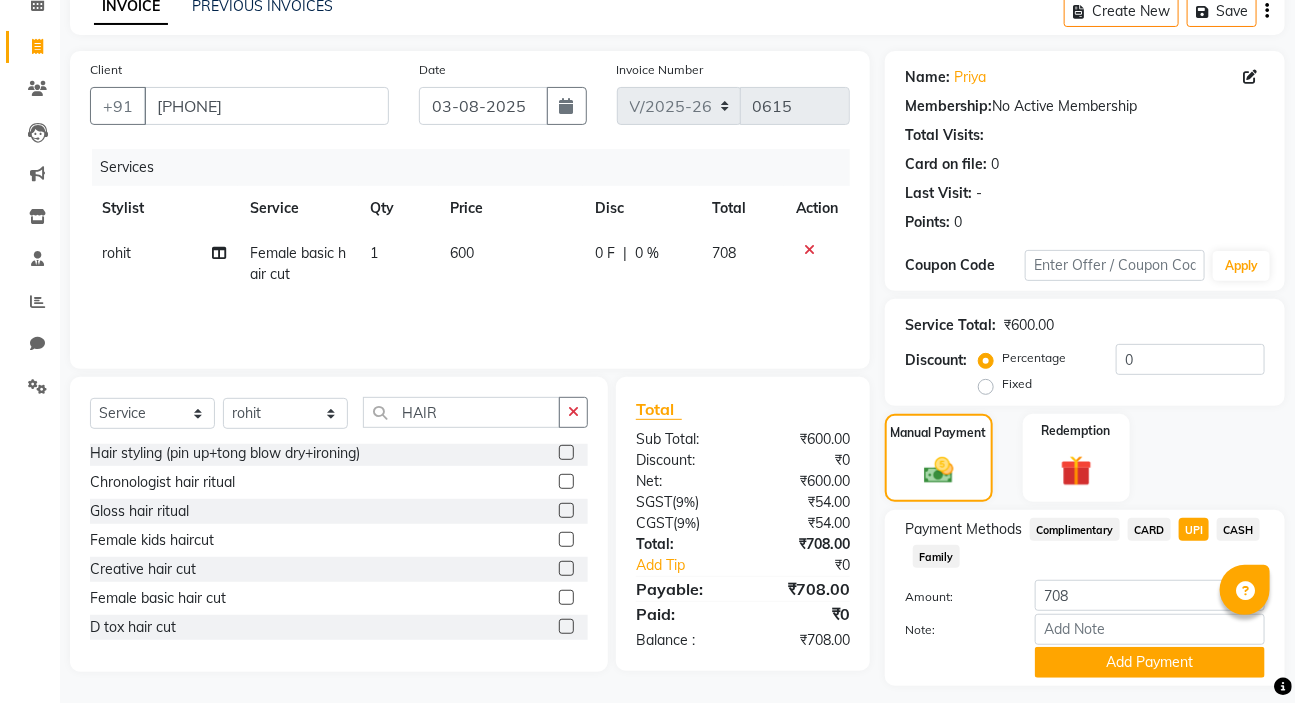 click on "UPI" 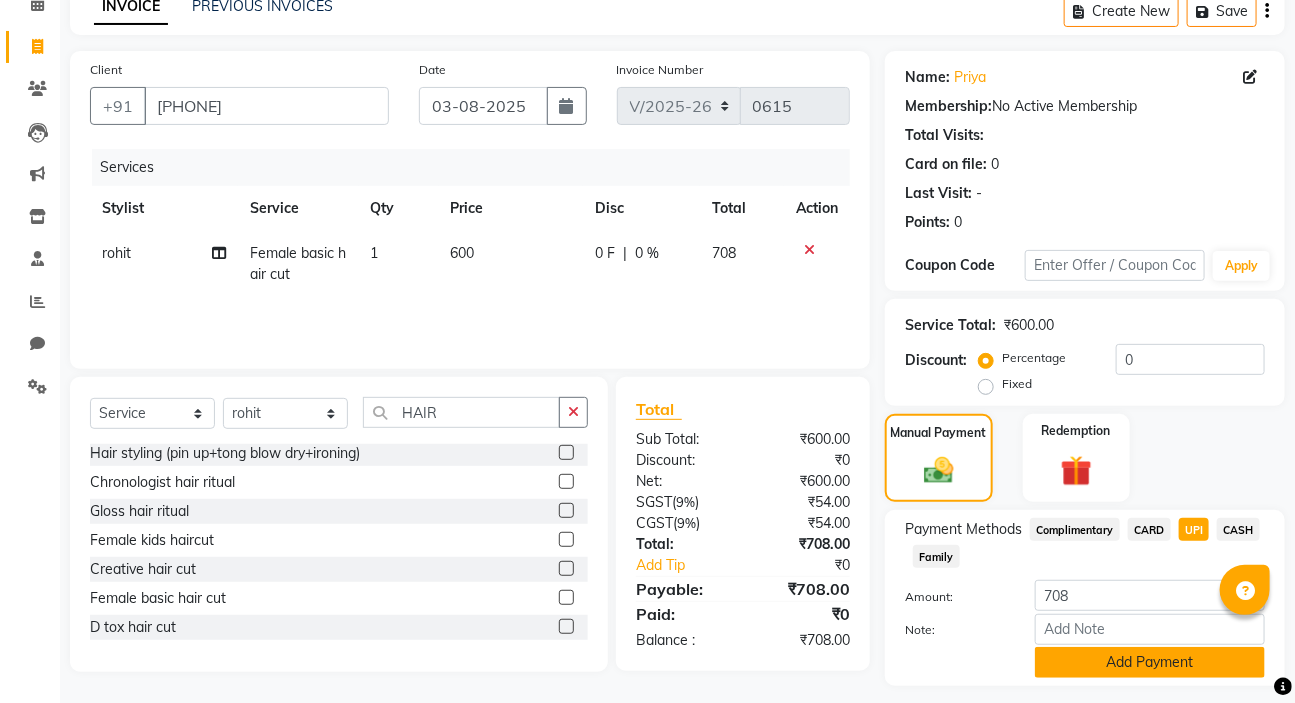click on "Add Payment" 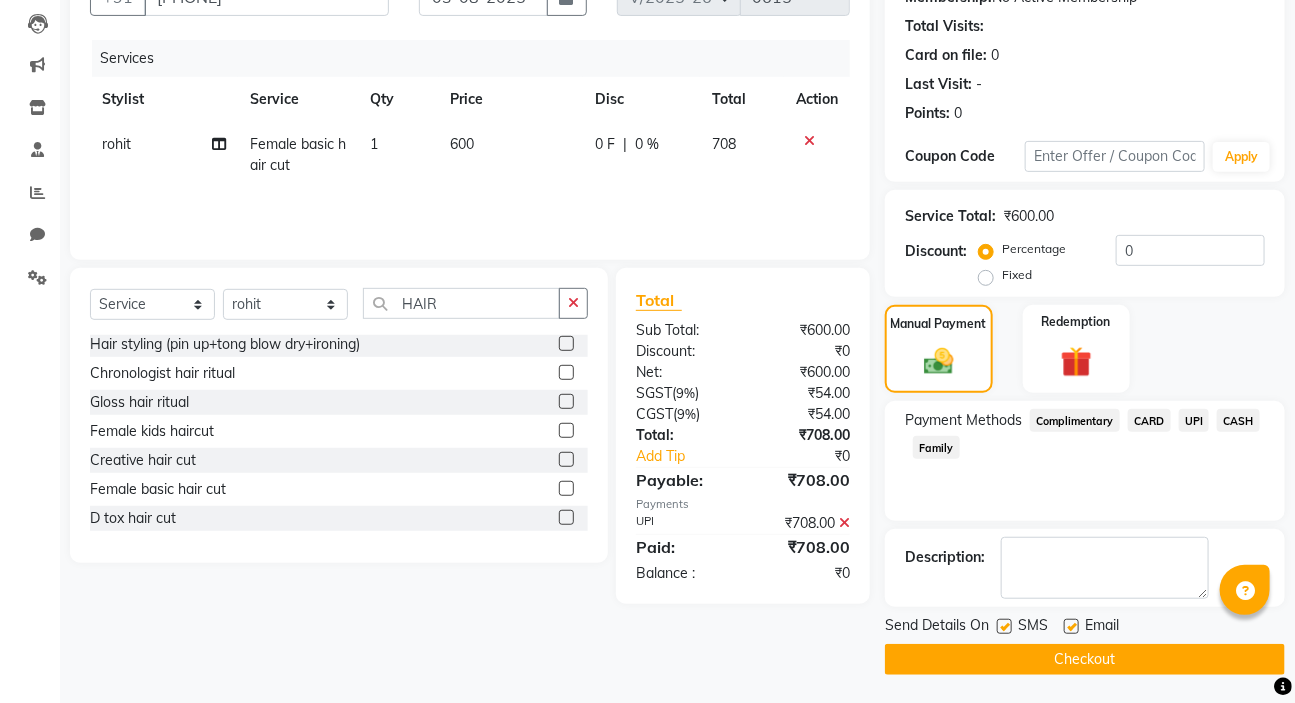 scroll, scrollTop: 210, scrollLeft: 0, axis: vertical 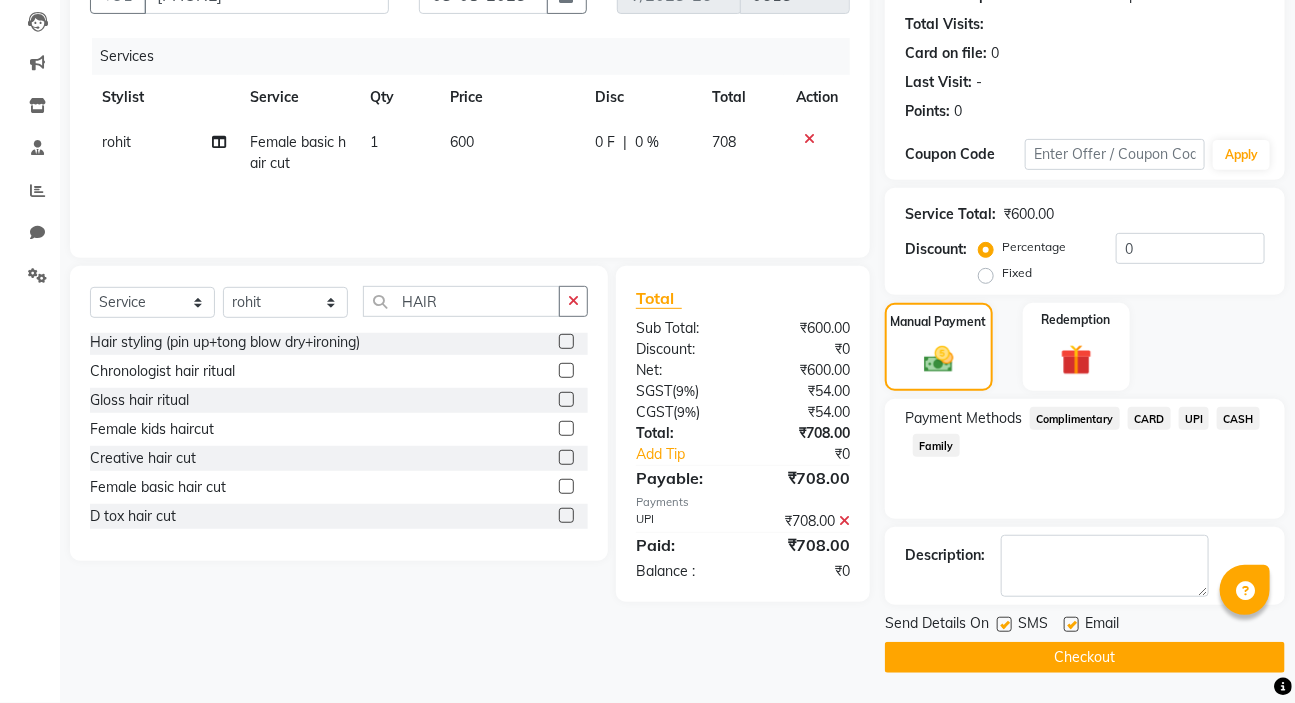 click on "Checkout" 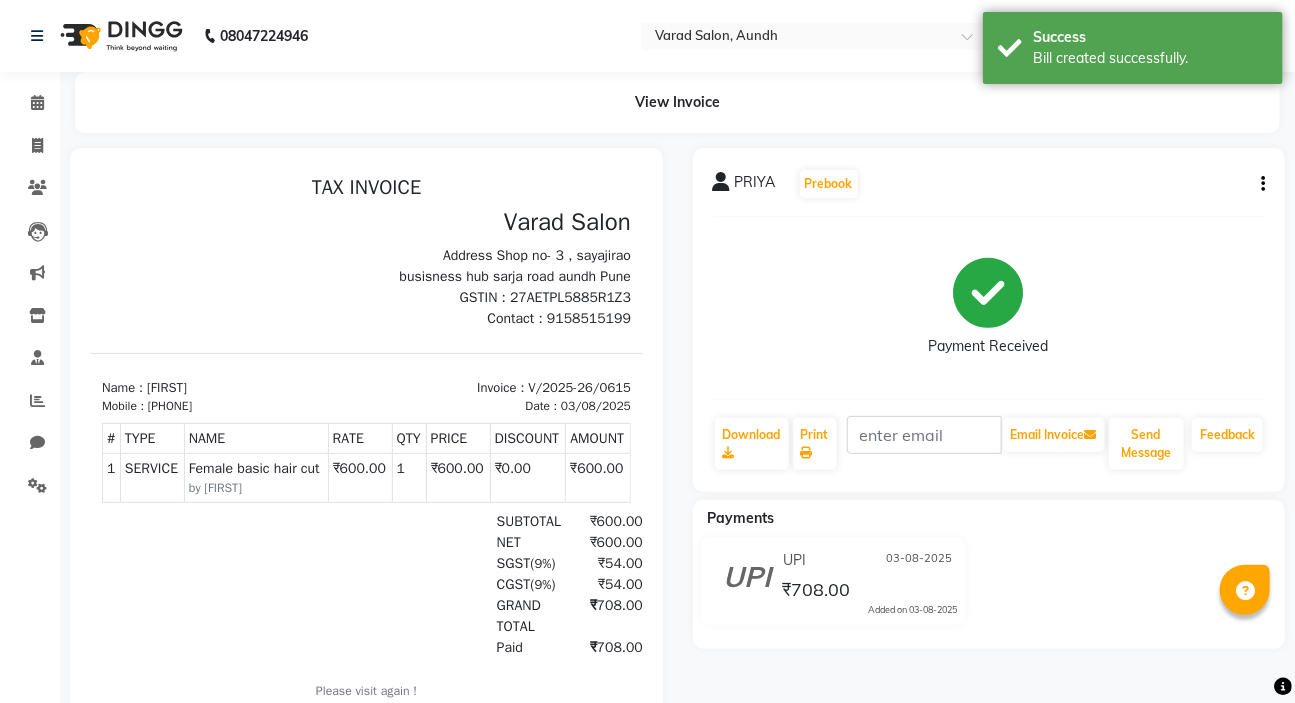 scroll, scrollTop: 0, scrollLeft: 0, axis: both 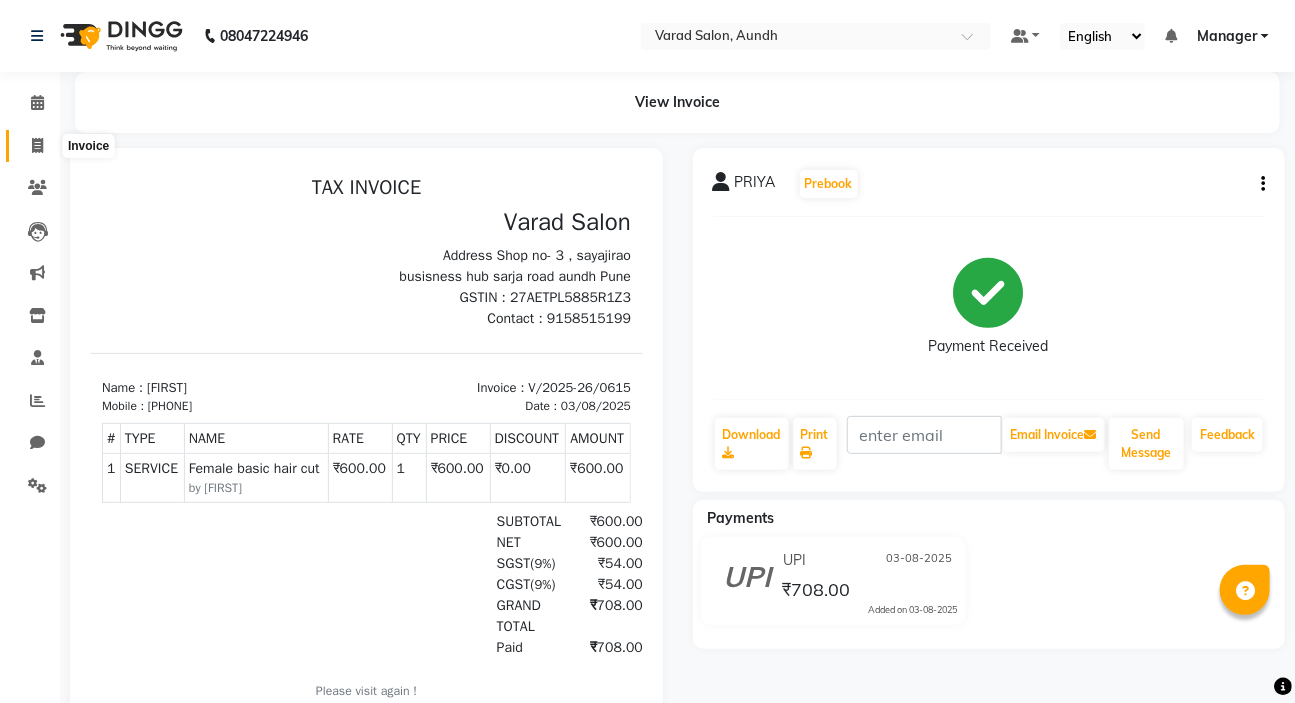 click 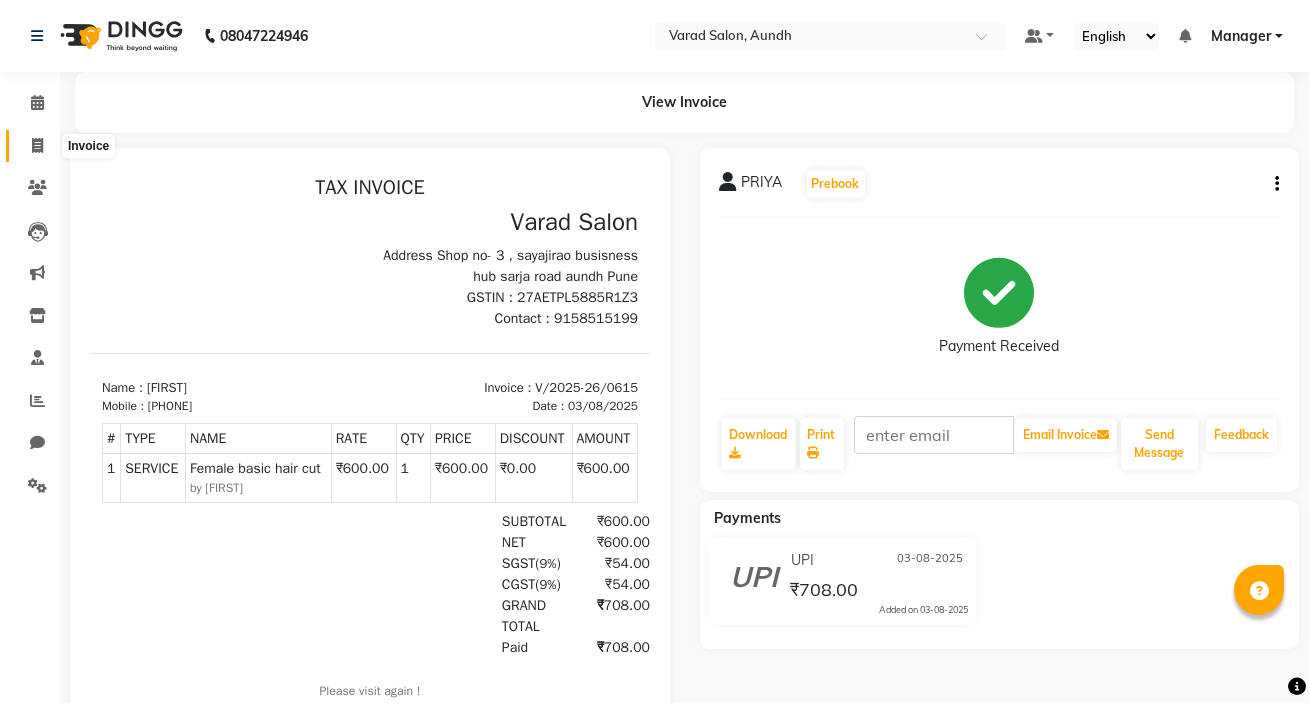 select on "7550" 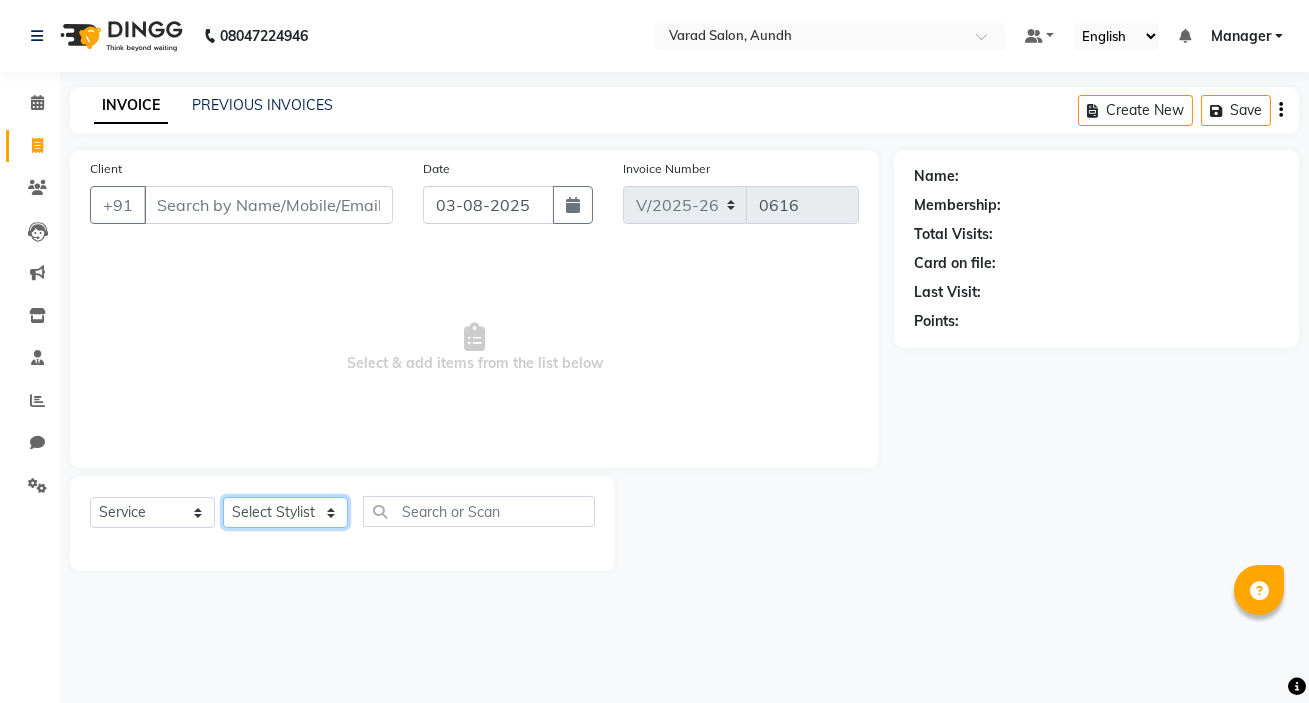 click on "Select Stylist [FIRST] [LAST] [FIRST] [LAST] Manager [FIRST] [LAST] [FIRST] [LAST] [FIRST] [LAST] [FIRST] [LAST] [FIRST] [LAST] [FIRST] [LAST] [FIRST] [LAST]" 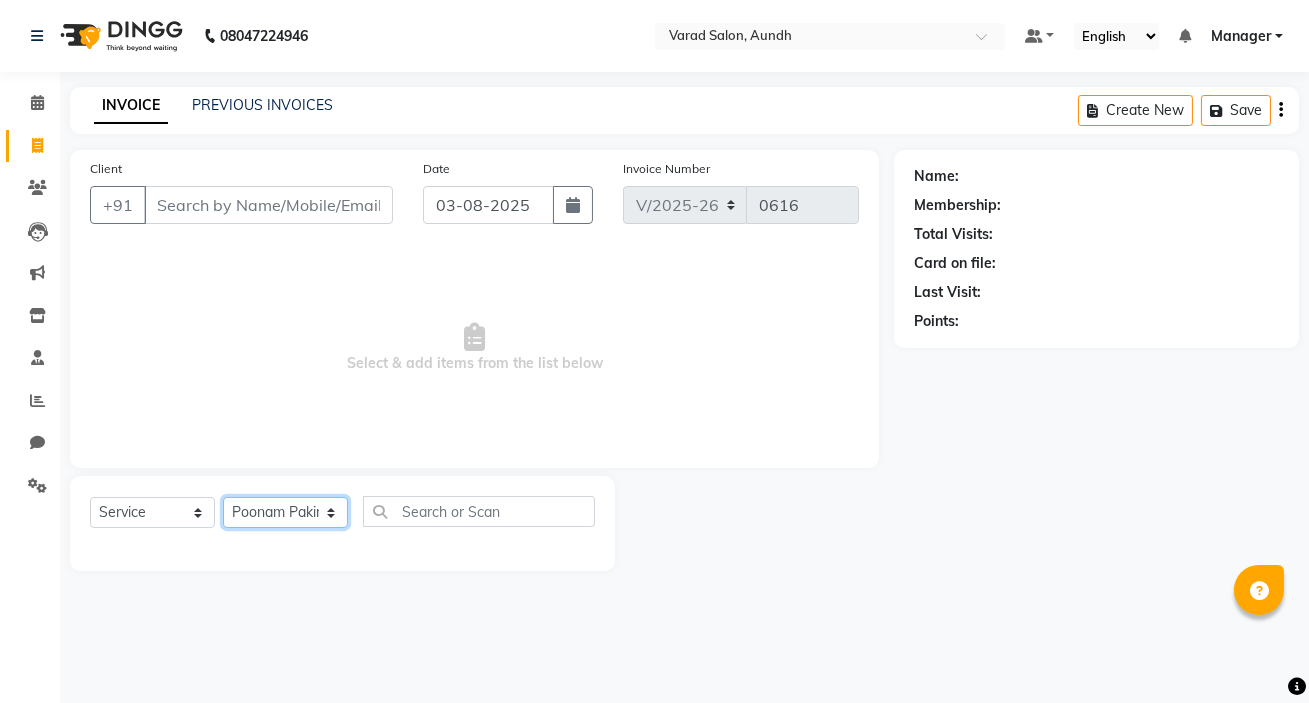 click on "Select Stylist [FIRST] [LAST] [FIRST] [LAST] Manager [FIRST] [LAST] [FIRST] [LAST] [FIRST] [LAST] [FIRST] [LAST] [FIRST] [LAST] [FIRST] [LAST] [FIRST] [LAST]" 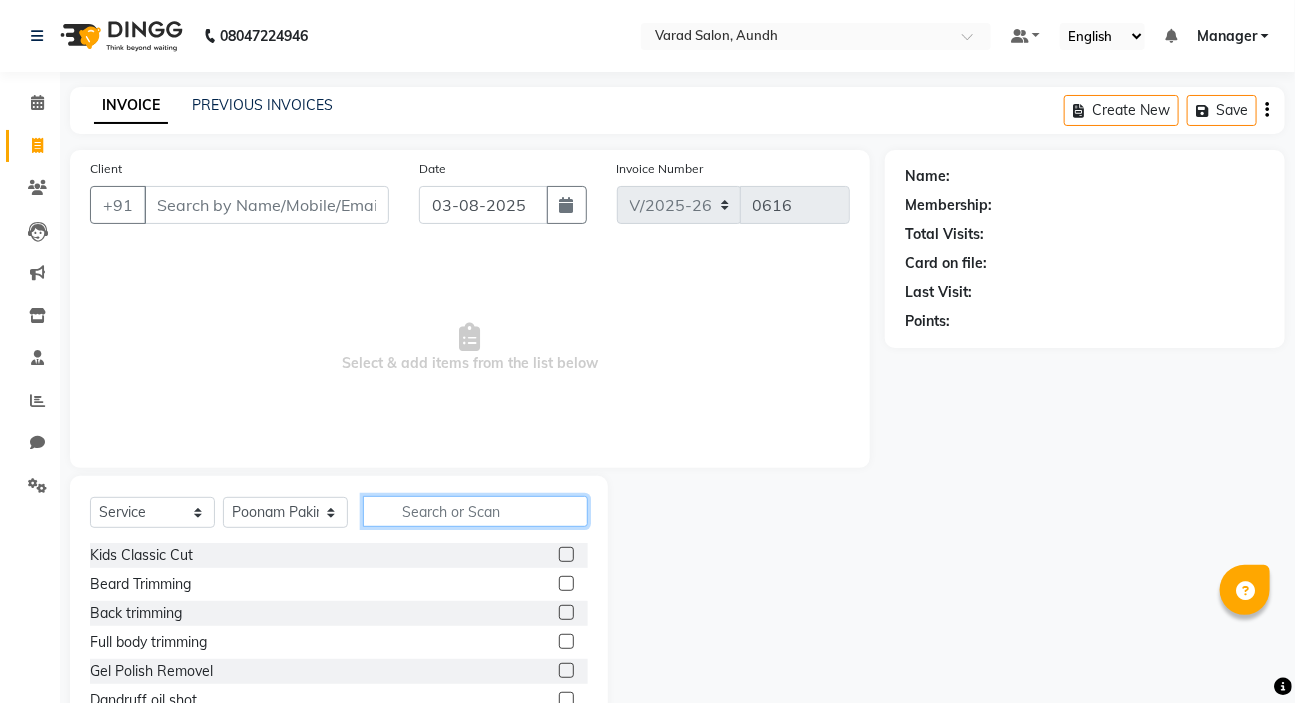 click 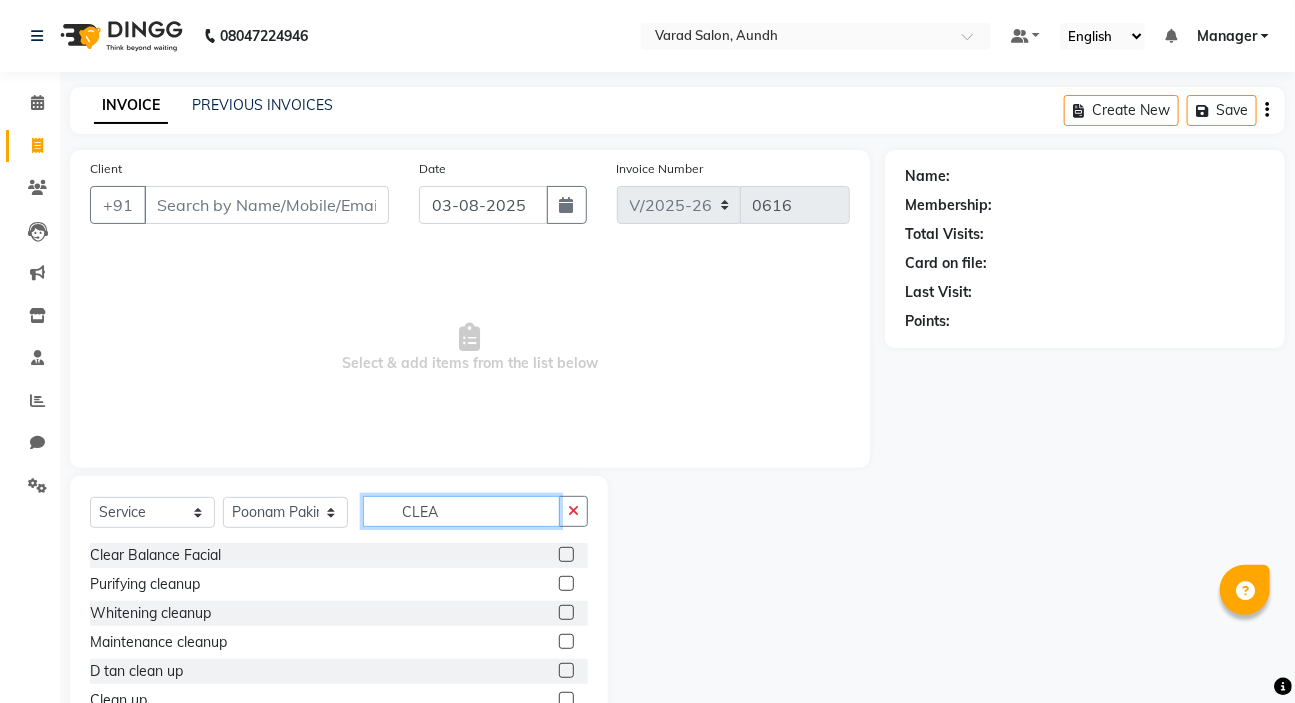 type on "CLEA" 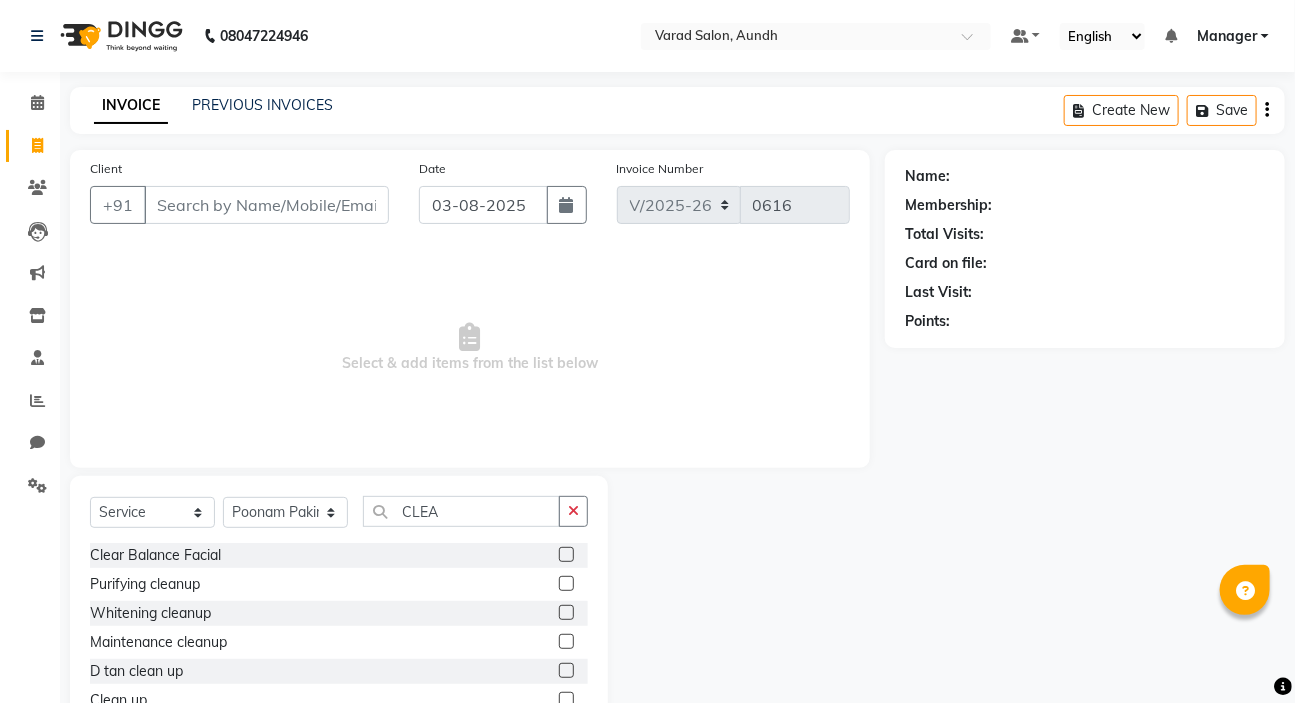 click 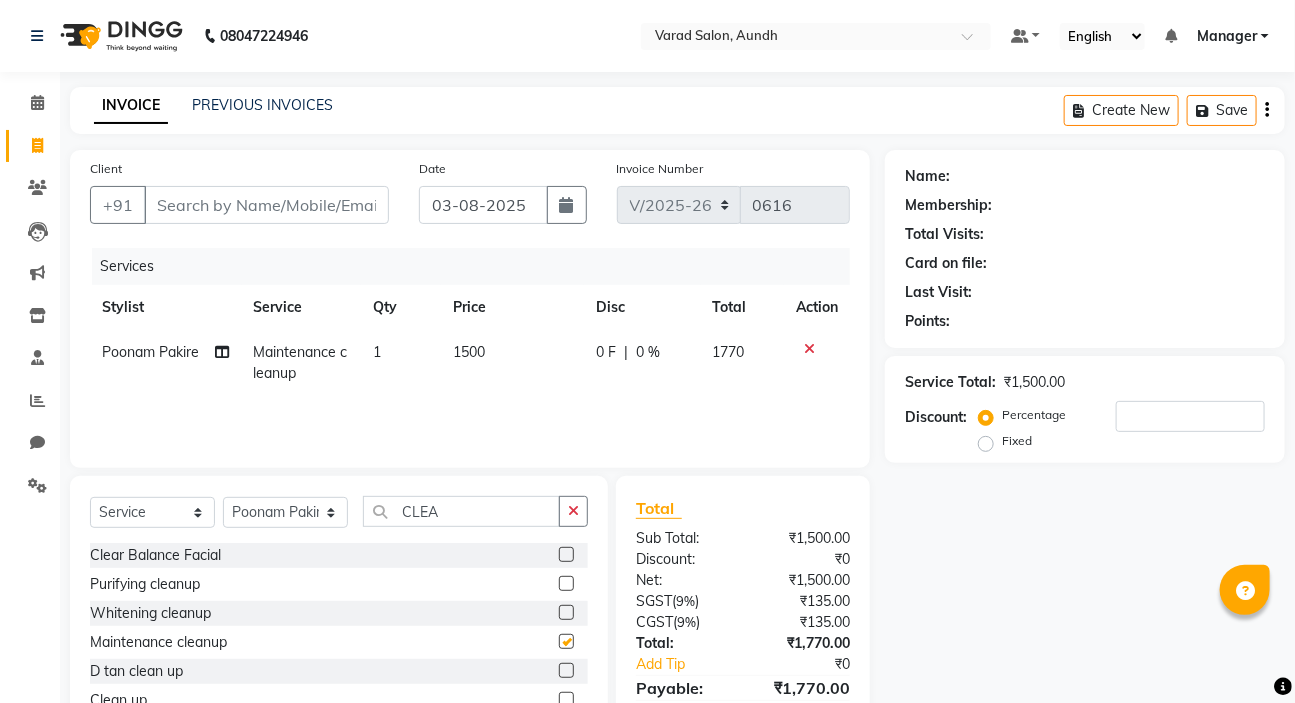 checkbox on "false" 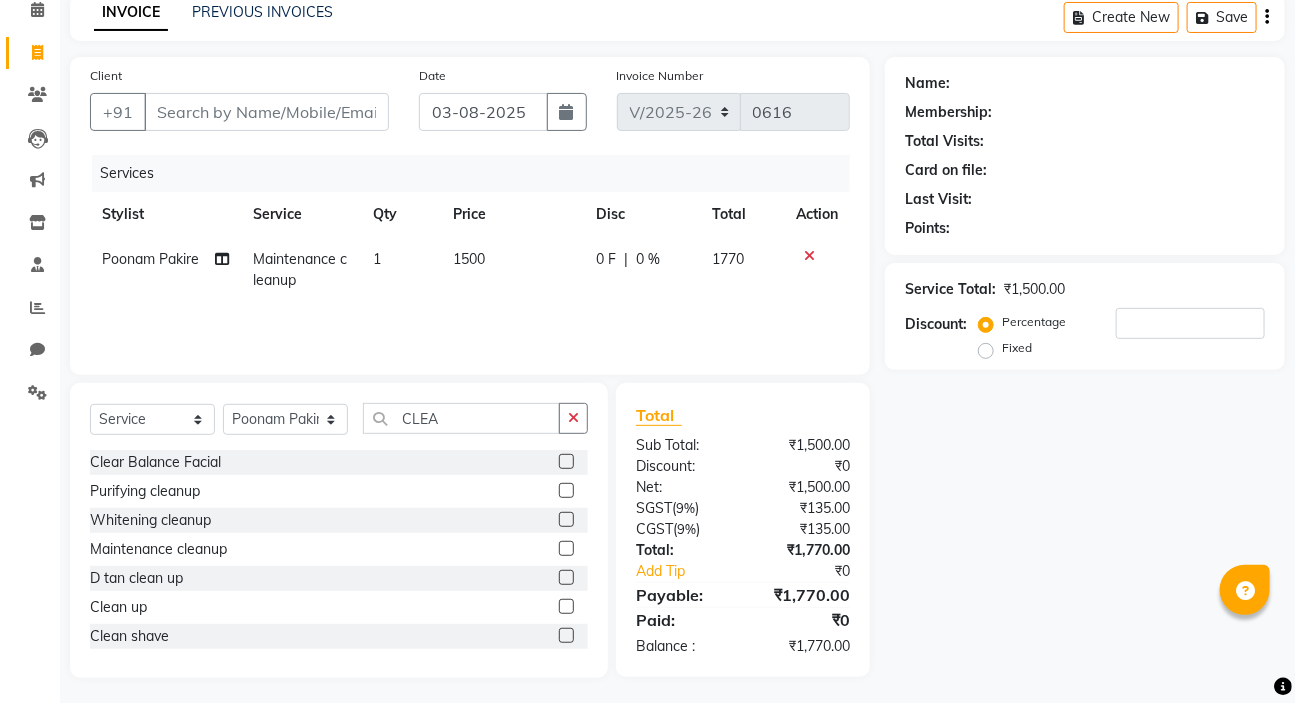 scroll, scrollTop: 99, scrollLeft: 0, axis: vertical 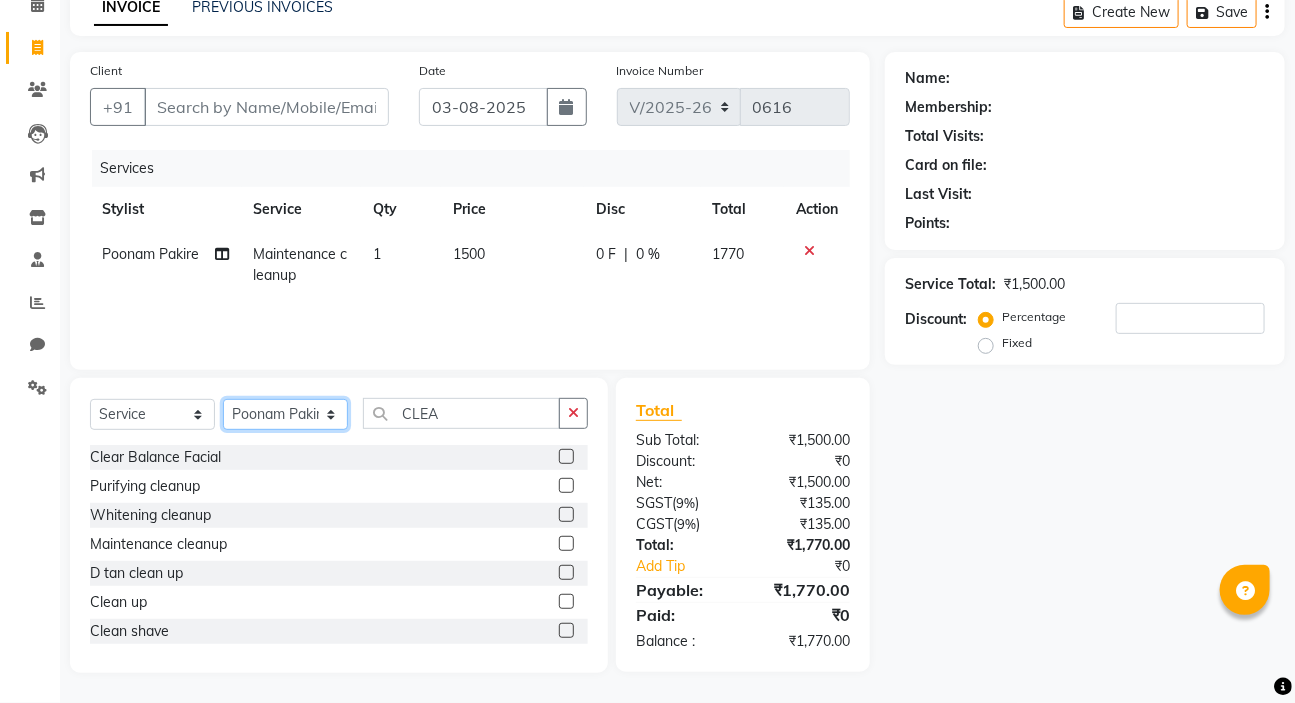 click on "Select Stylist [FIRST] [LAST] [FIRST] [LAST] Manager [FIRST] [LAST] [FIRST] [LAST] [FIRST] [LAST] [FIRST] [LAST] [FIRST] [LAST] [FIRST] [LAST] [FIRST] [LAST]" 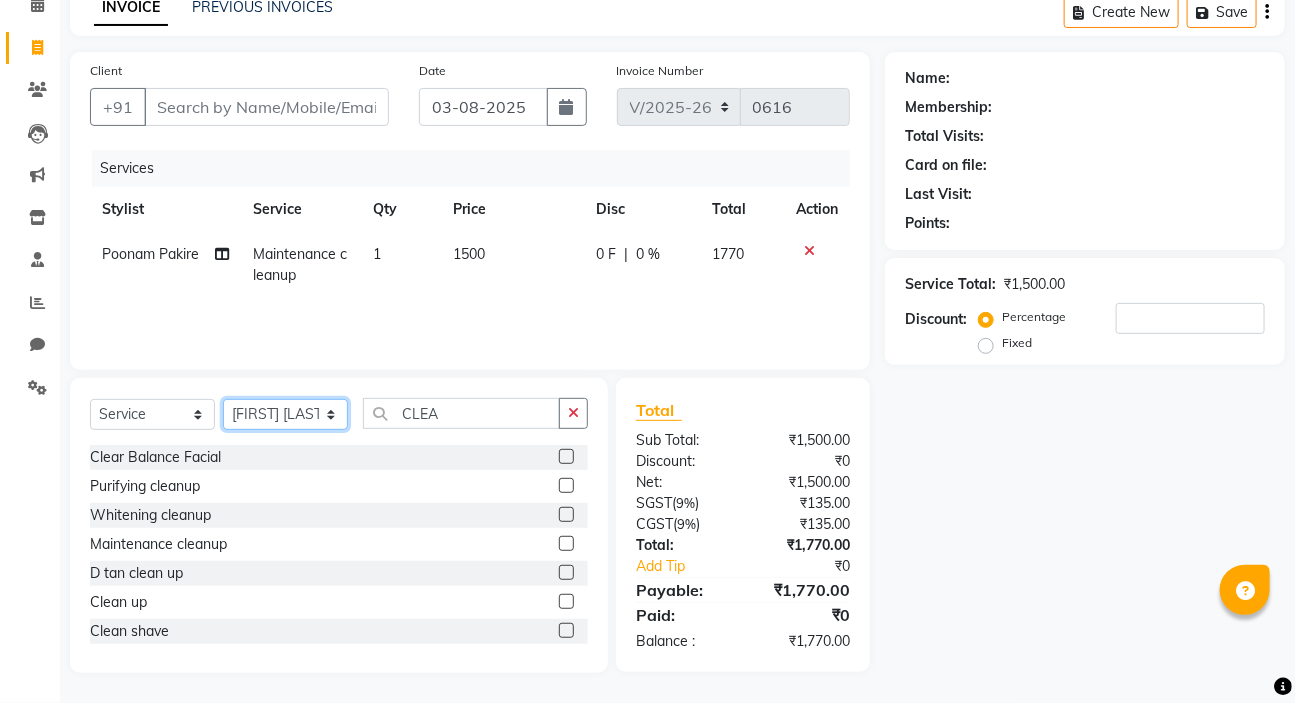 click on "Select Stylist [FIRST] [LAST] [FIRST] [LAST] Manager [FIRST] [LAST] [FIRST] [LAST] [FIRST] [LAST] [FIRST] [LAST] [FIRST] [LAST] [FIRST] [LAST] [FIRST] [LAST]" 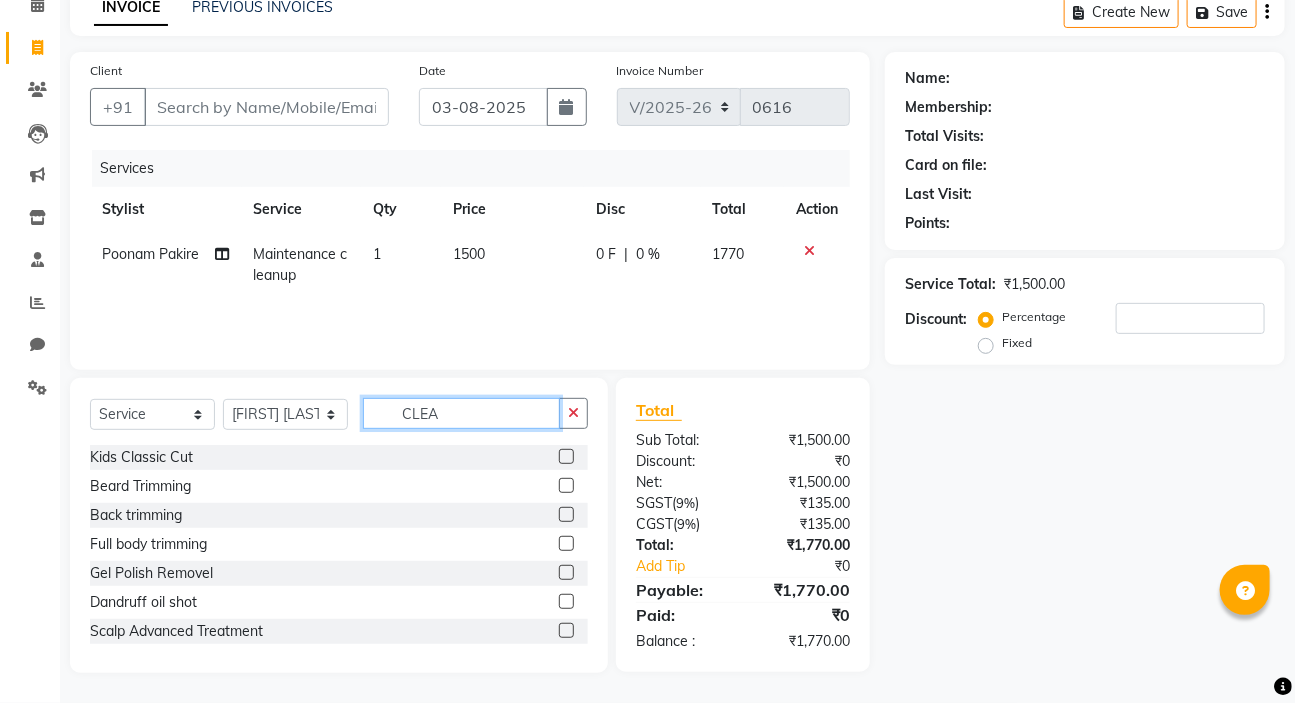 click on "CLEA" 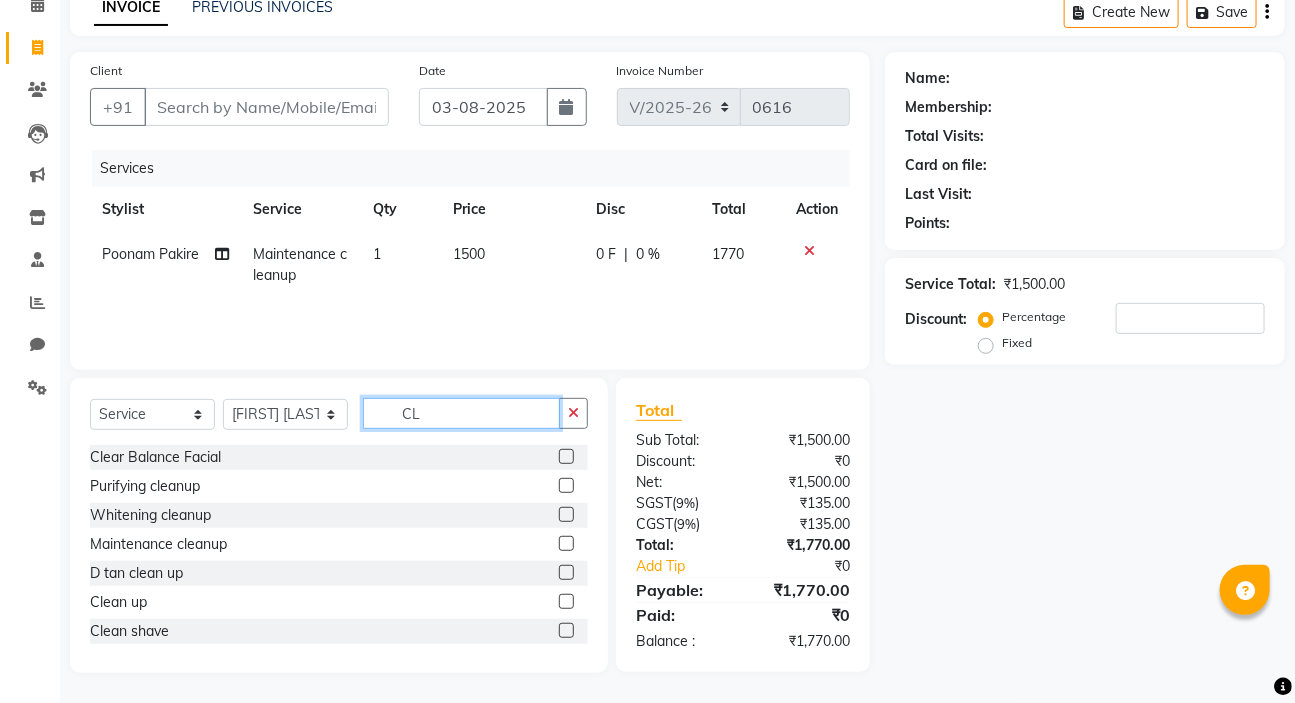 type on "C" 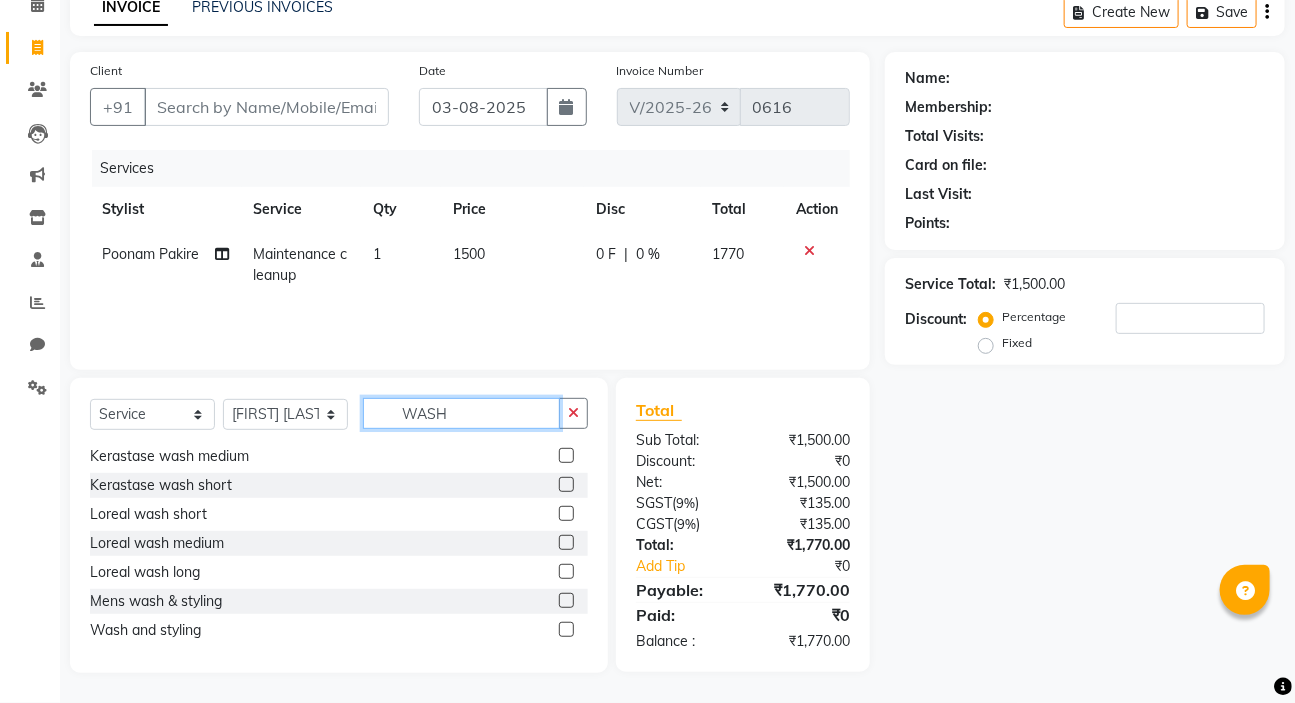 scroll, scrollTop: 321, scrollLeft: 0, axis: vertical 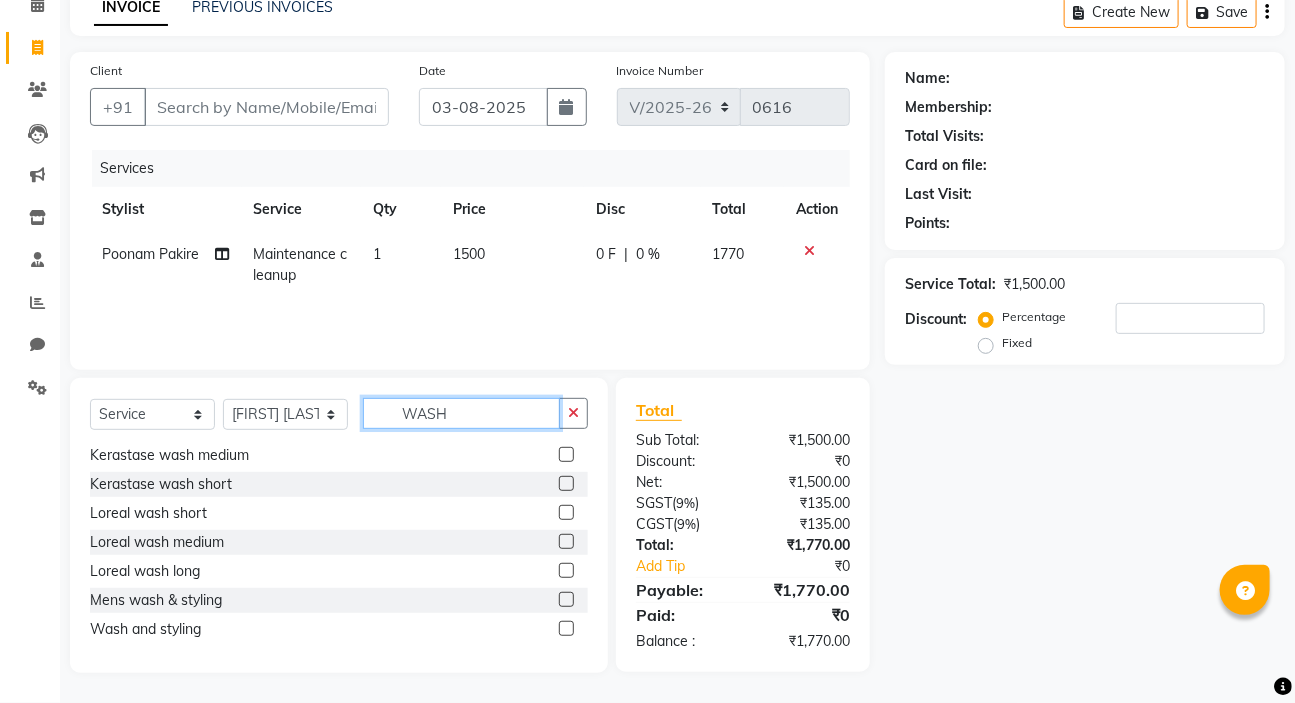 type on "WASH" 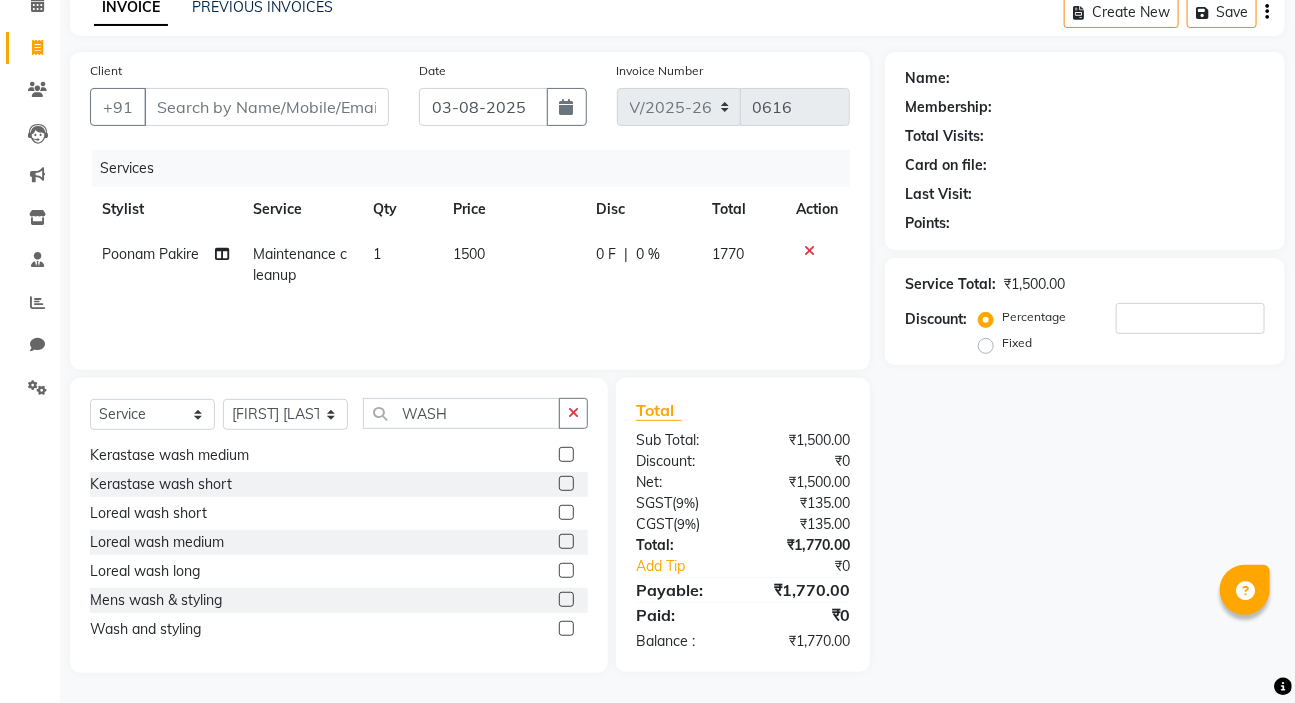 click 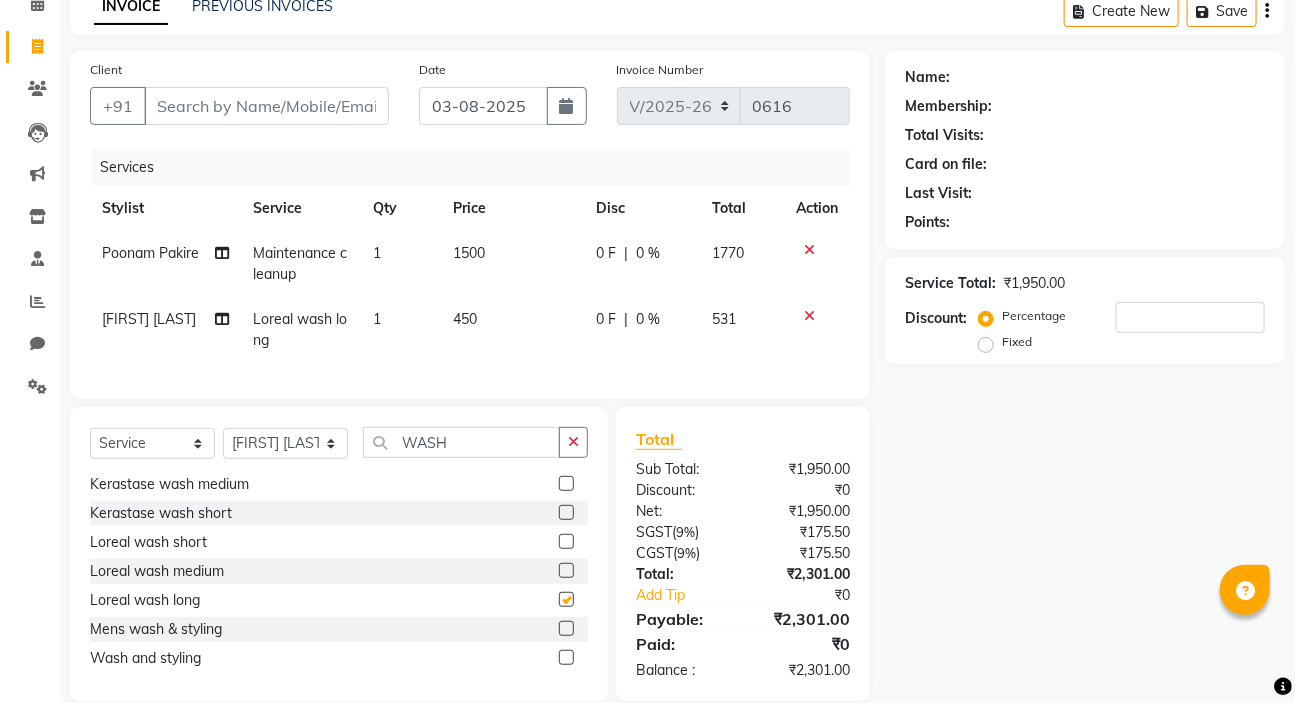 checkbox on "false" 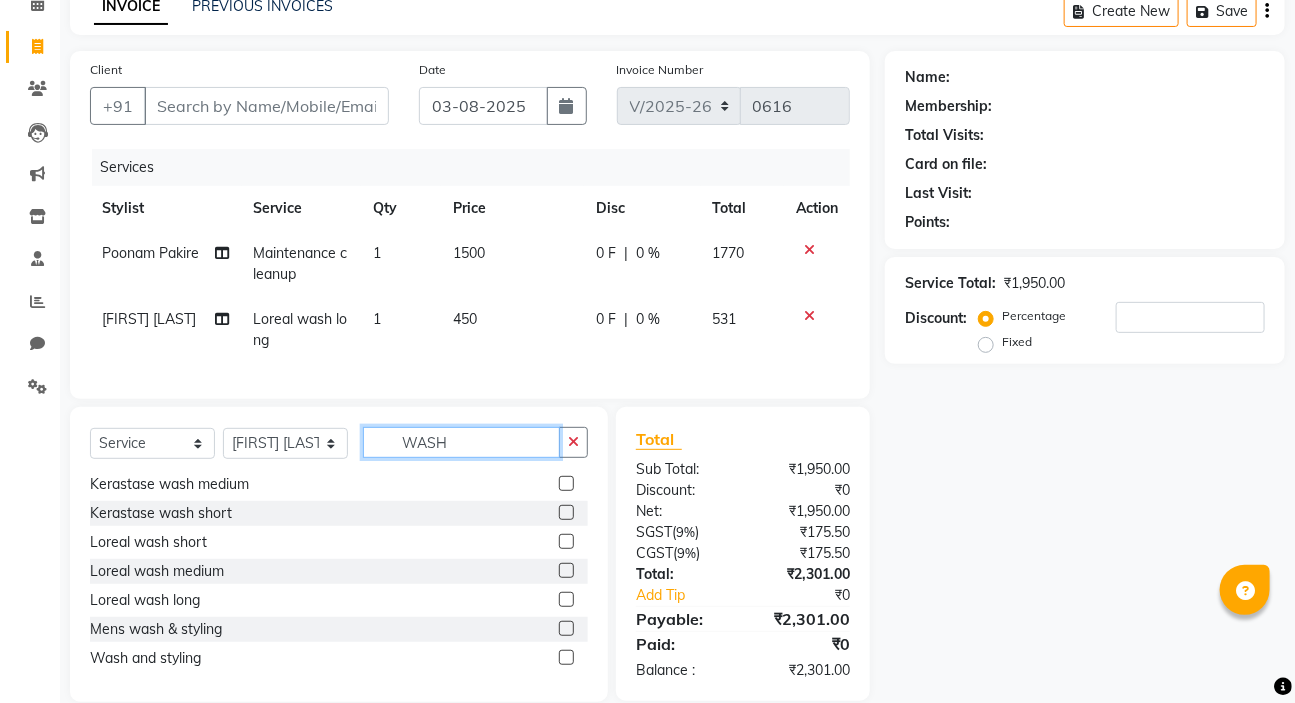 drag, startPoint x: 492, startPoint y: 455, endPoint x: 459, endPoint y: 378, distance: 83.773506 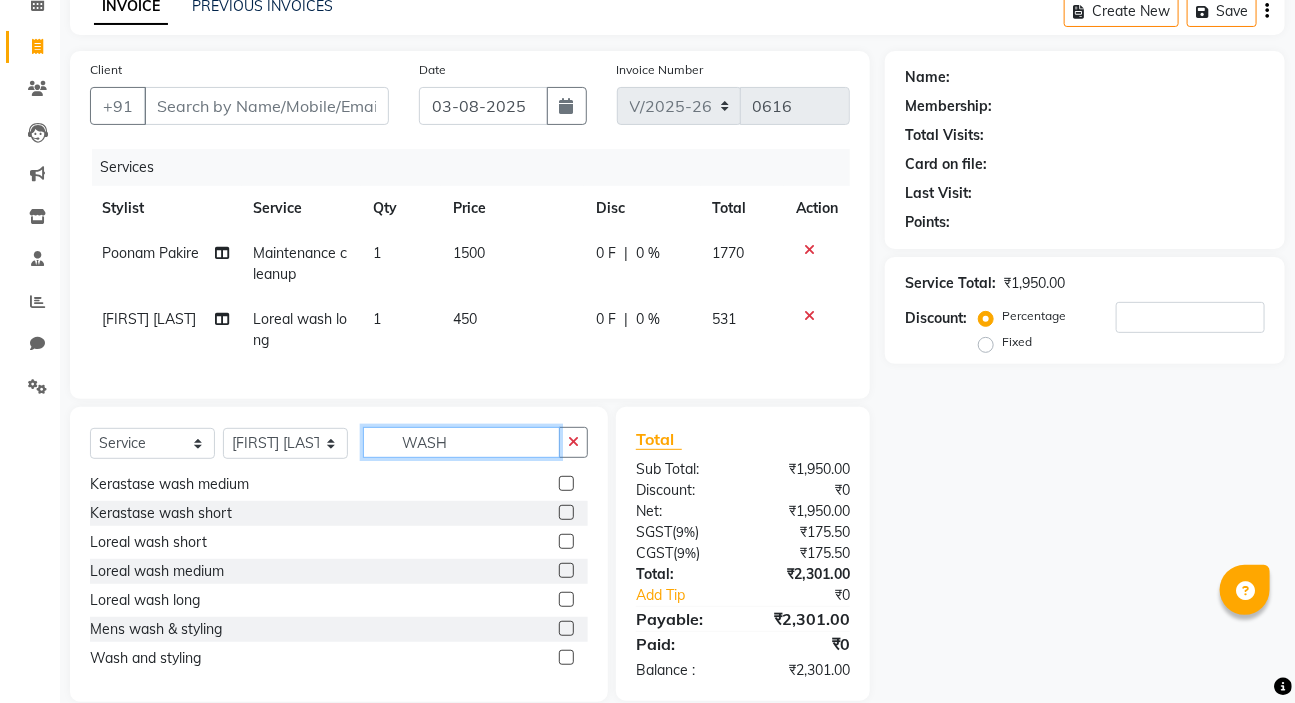 click on "Select  Service  Product  Membership  Package VoucherPrepaid Gift Card  Select Stylist [FIRST] [LAST] [FIRST] [LAST] Manager [FIRST] [LAST] [FIRST] [LAST] [FIRST] [LAST] [FIRST] [LAST] [FIRST] [LAST] [FIRST] [LAST] [FIRST] [LAST] WASH Kerastase Complimentory Hair wash  Loreal wash Extra long  Mens Wash & styling  complimentary loreal wash   Keratin wash mens  Keratin wash long  Keratin wash medium  Keratin wash short  Loreal mens wash  Kerastase wash mens  Kerastase wash long  Kerastase wash medium  Kerastase wash short  Loreal wash short  Loreal wash medium  Loreal wash long  Mens wash & styling  Wash and styling" 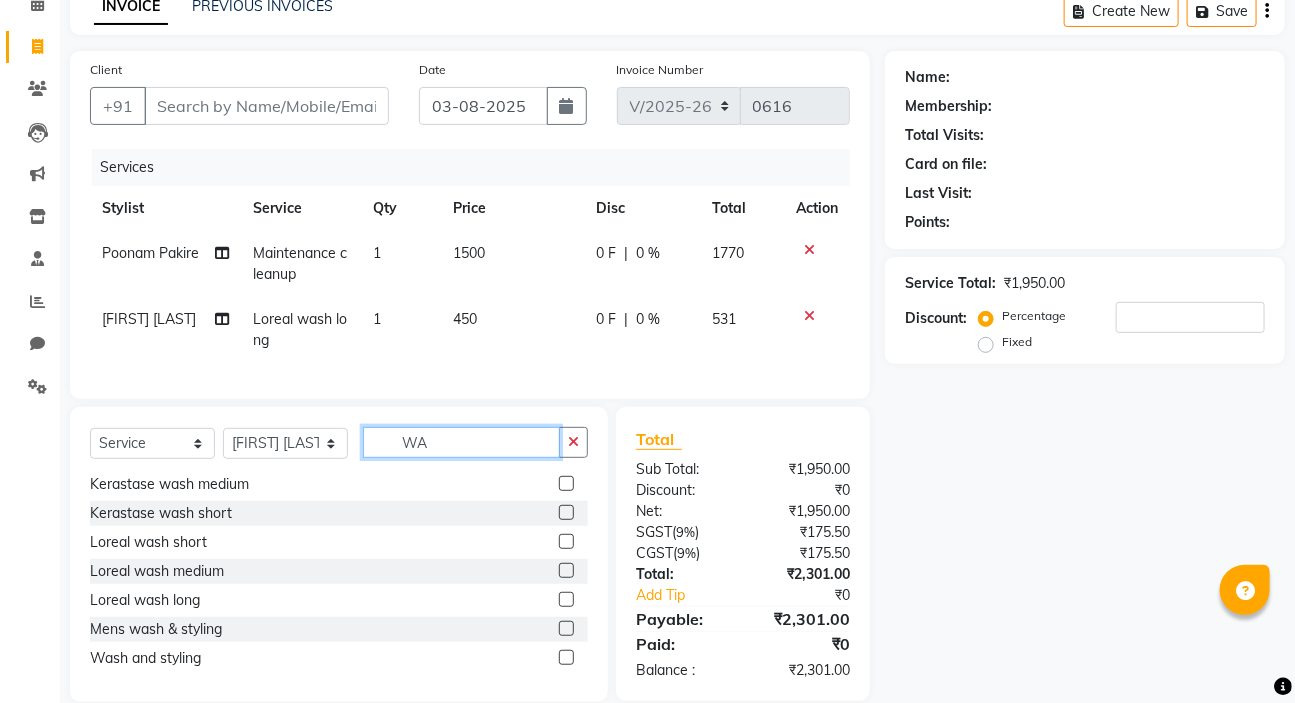 type on "W" 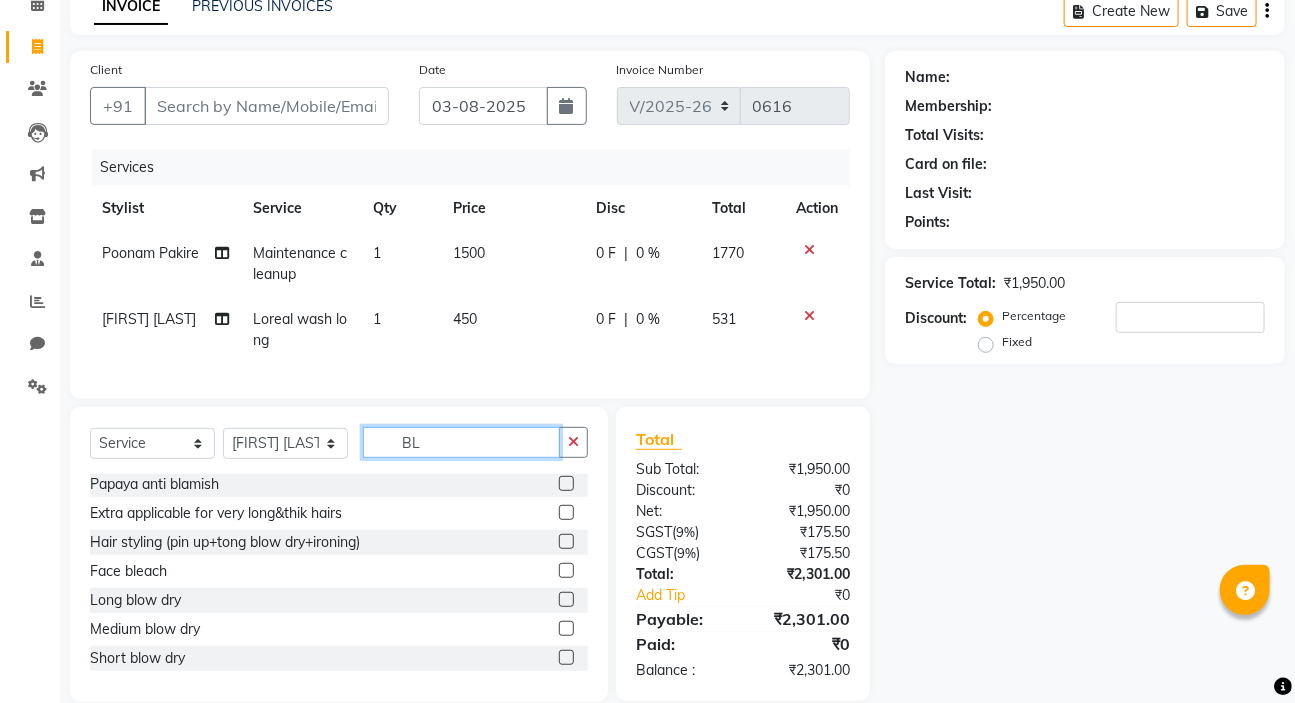 scroll, scrollTop: 0, scrollLeft: 0, axis: both 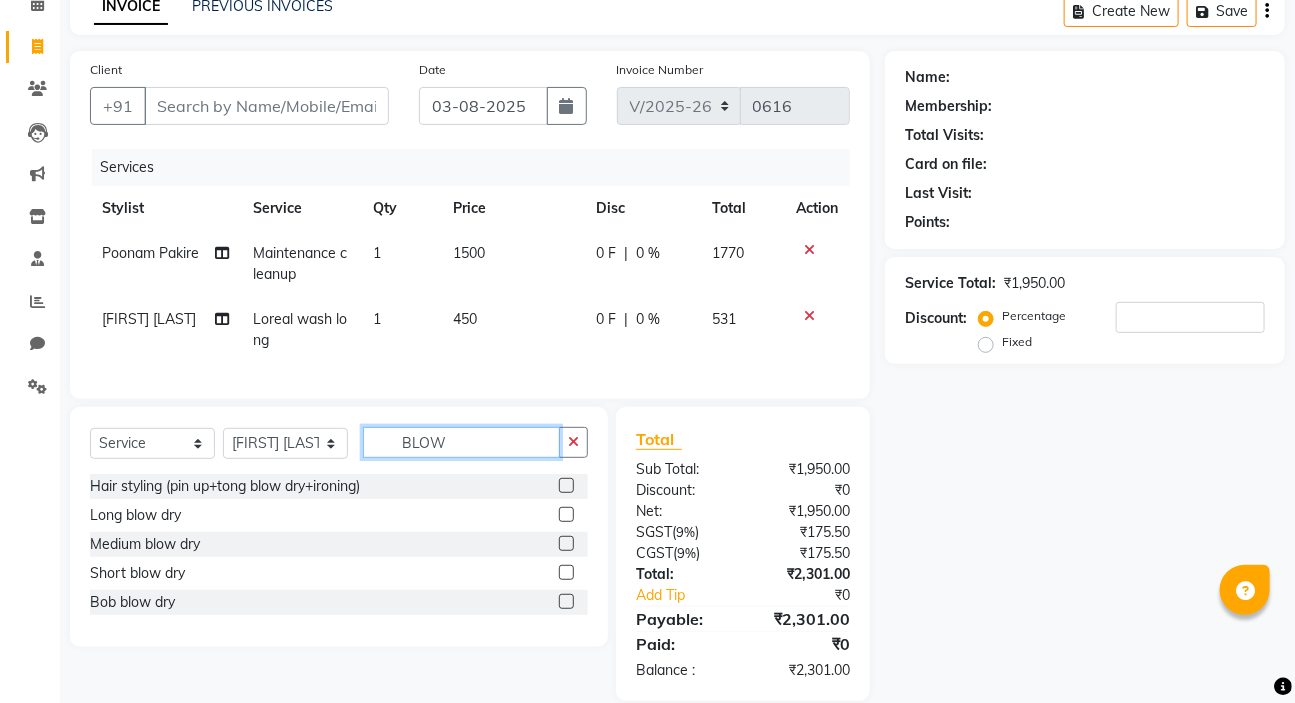 type on "BLOW" 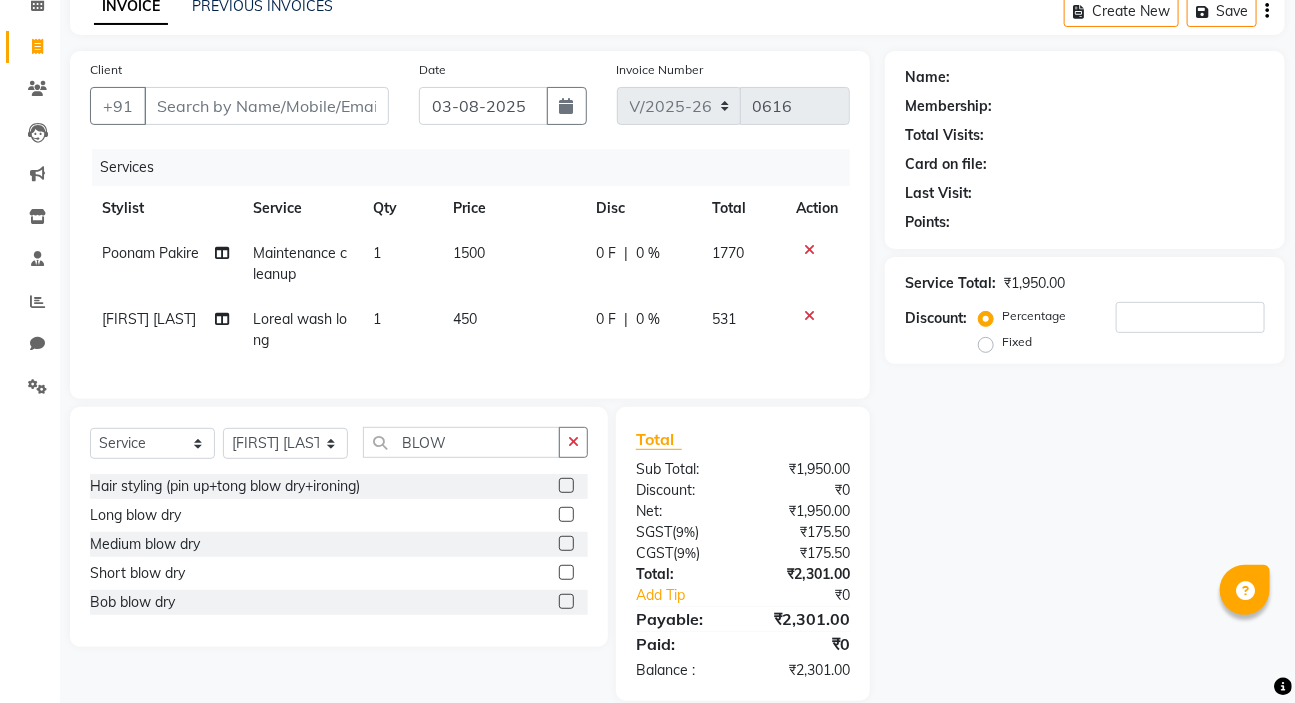 click 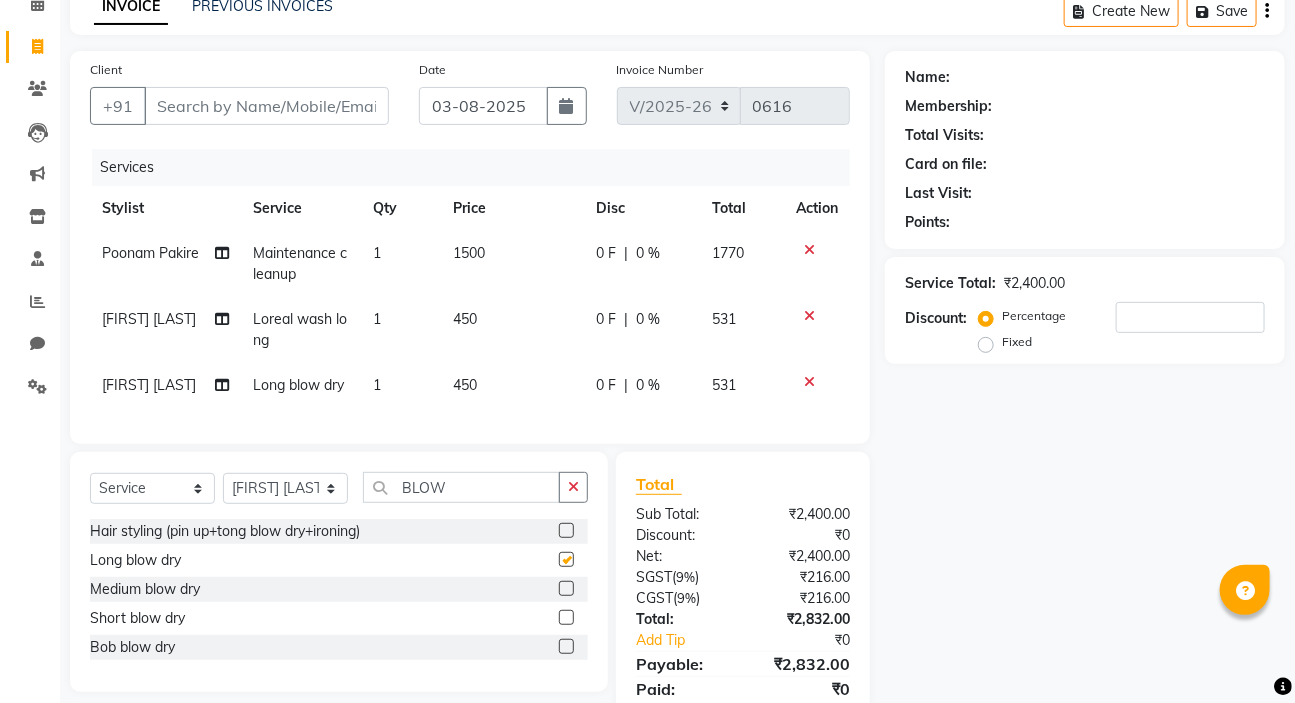checkbox on "false" 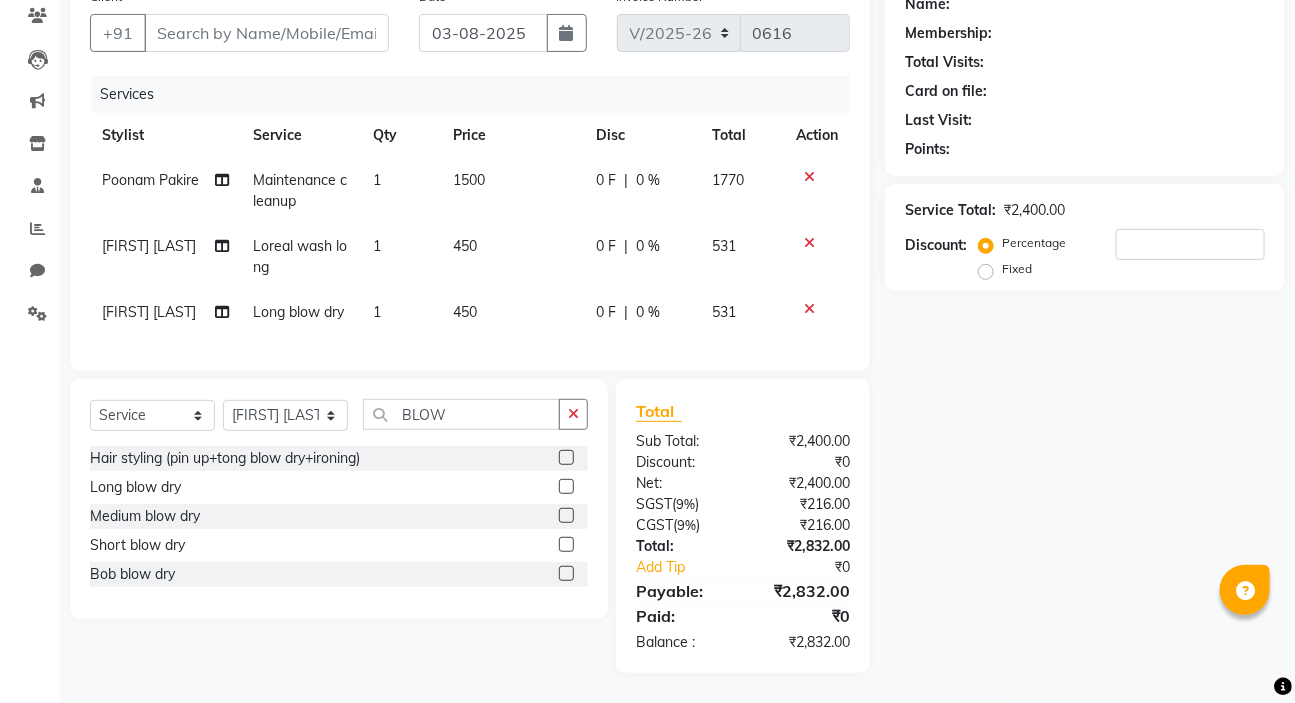 scroll, scrollTop: 186, scrollLeft: 0, axis: vertical 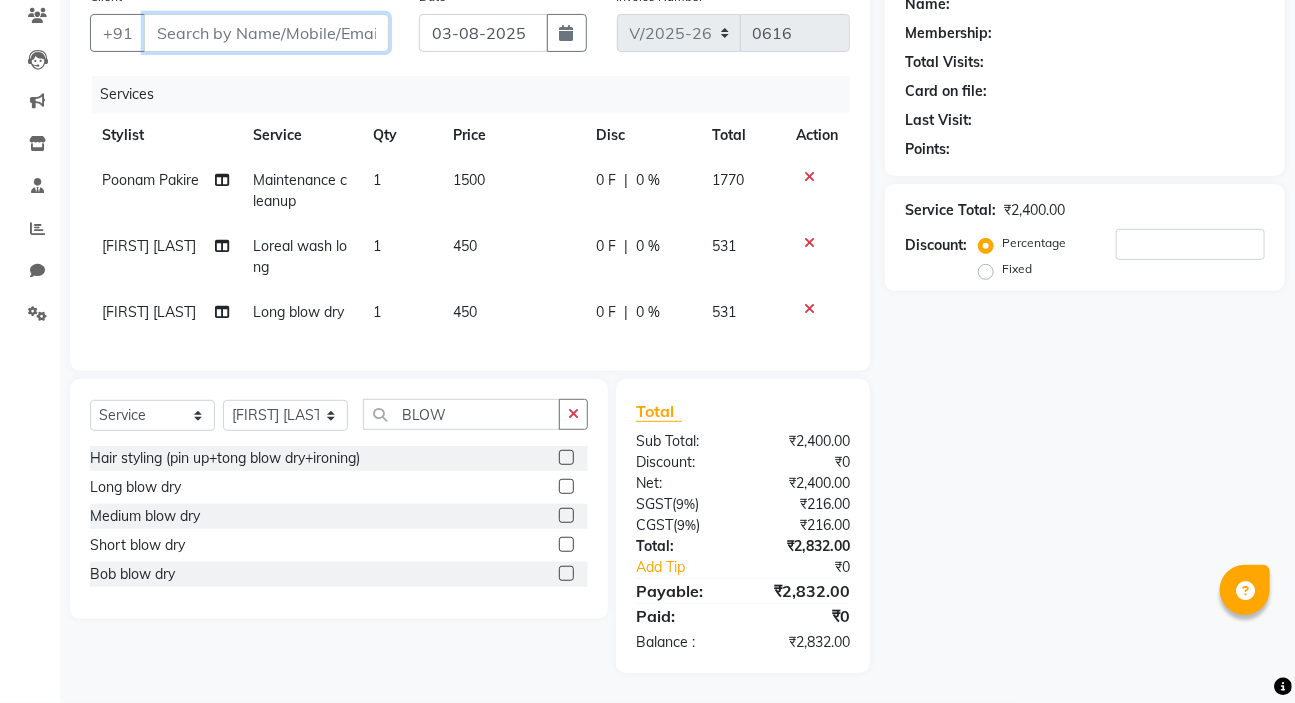 click on "Client" at bounding box center [266, 33] 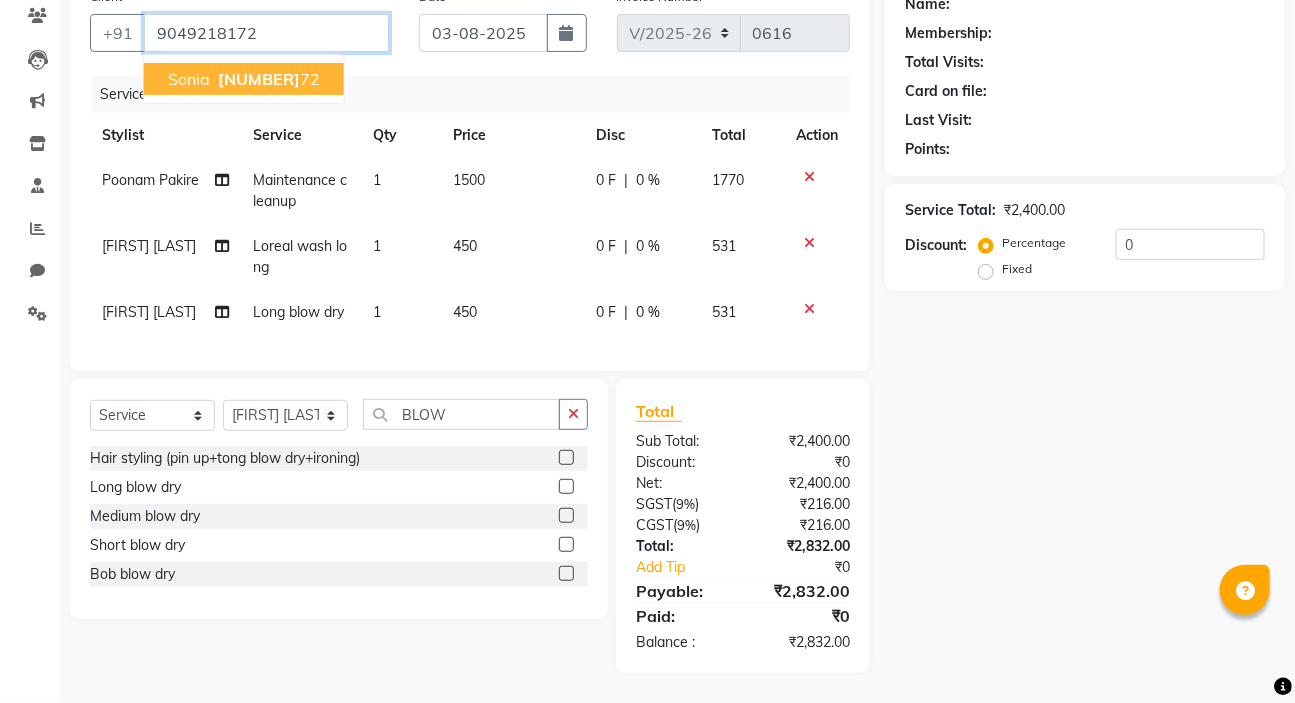 type on "9049218172" 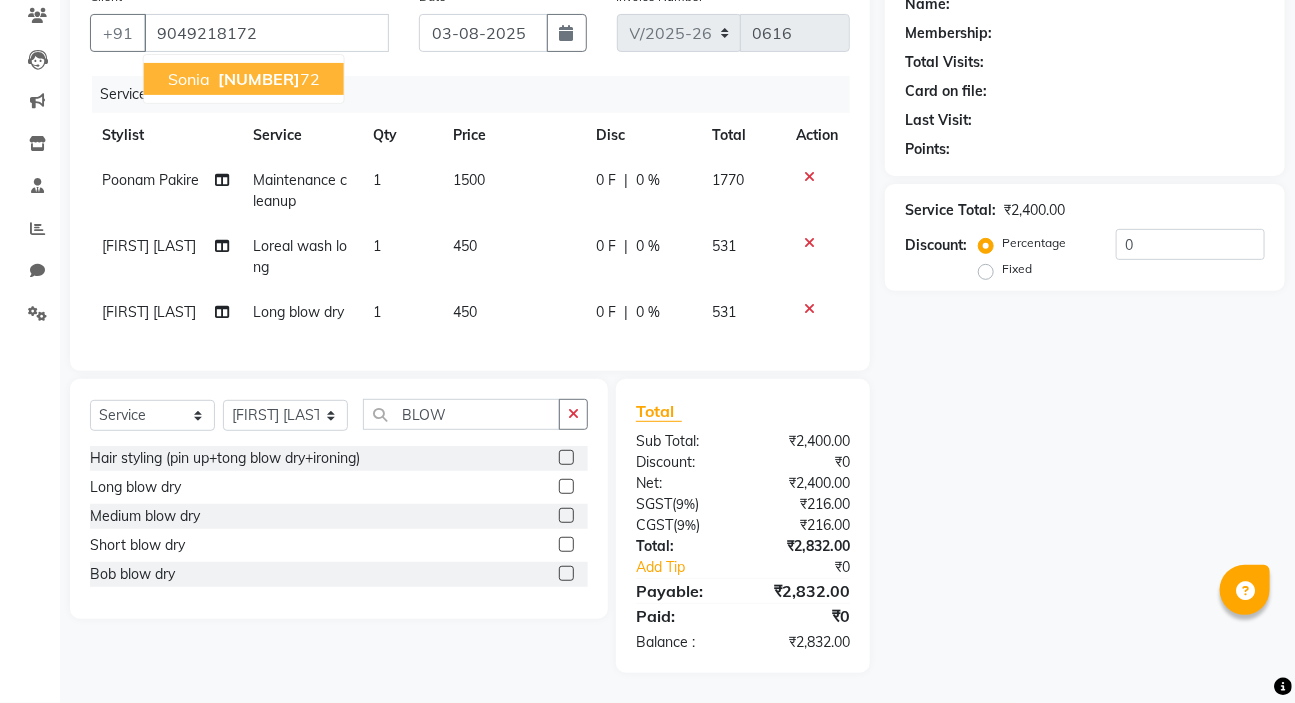 select on "1: Object" 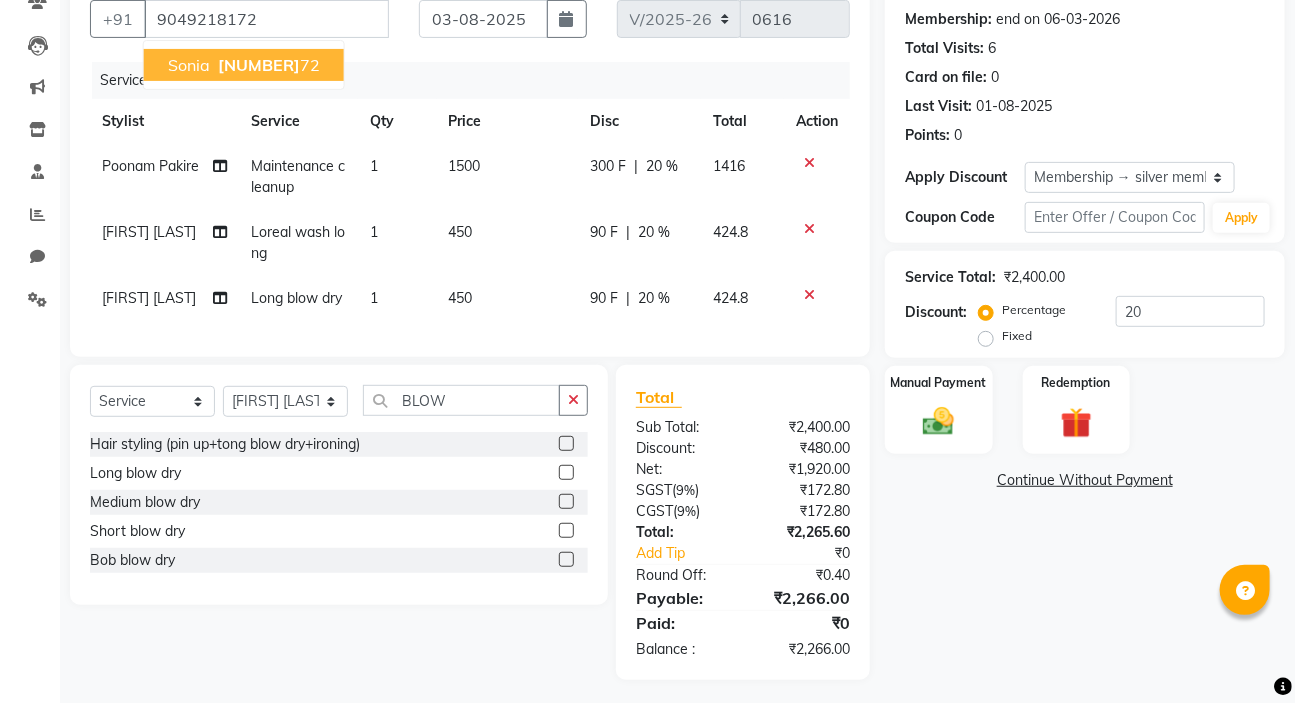 click on "[NUMBER]" at bounding box center (259, 65) 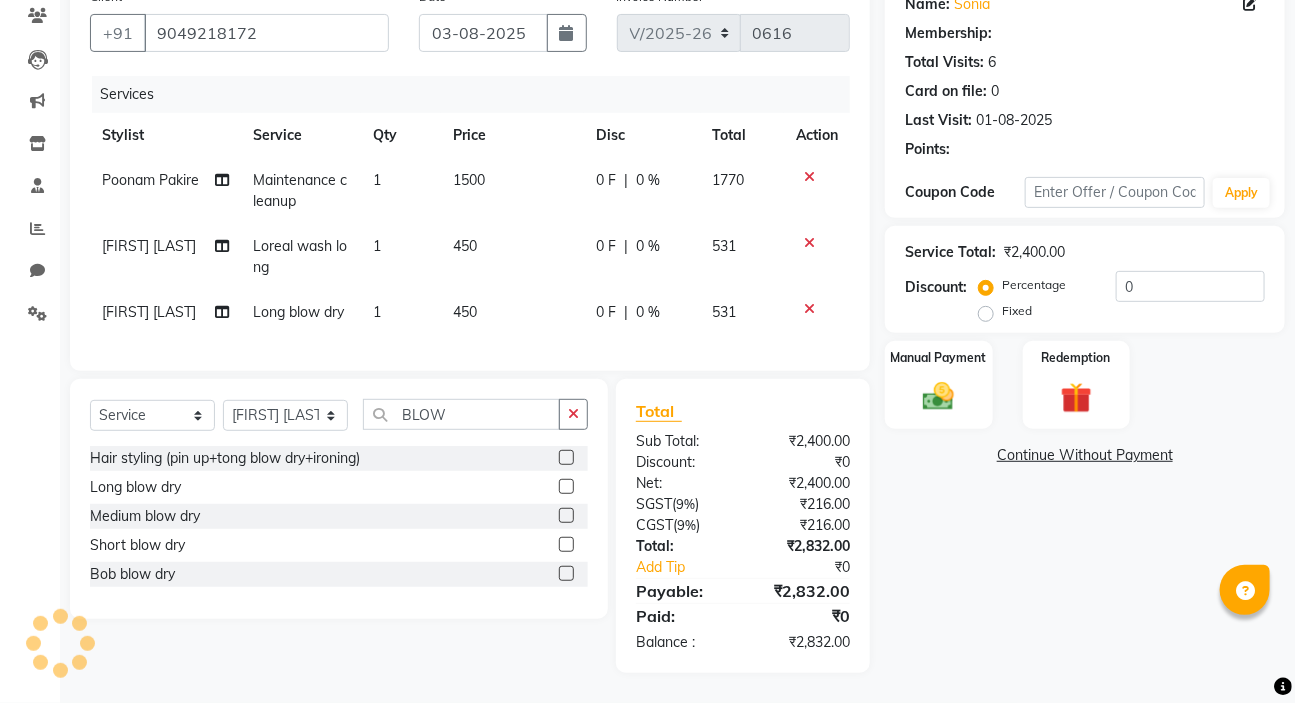 select on "1: Object" 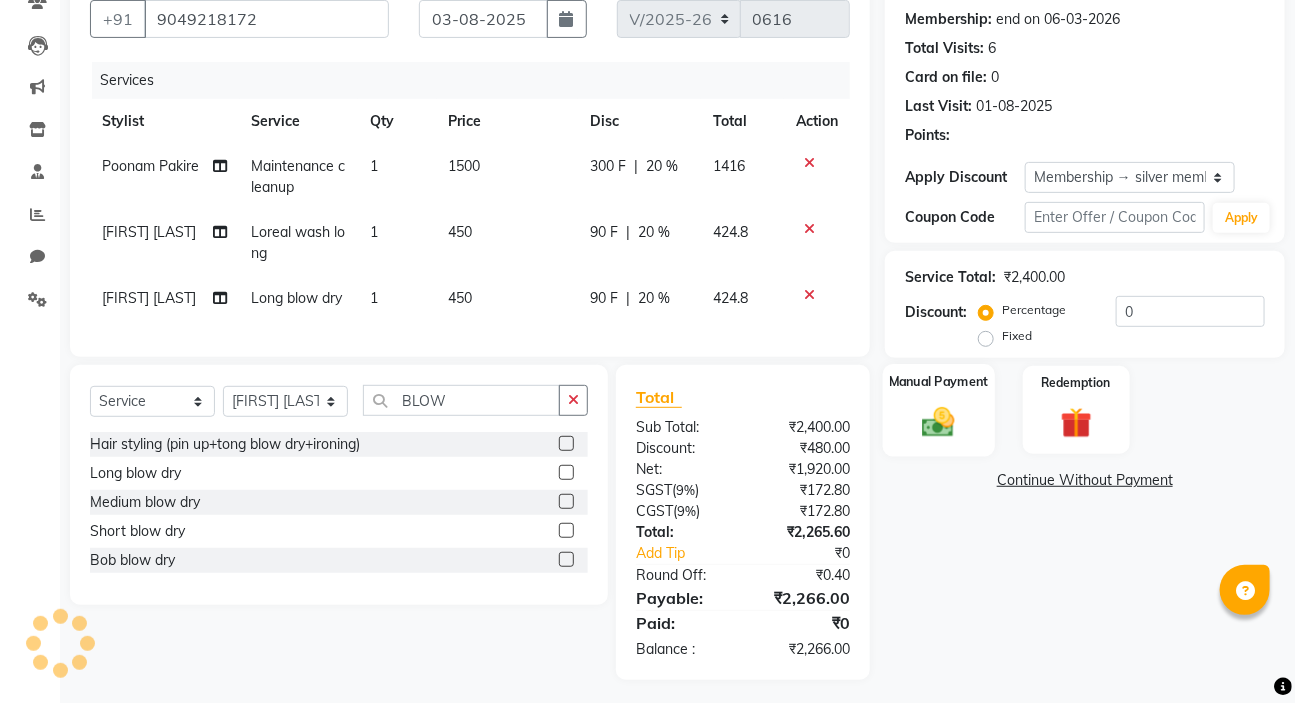 type on "20" 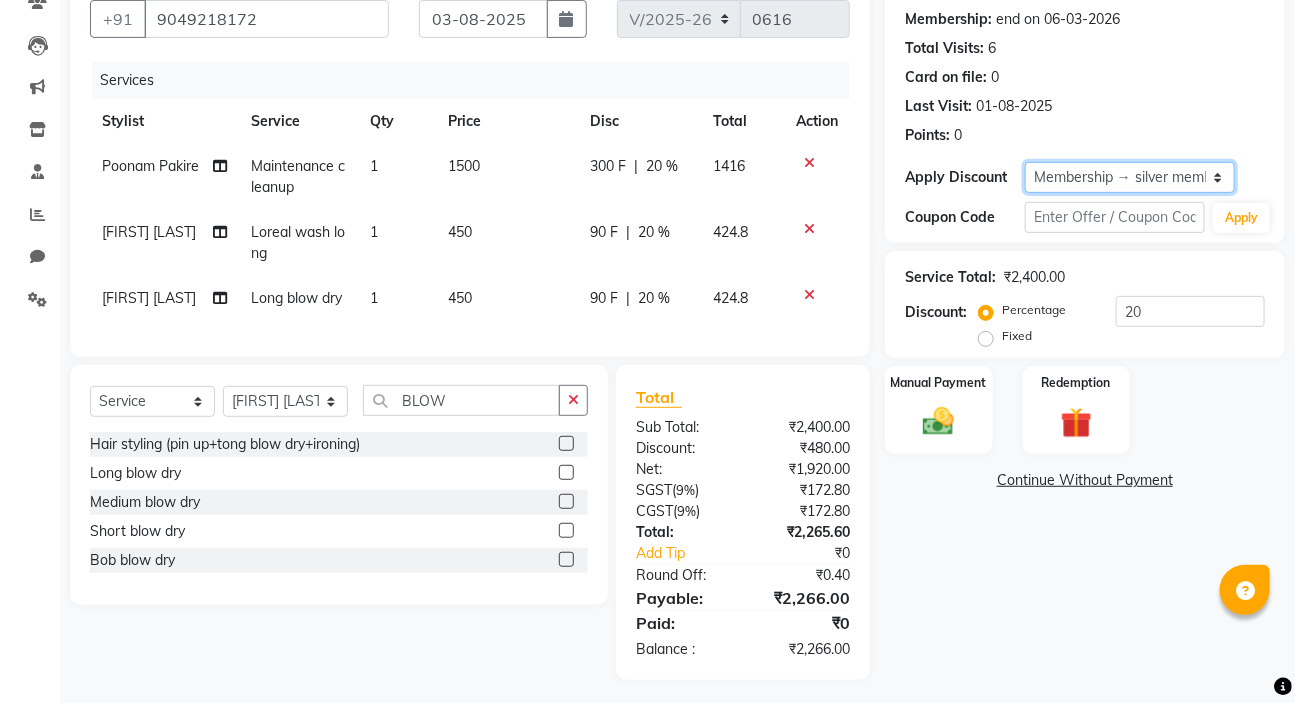 click on "Select Membership → silver membership" 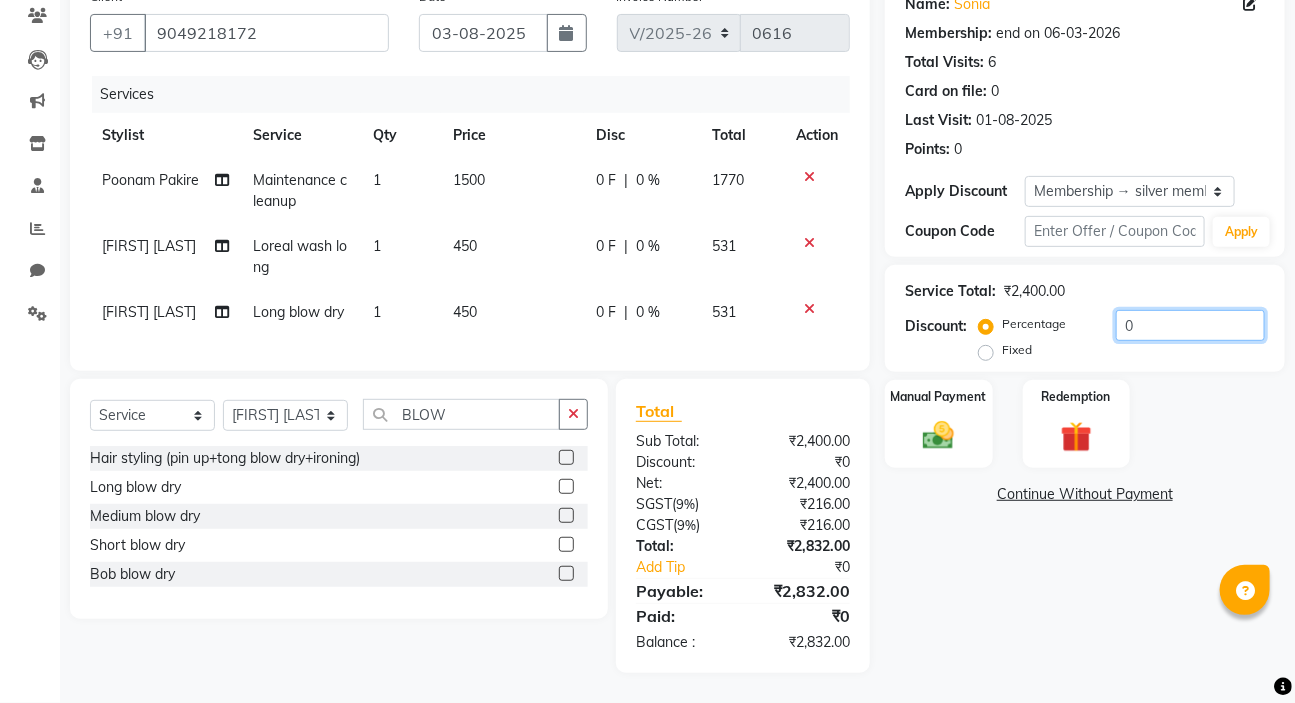 click on "0" 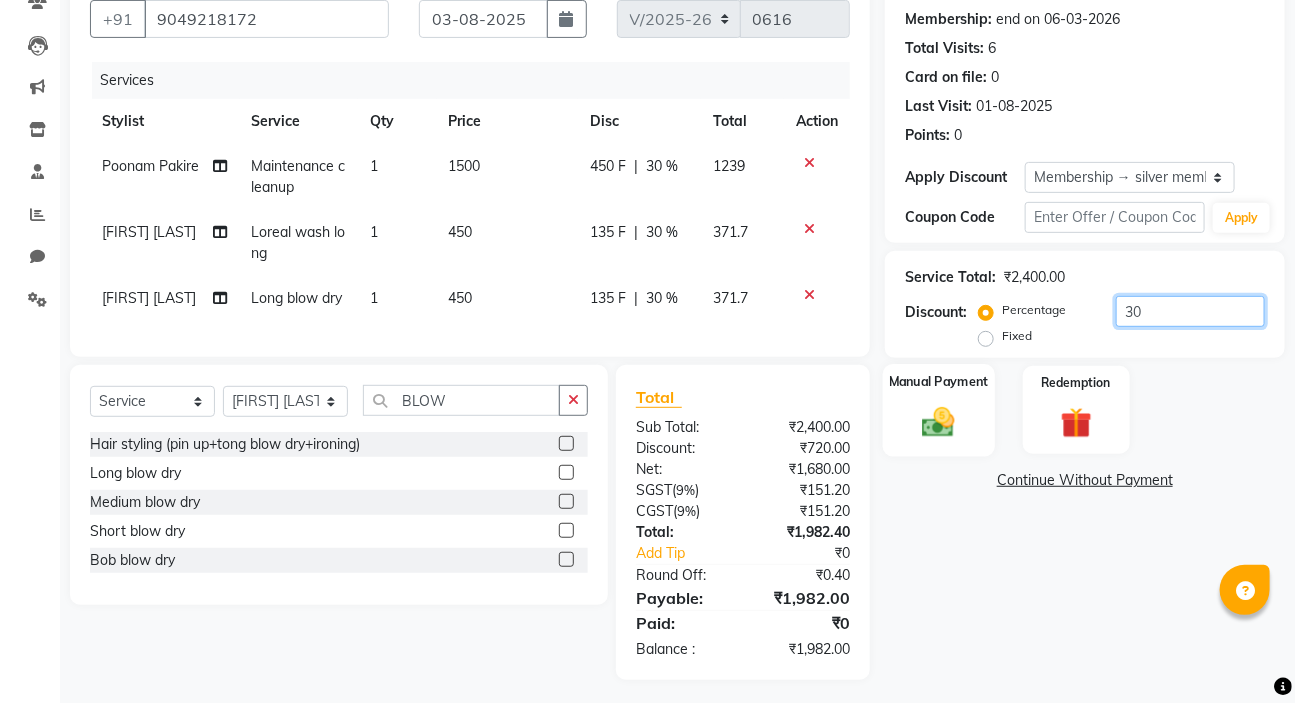 type on "30" 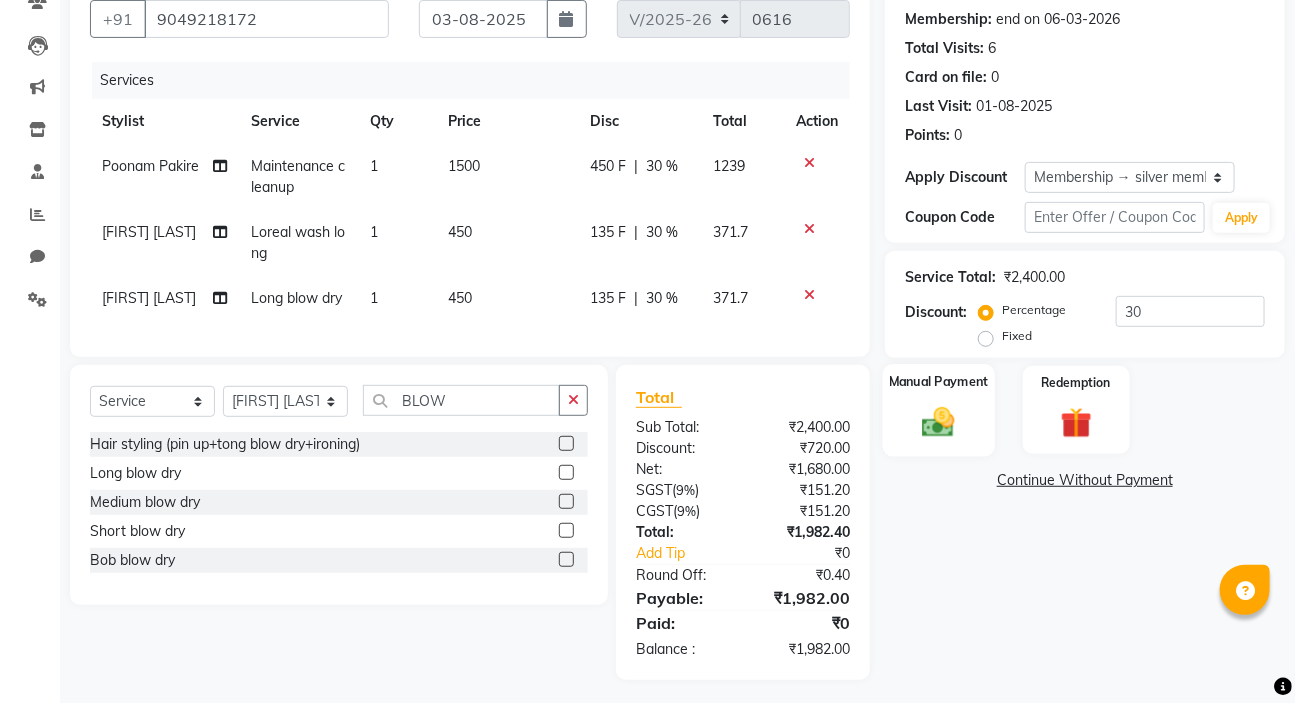 click 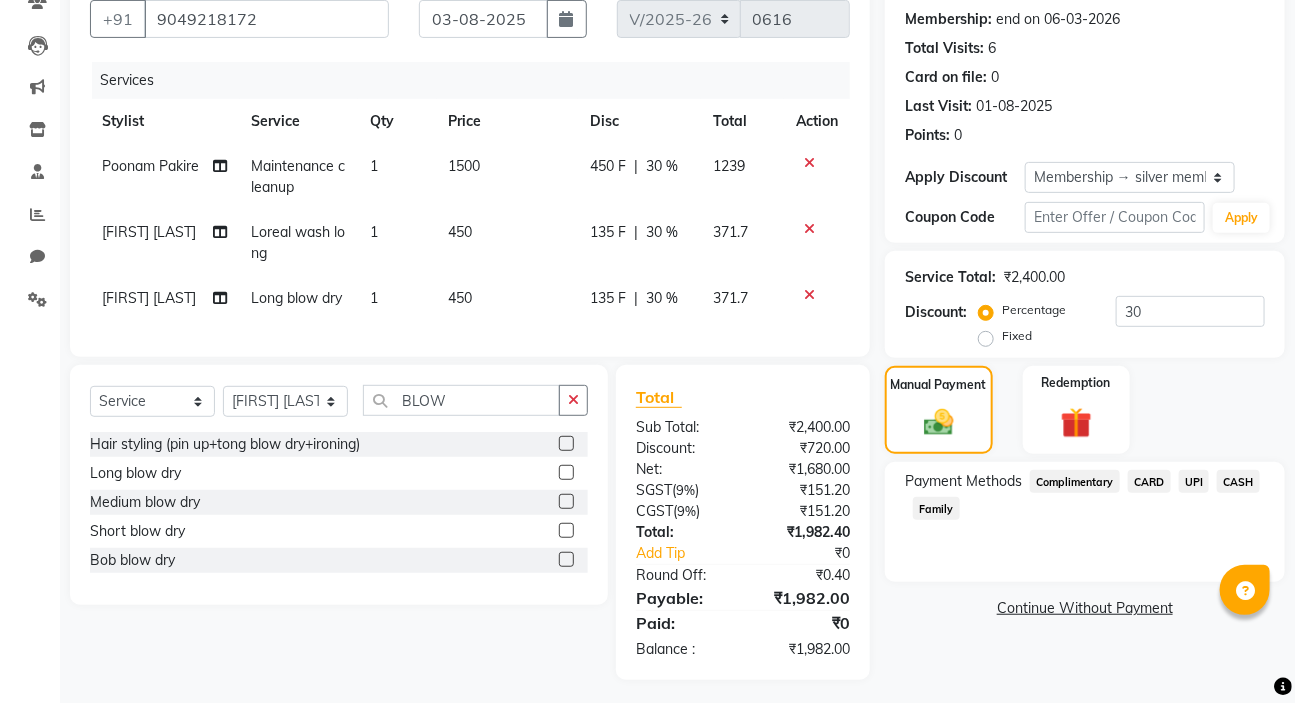 scroll, scrollTop: 208, scrollLeft: 0, axis: vertical 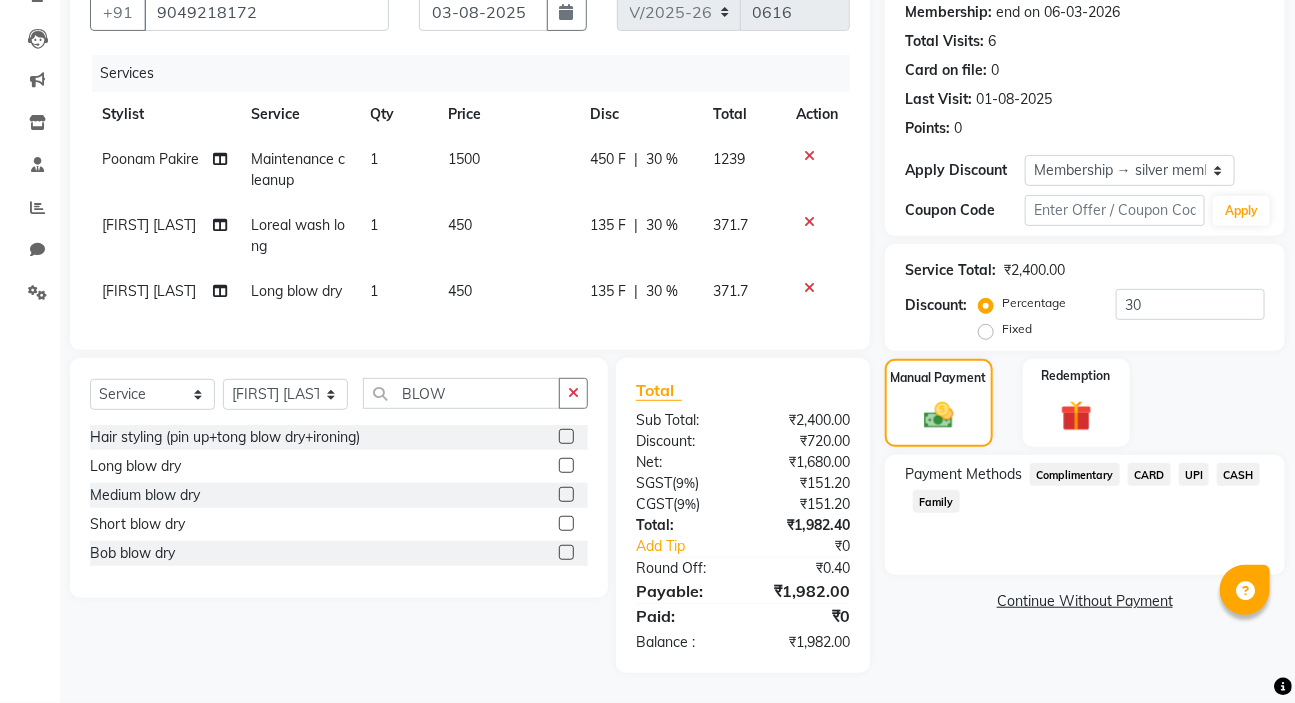 click on "CARD" 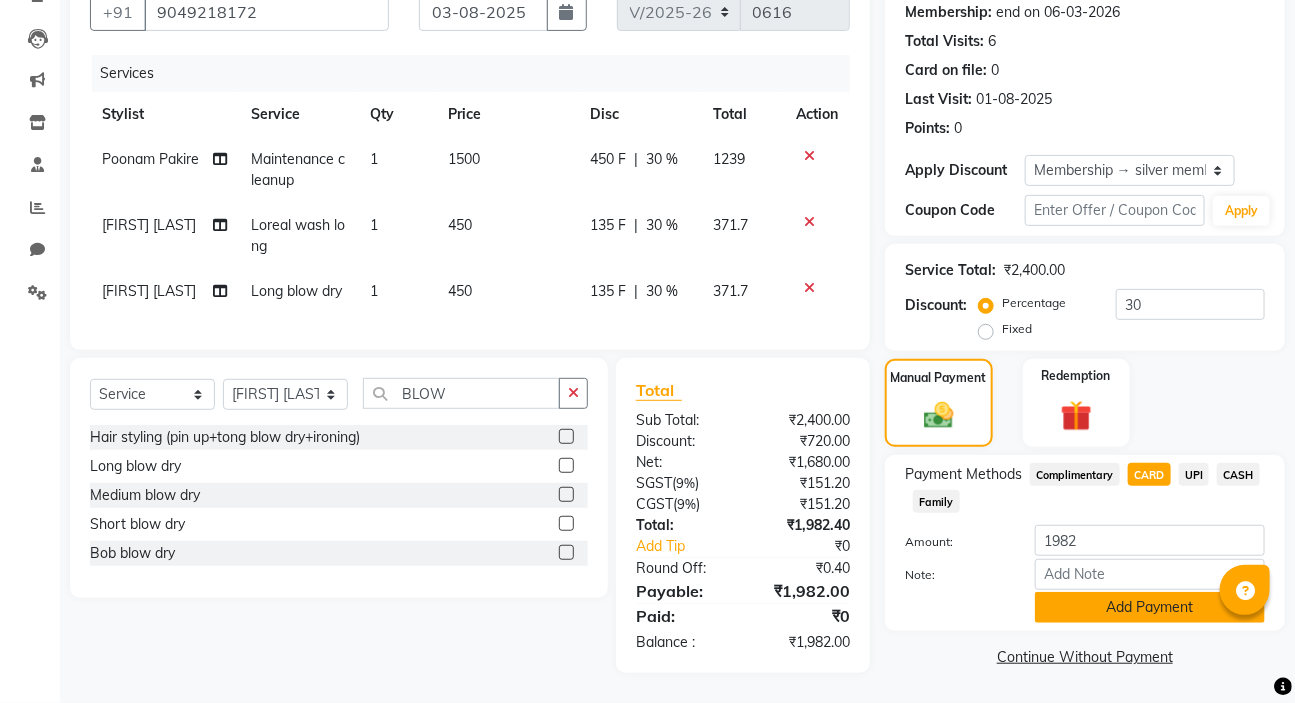 click on "Add Payment" 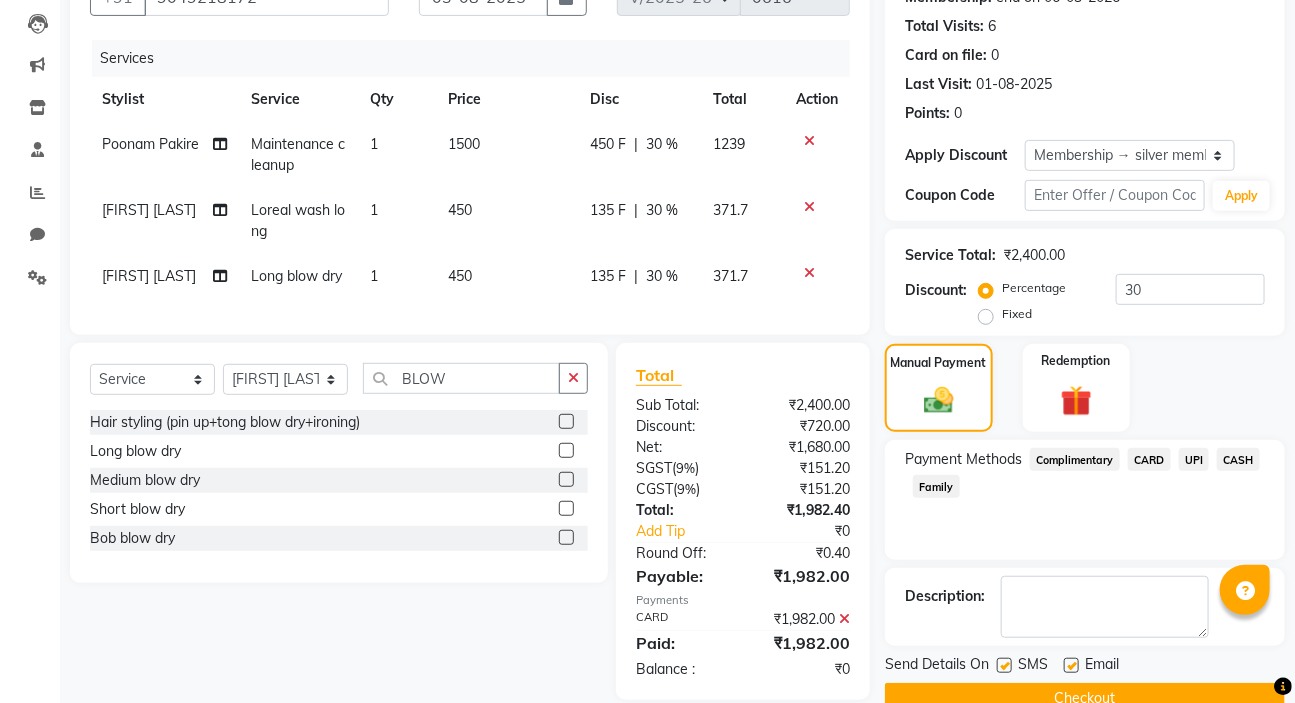 scroll, scrollTop: 250, scrollLeft: 0, axis: vertical 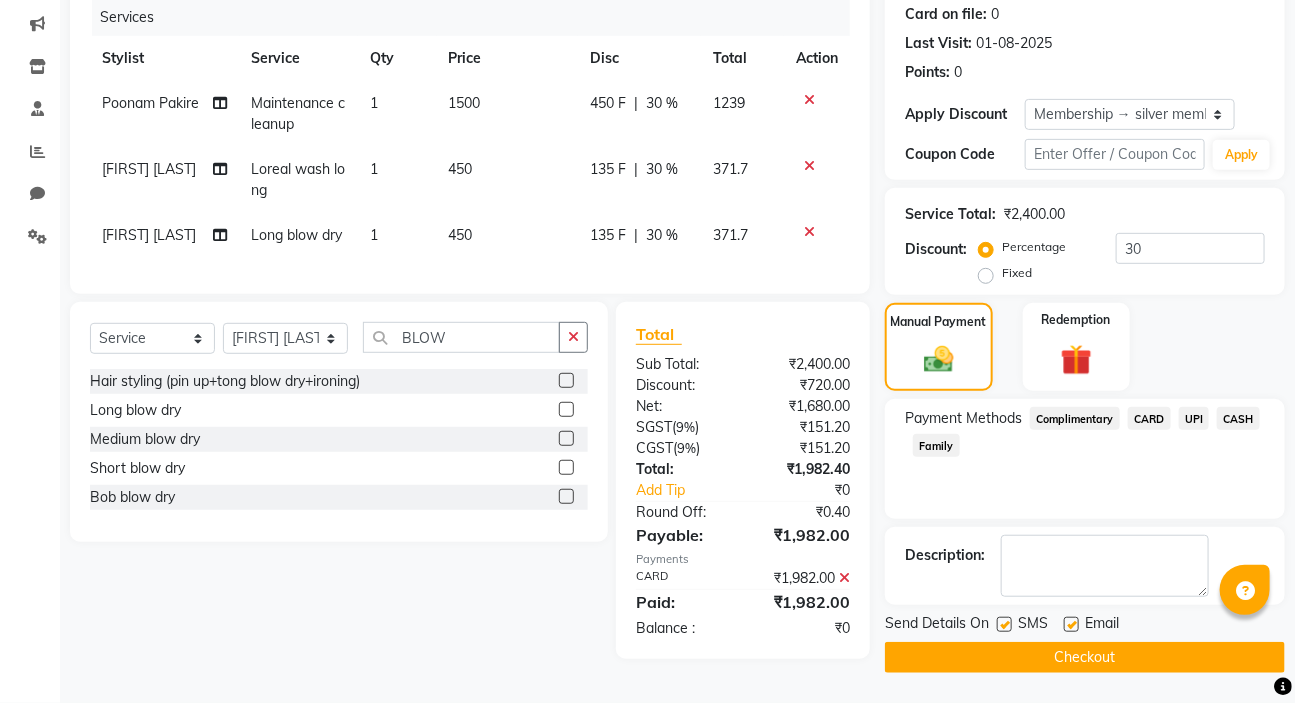 click on "Checkout" 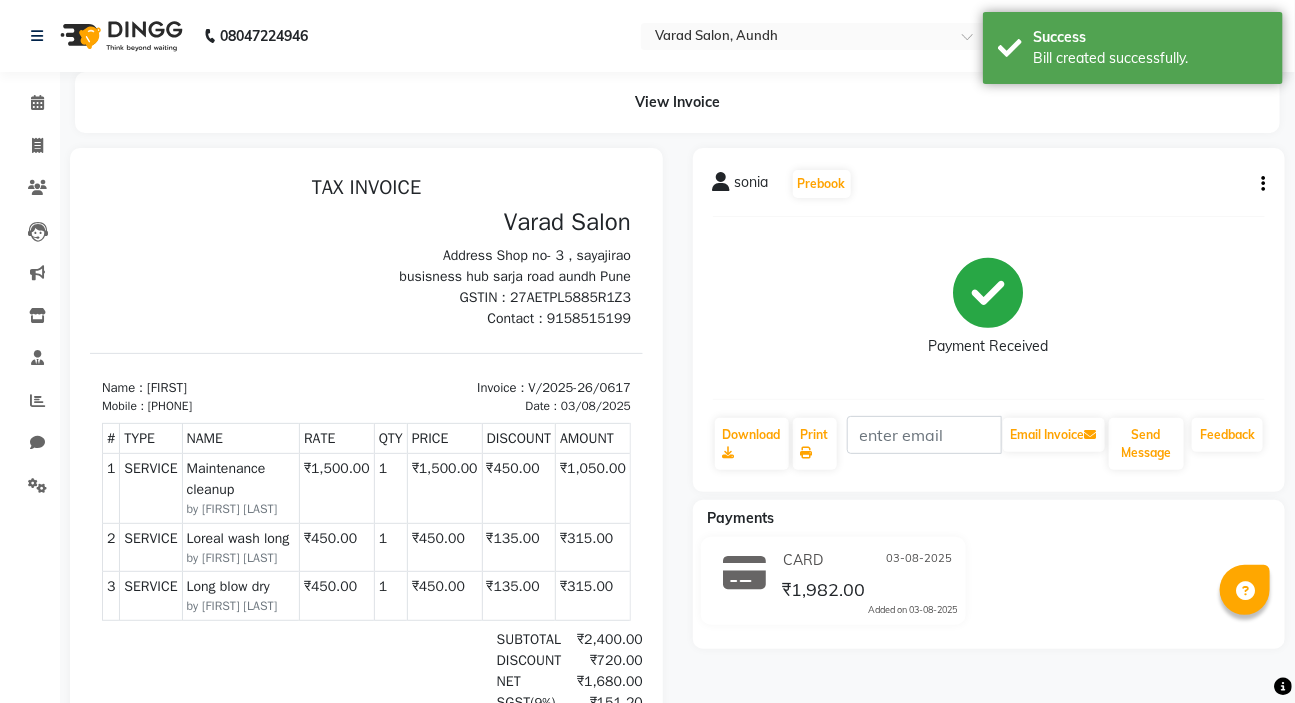 scroll, scrollTop: 0, scrollLeft: 0, axis: both 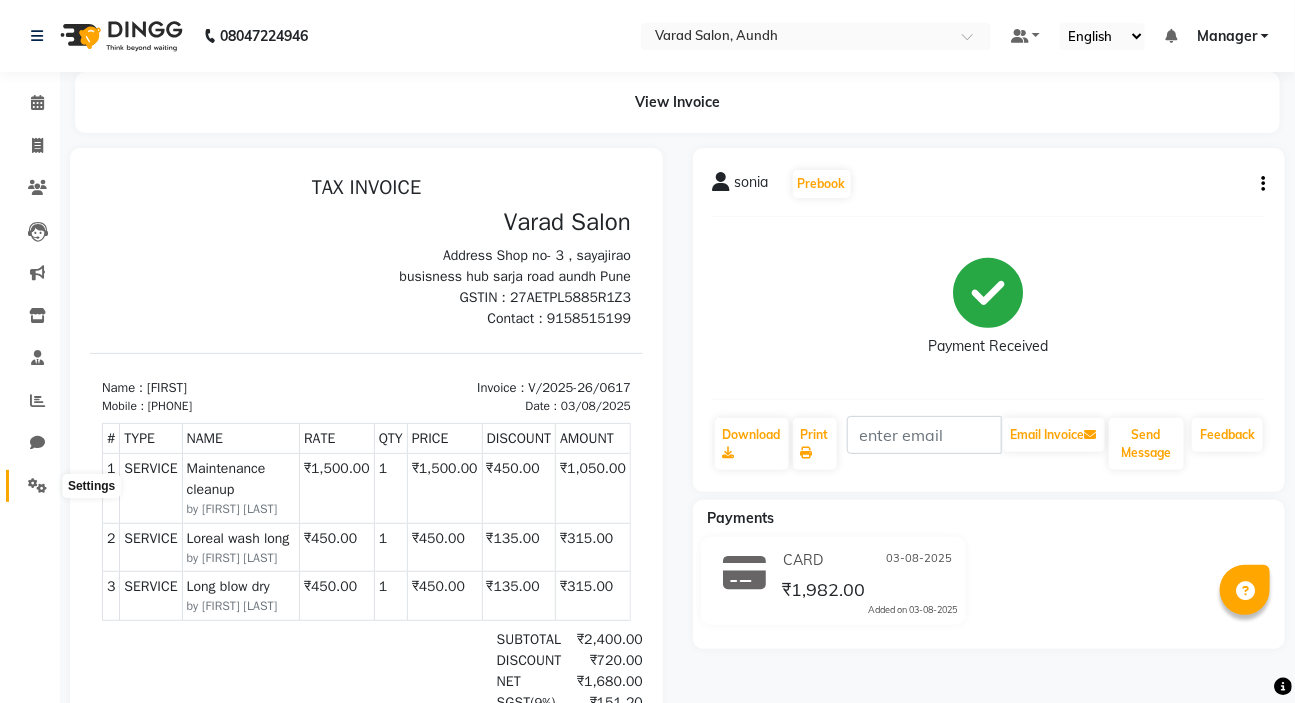 drag, startPoint x: 34, startPoint y: 490, endPoint x: 2, endPoint y: 494, distance: 32.24903 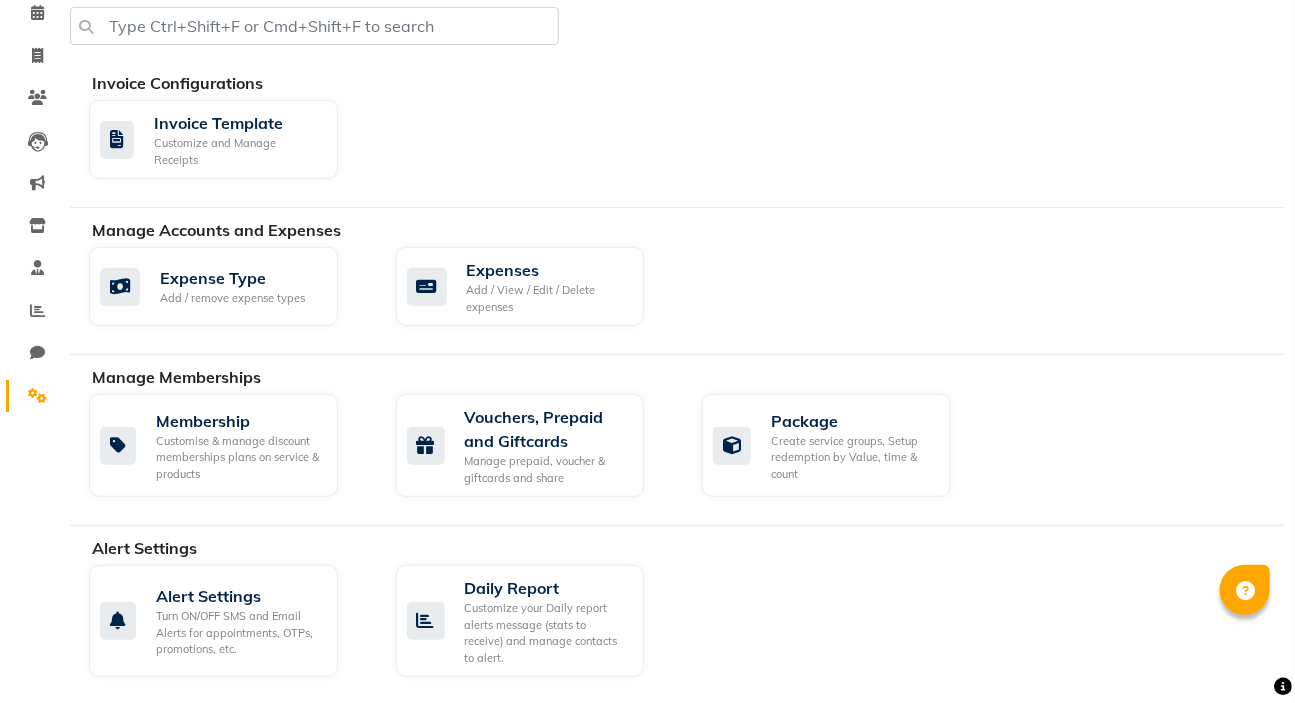 scroll, scrollTop: 0, scrollLeft: 0, axis: both 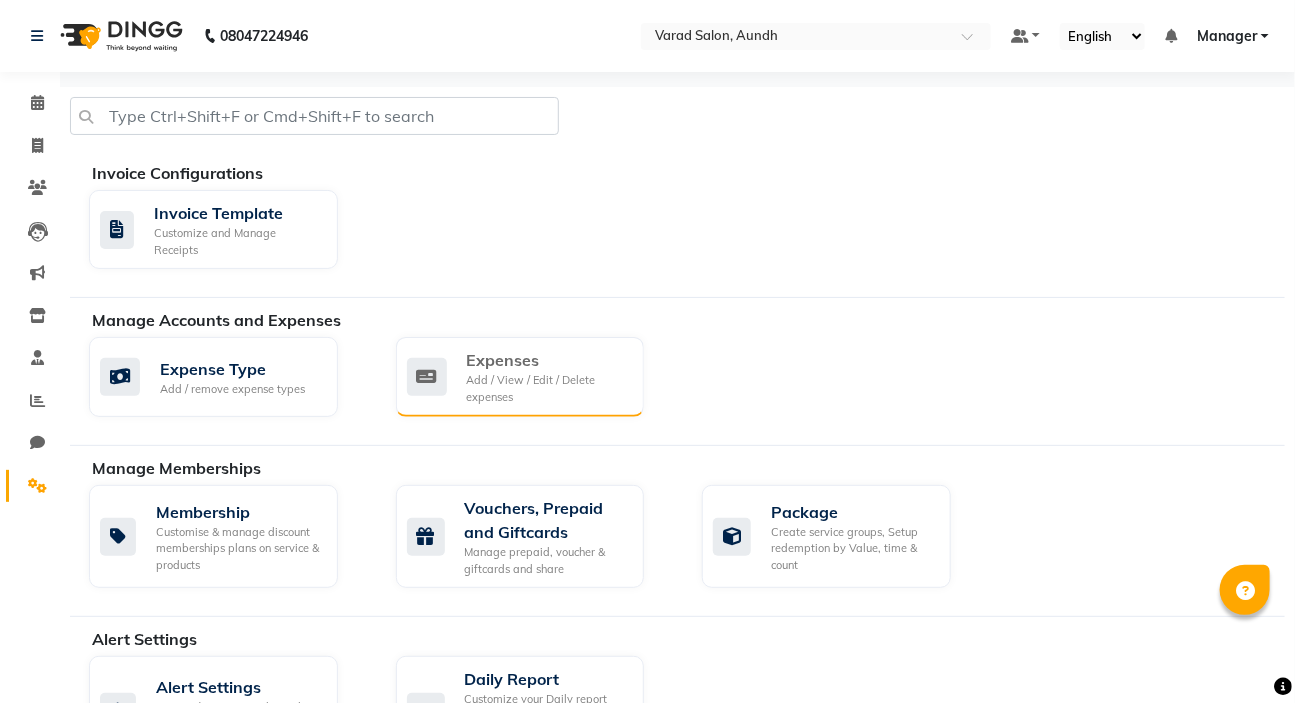 click on "Add / View / Edit / Delete expenses" 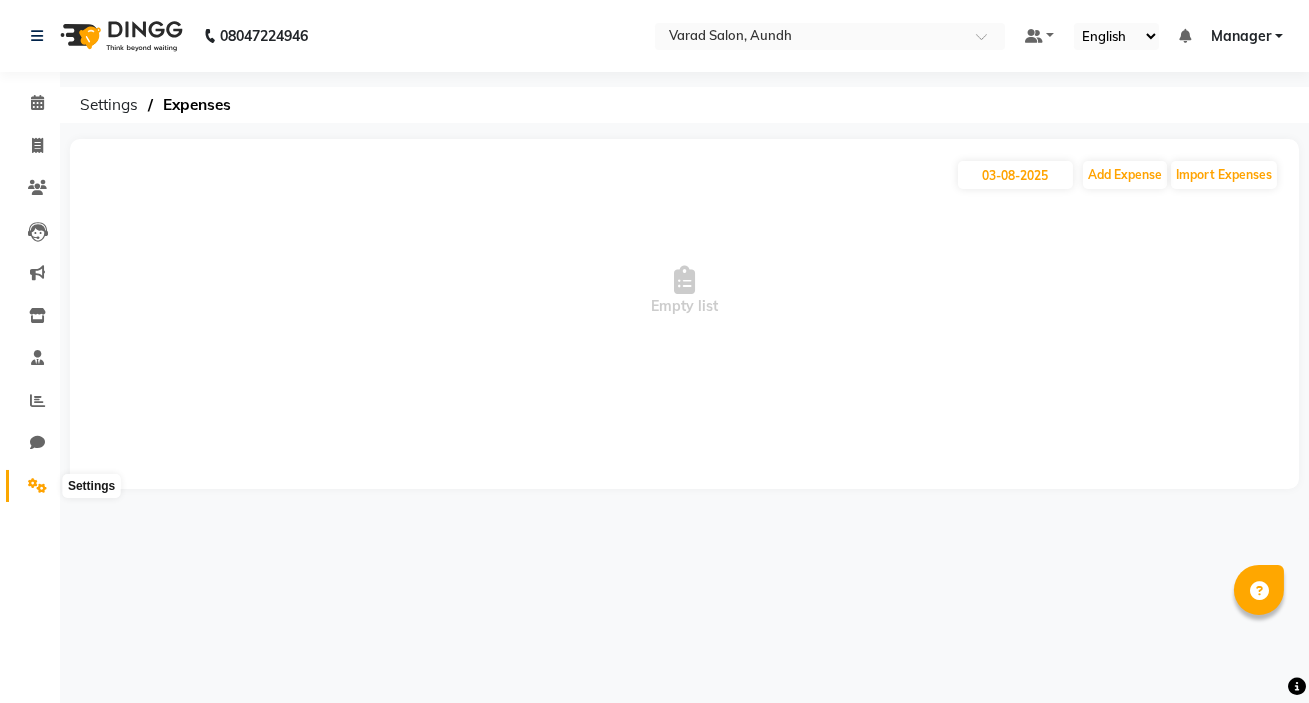 click 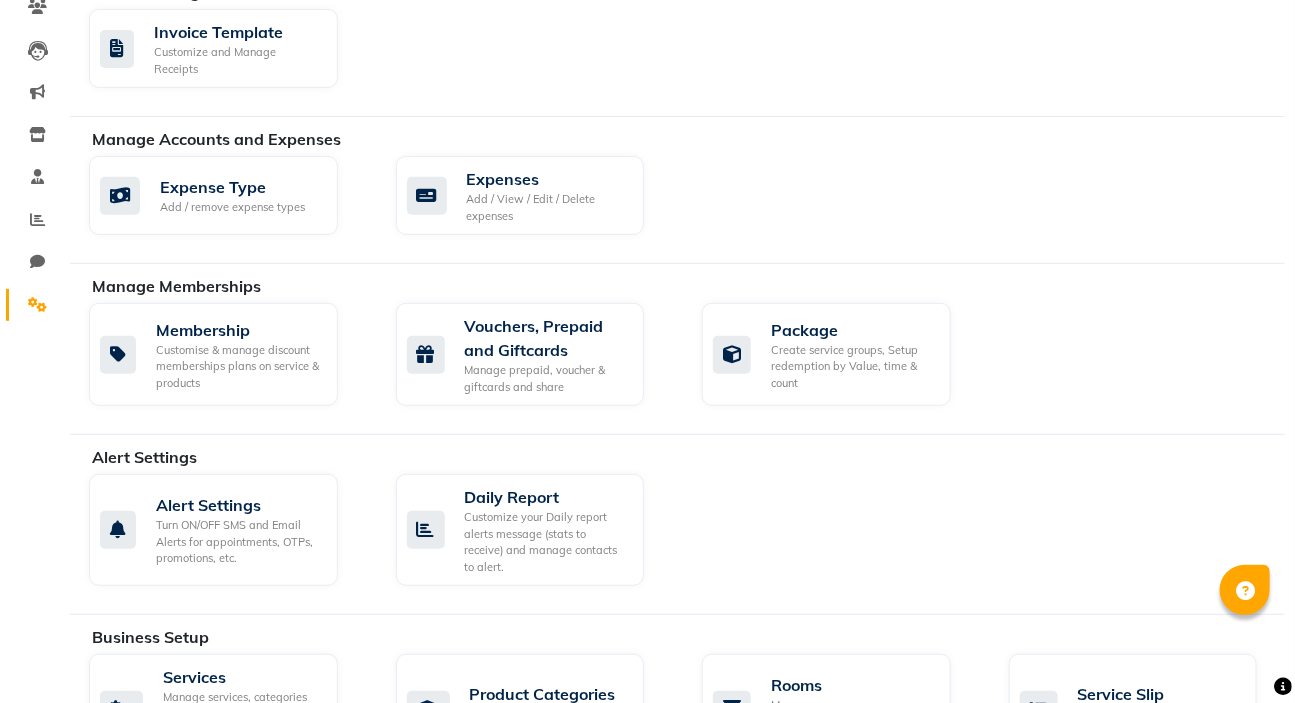 scroll, scrollTop: 90, scrollLeft: 0, axis: vertical 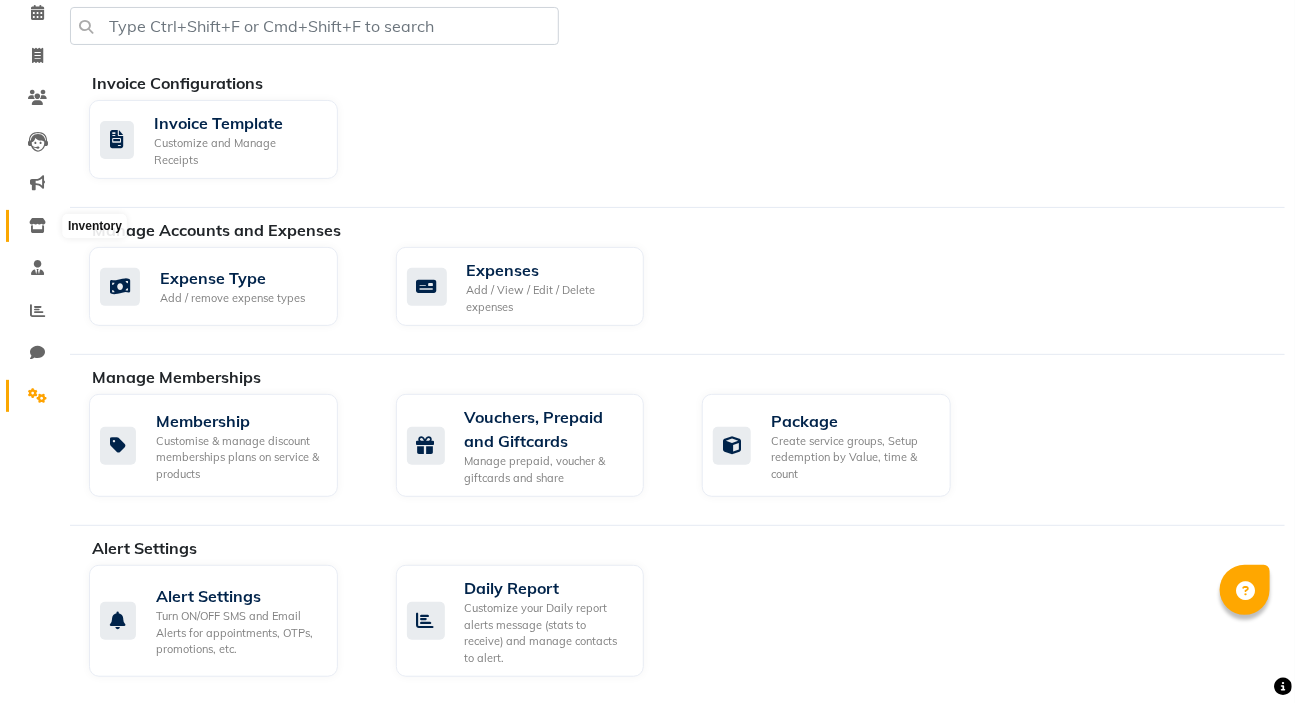 click 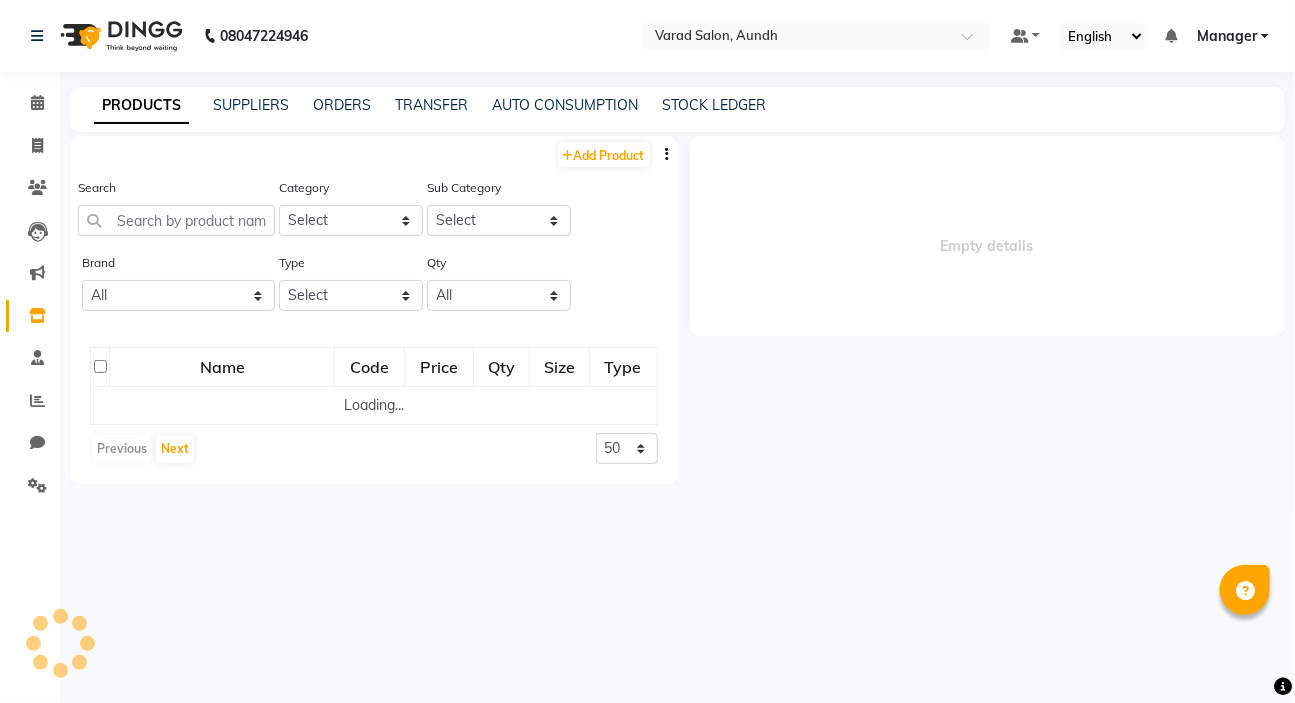 scroll, scrollTop: 0, scrollLeft: 0, axis: both 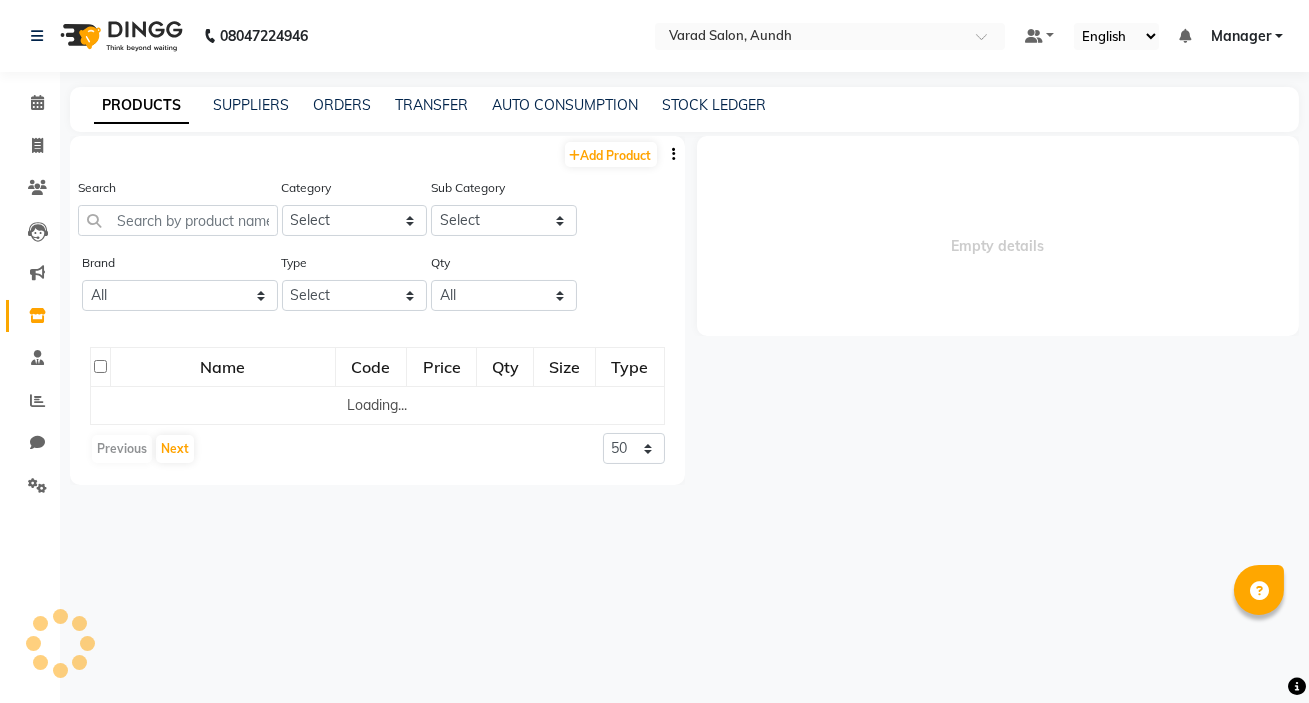 select 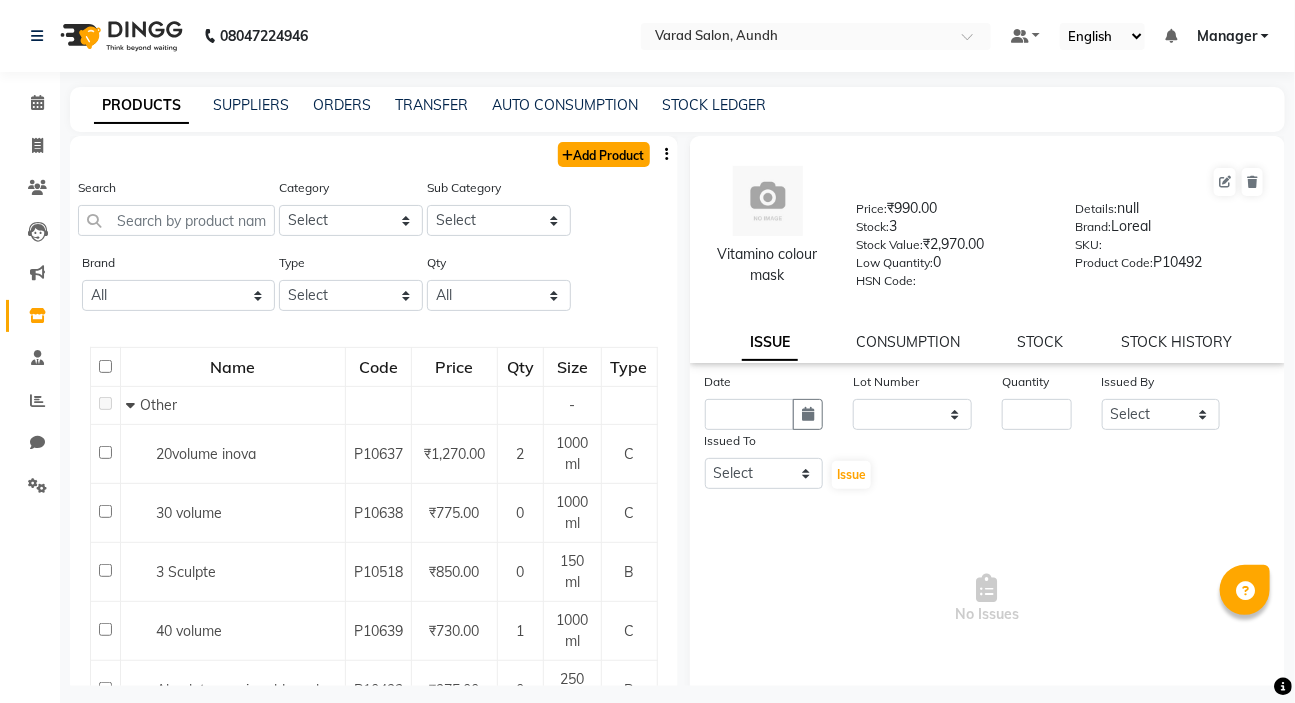 click on "Add Product" 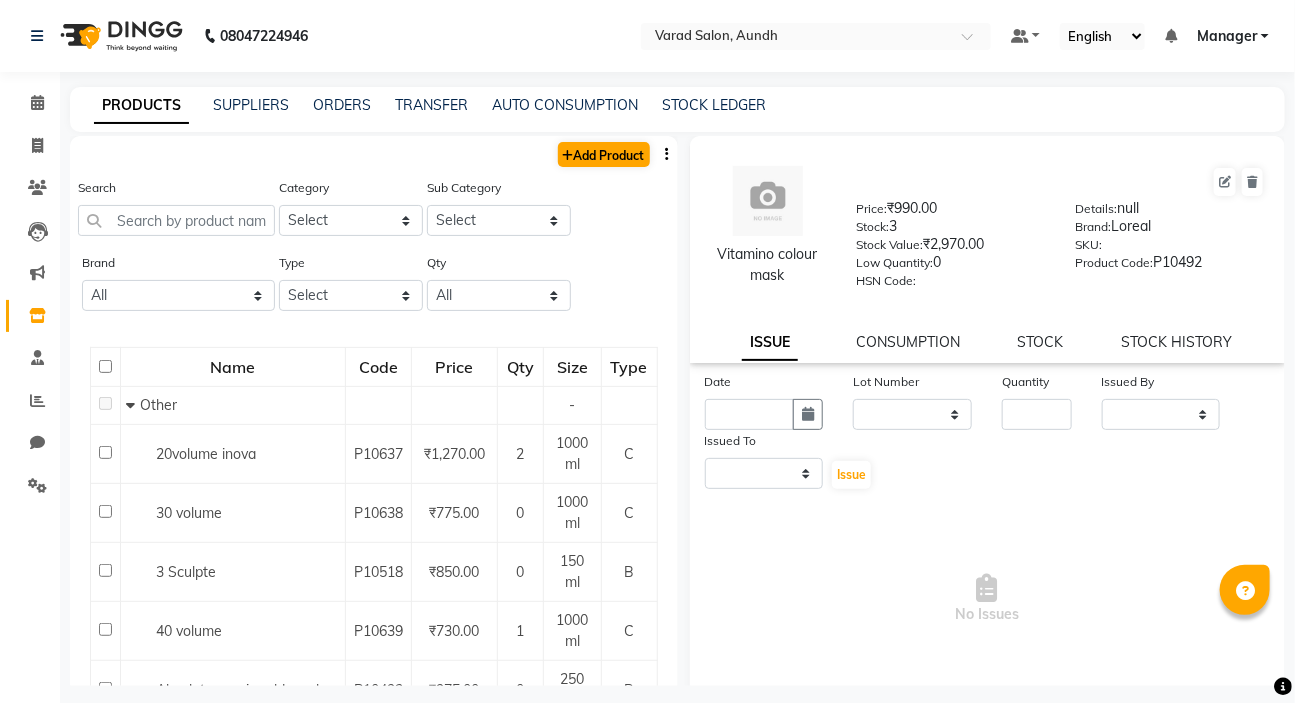select on "true" 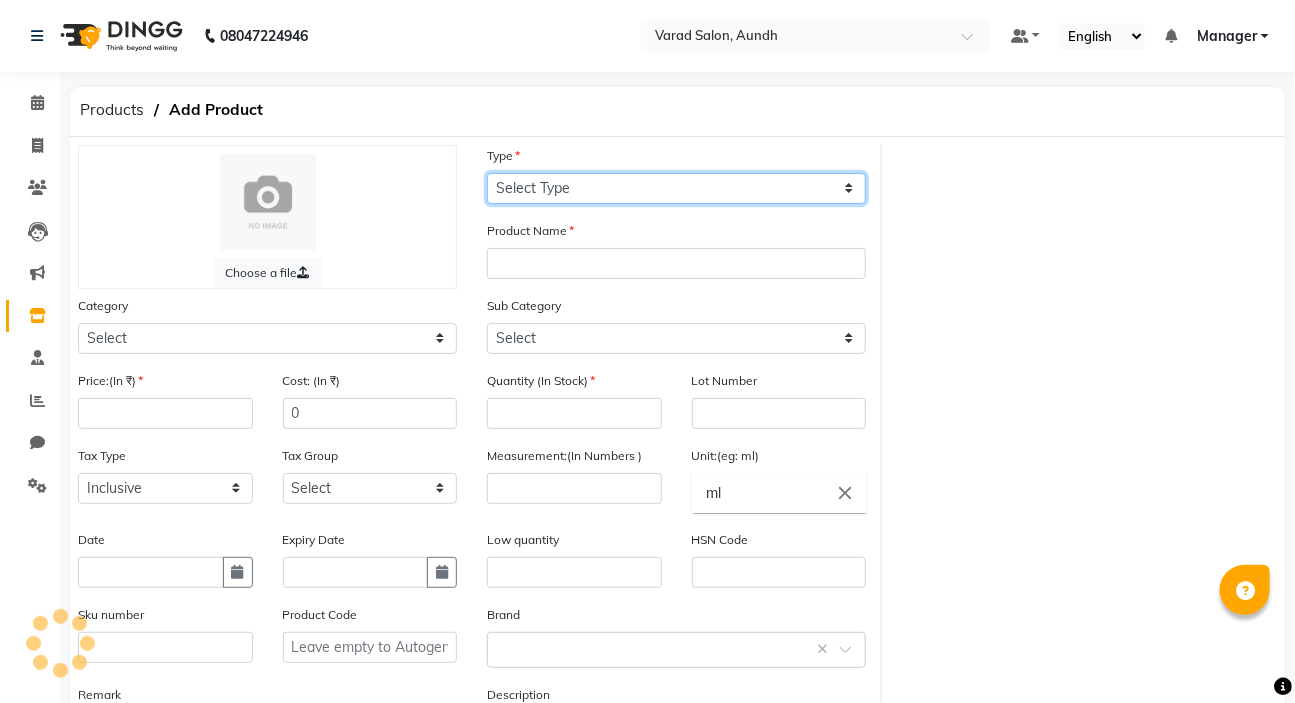 click on "Select Type Both Retail Consumable" 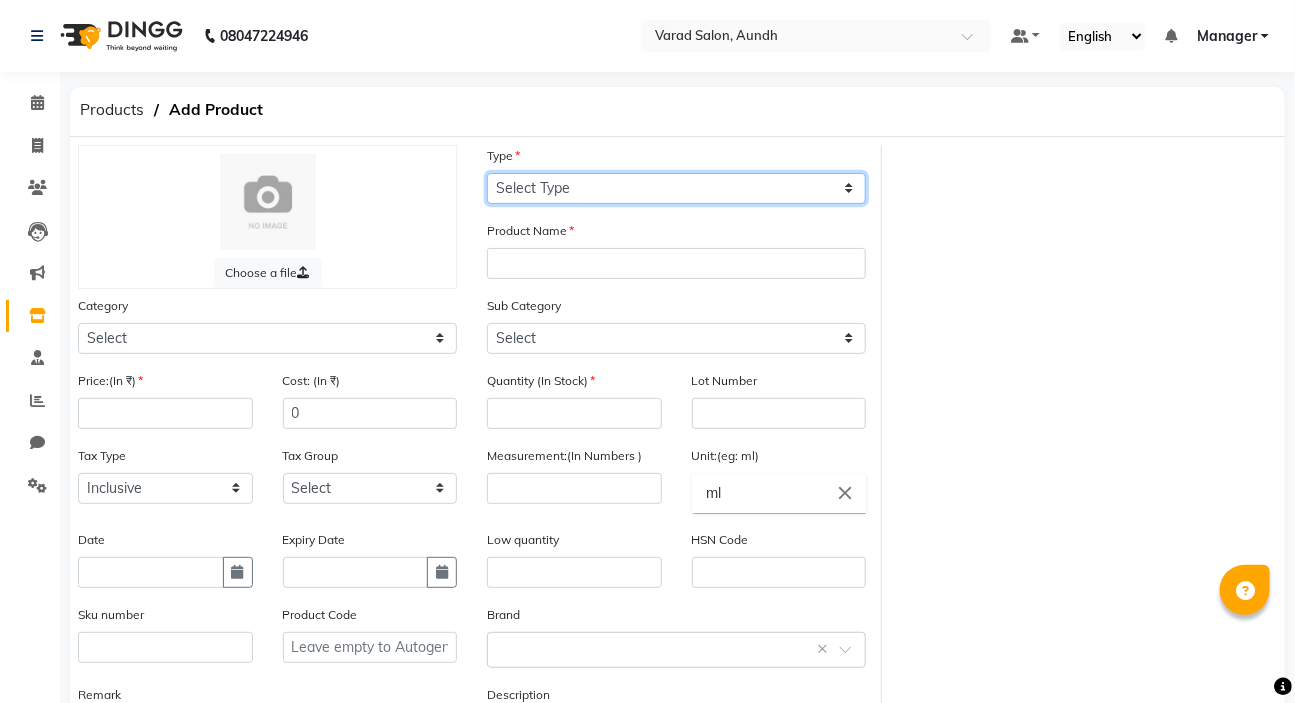 select on "C" 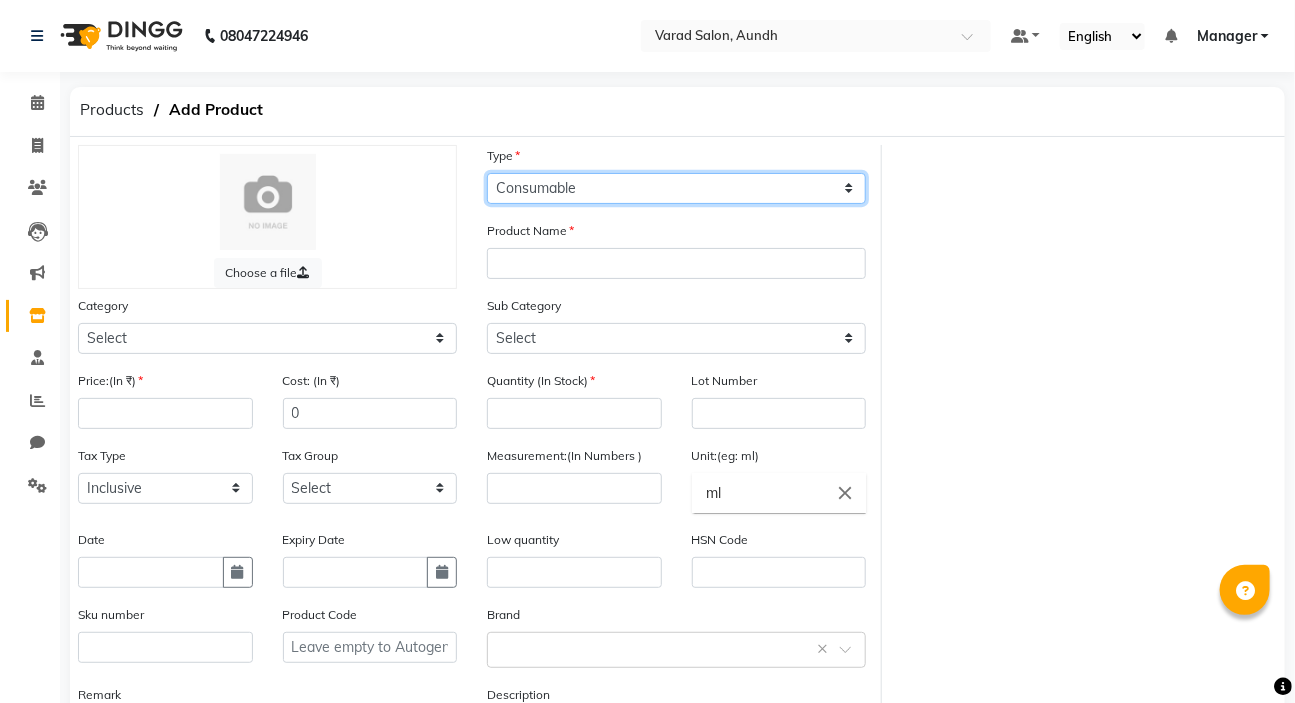 click on "Select Type Both Retail Consumable" 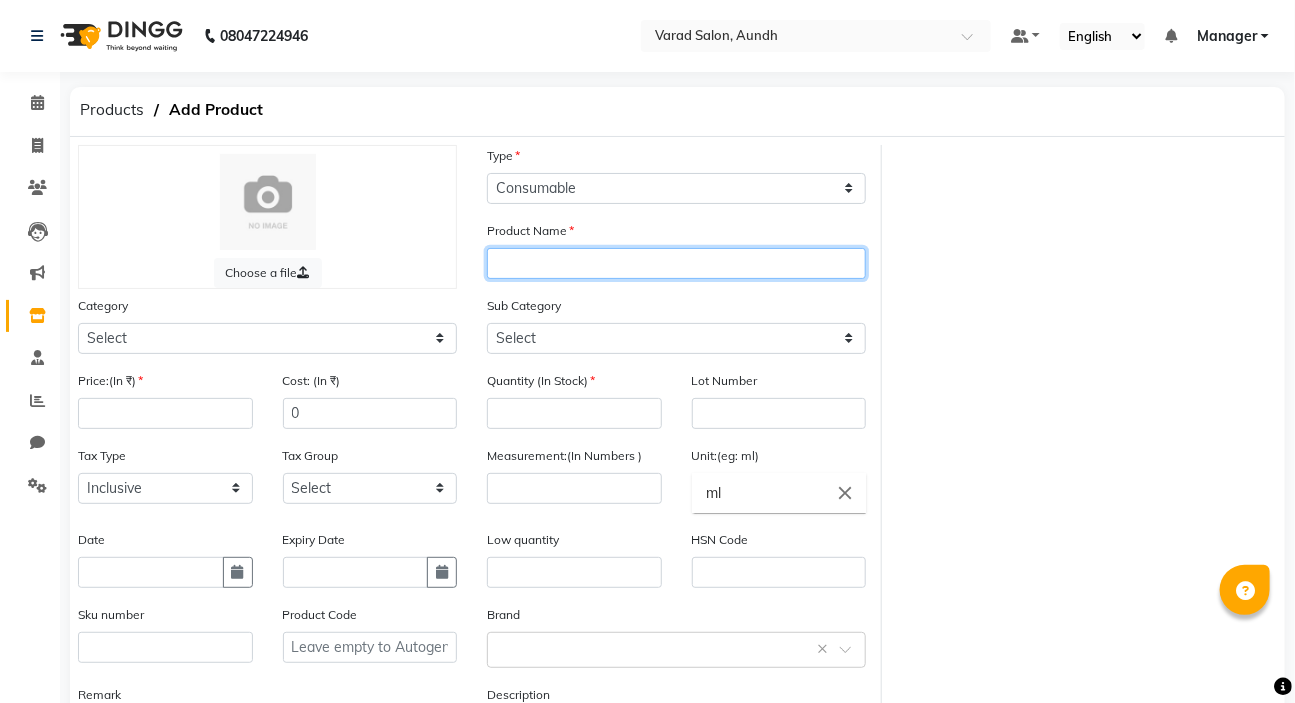 click 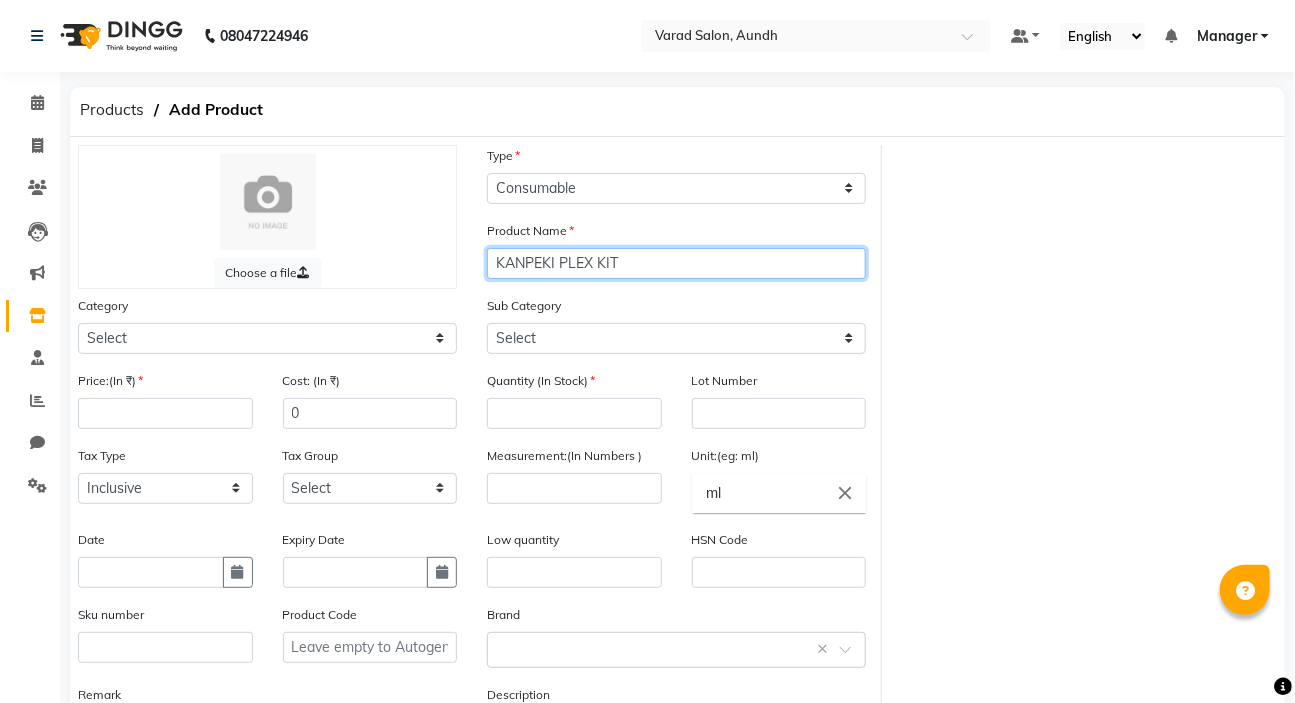 type on "KANPEKI PLEX KIT" 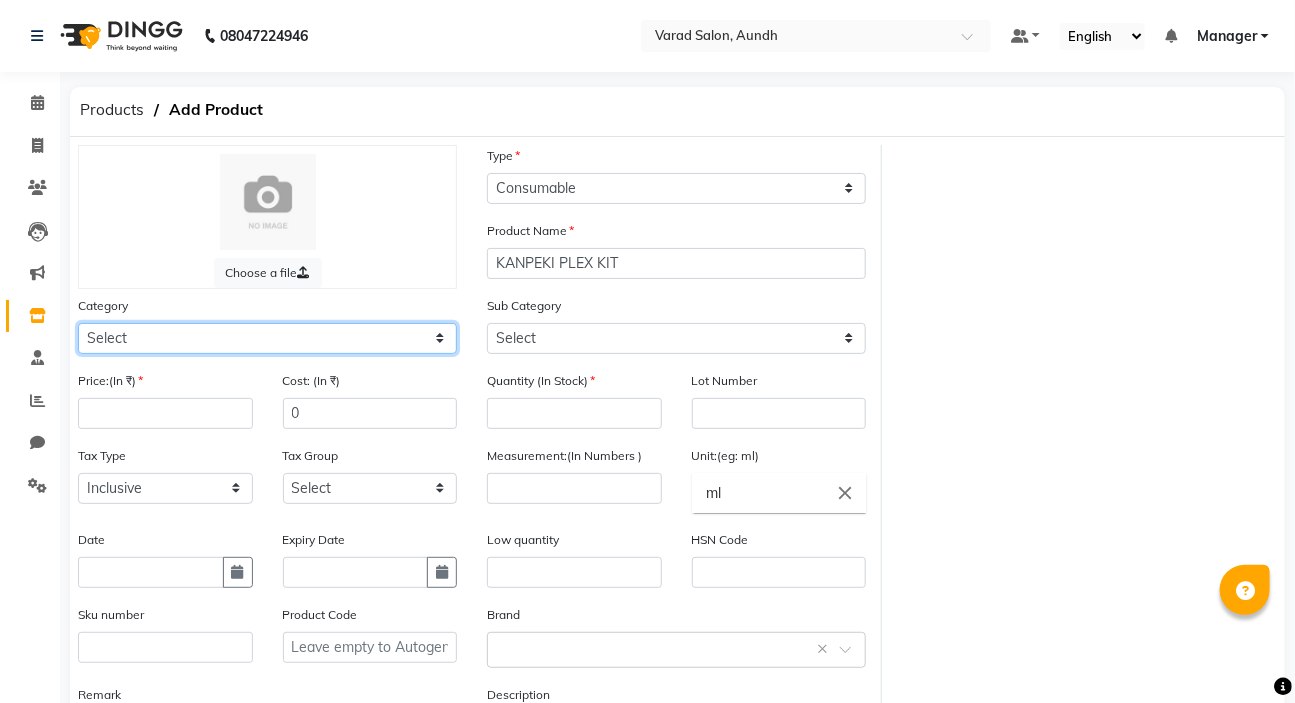 drag, startPoint x: 141, startPoint y: 345, endPoint x: 148, endPoint y: 326, distance: 20.248457 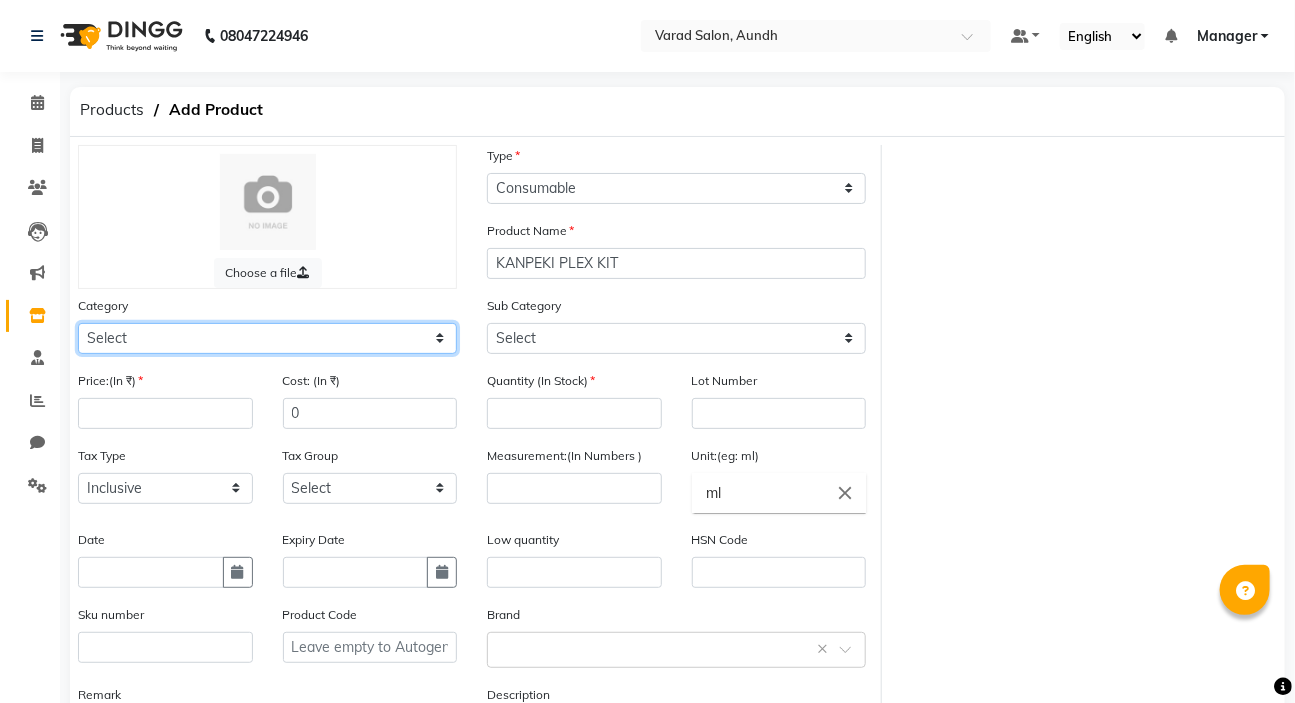 select on "[NUMBER]" 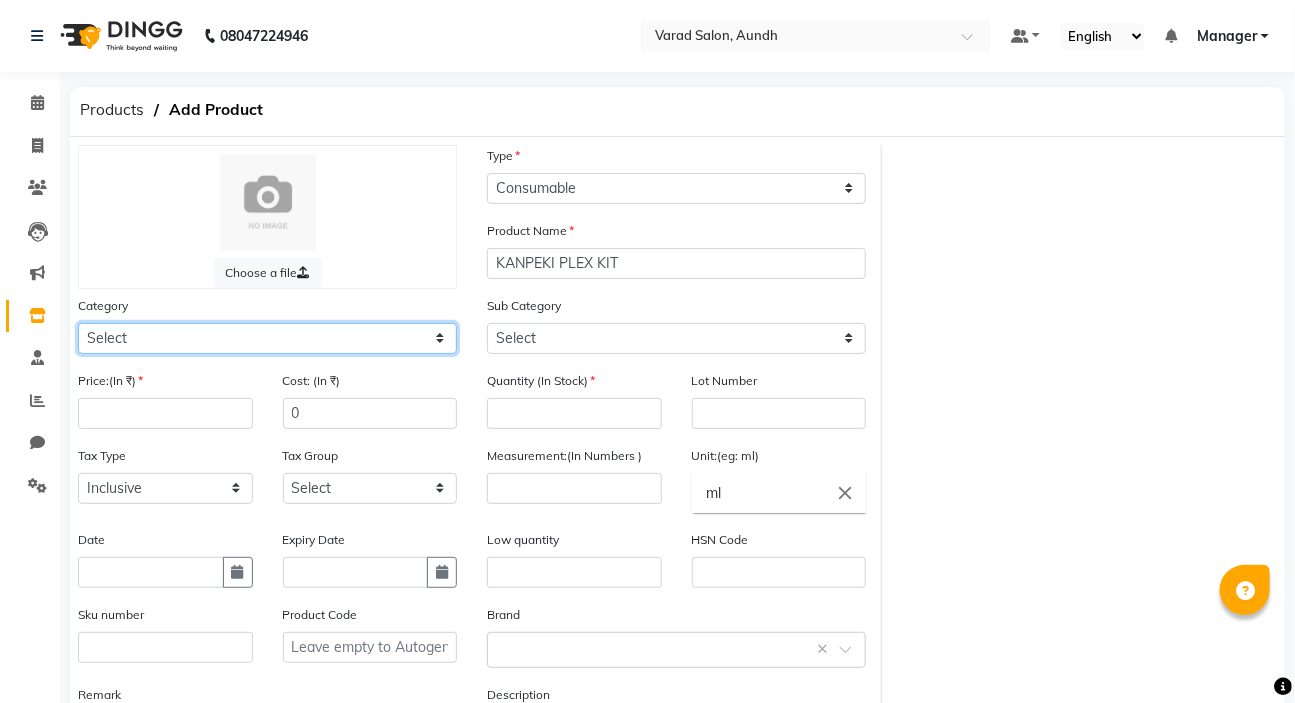 click on "Select Hair Skin Makeup Personal Care Appliances Beard Disposable Threading Hands and Feet Beauty Planet Botox Cadiveu Casmara Cheryls Loreal Olaplex Old Other" 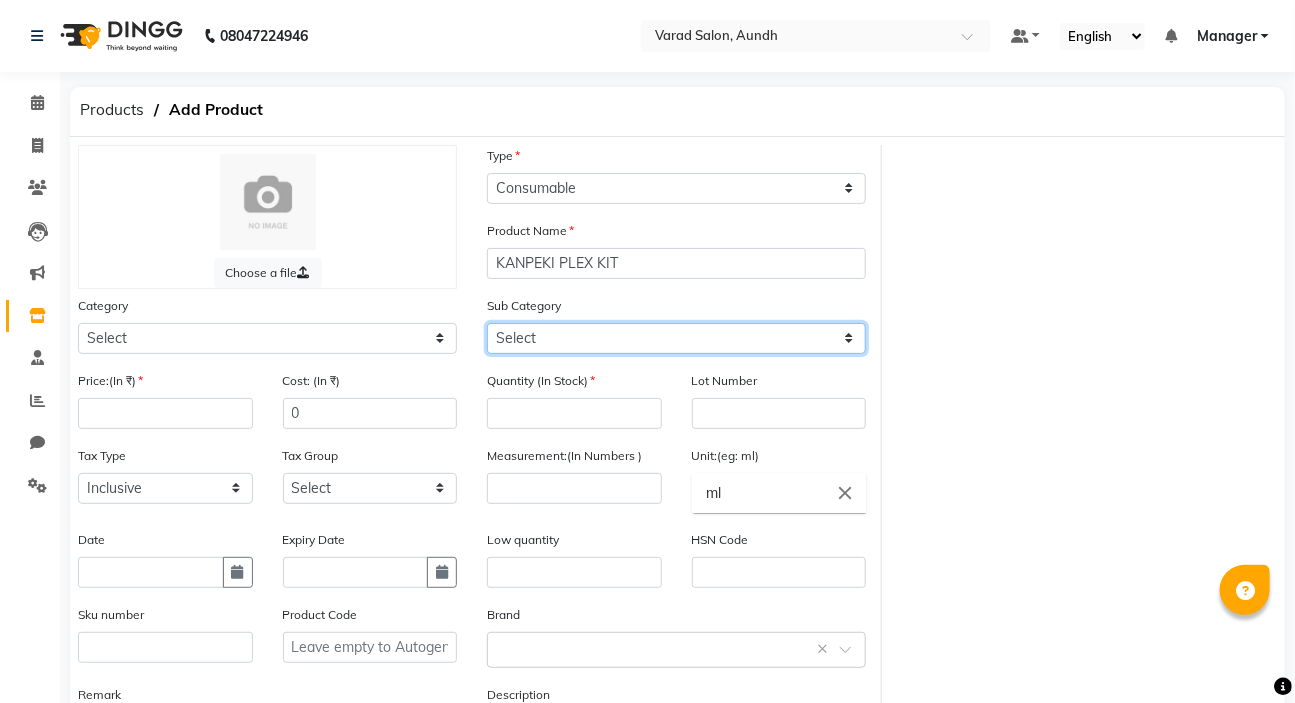 click on "Select Shampoo Conditioner Cream Mask Oil Serum Color Appliances Treatment Styling Kit & Combo Other" 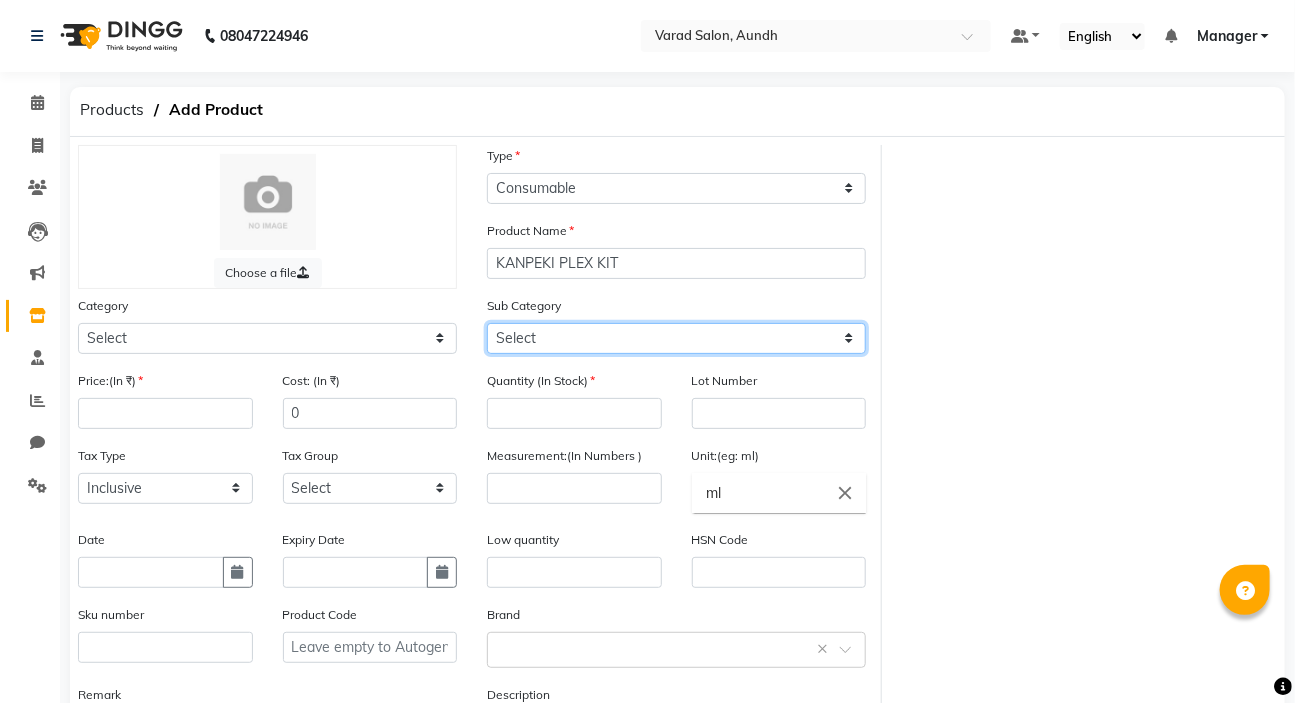 select on "[NUMBER]" 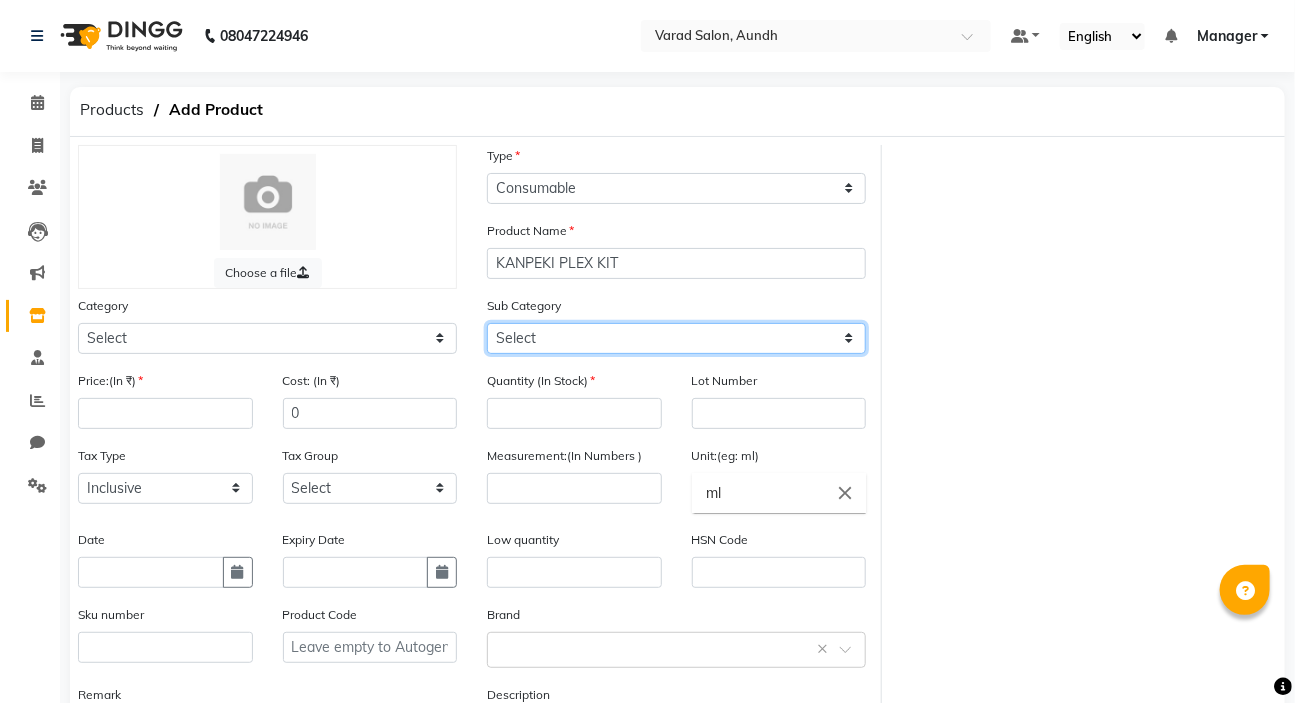 click on "Select Shampoo Conditioner Cream Mask Oil Serum Color Appliances Treatment Styling Kit & Combo Other" 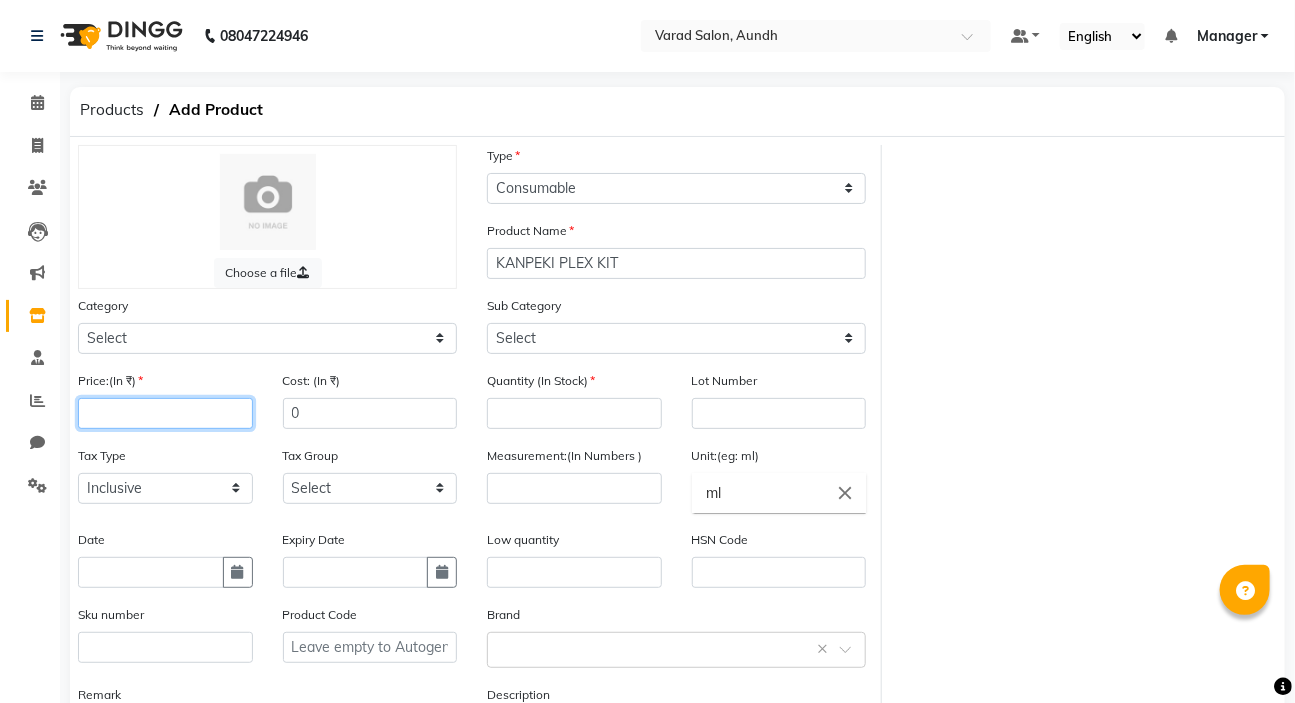 click 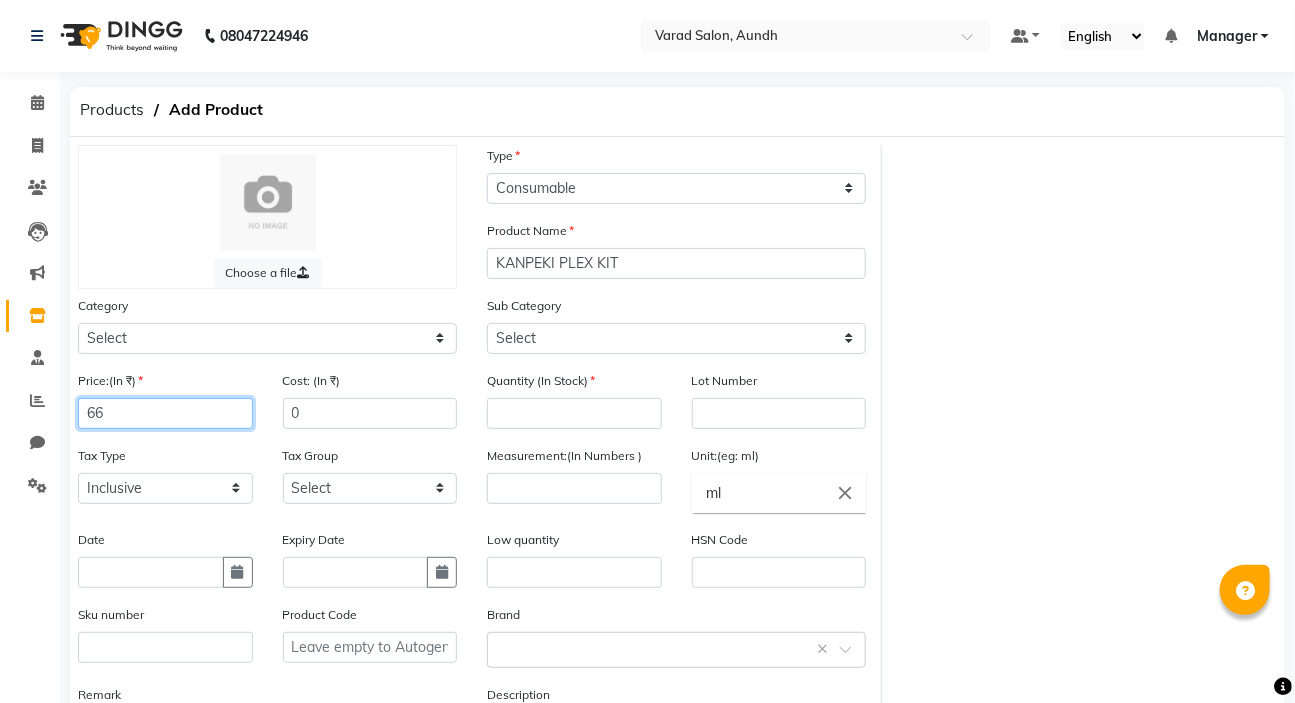type on "6" 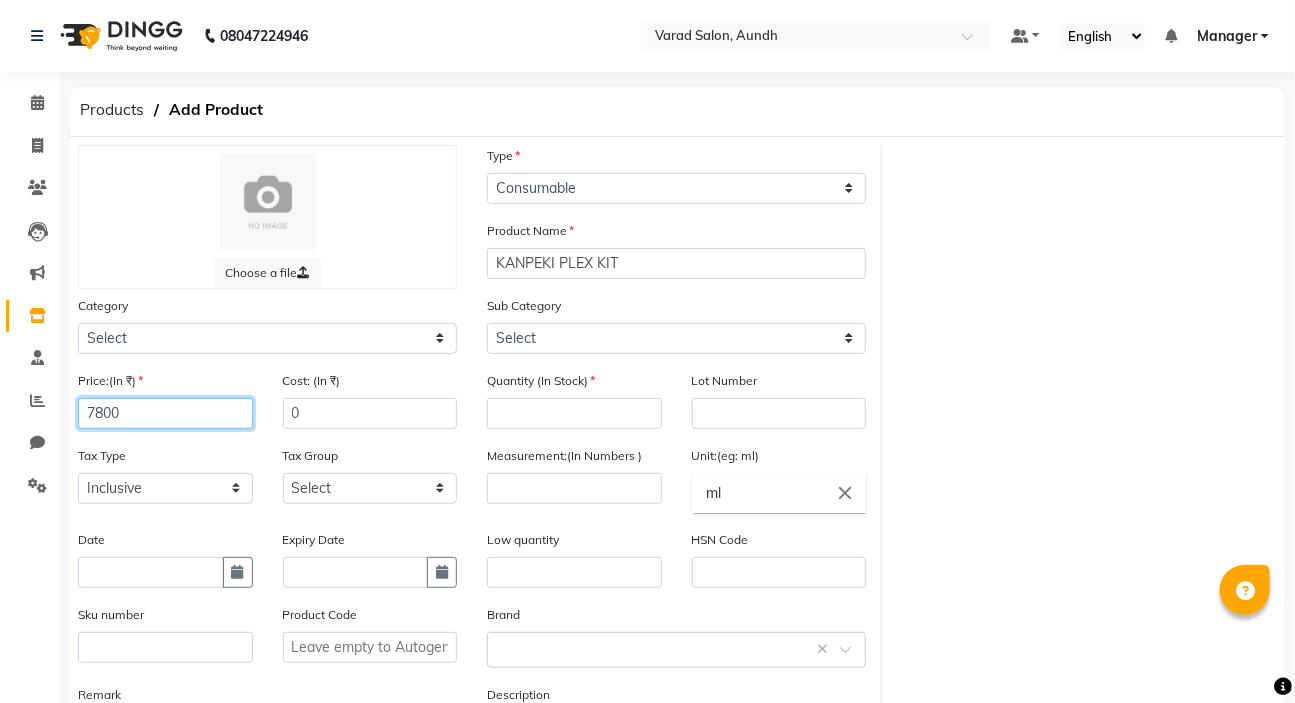 type on "7800" 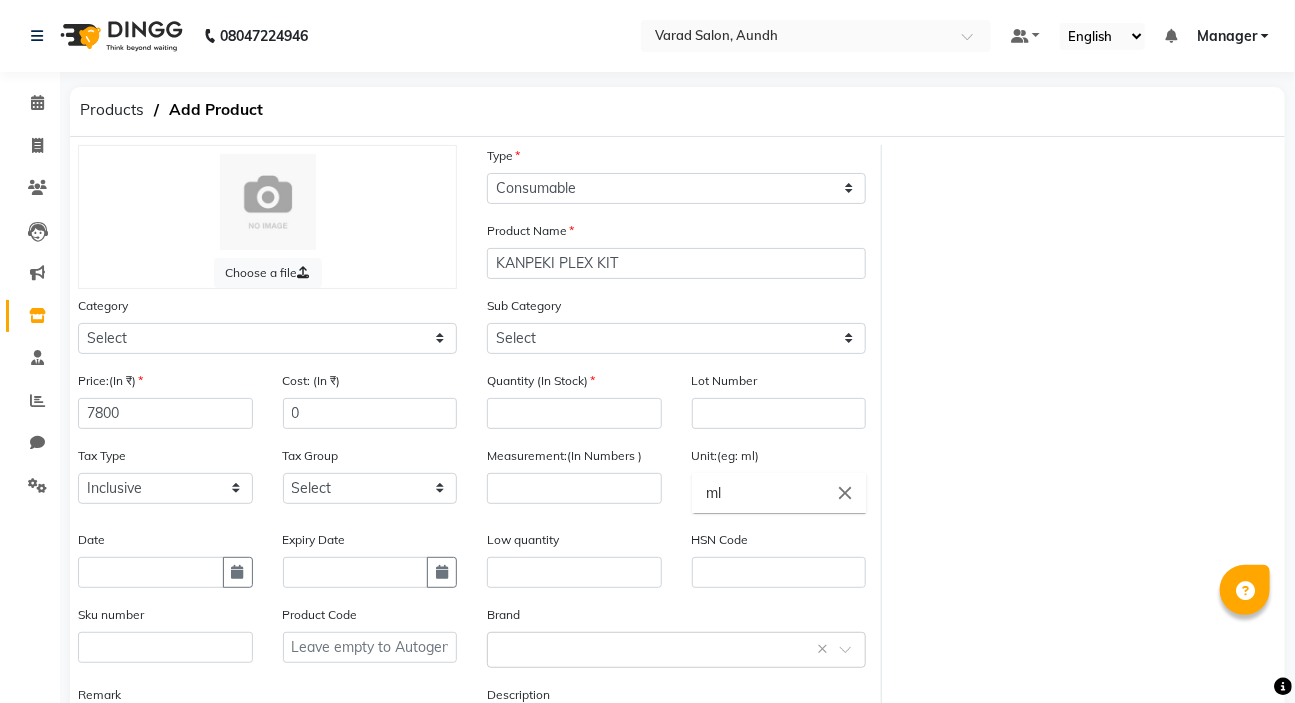 click on "Measurement:(In Numbers )" 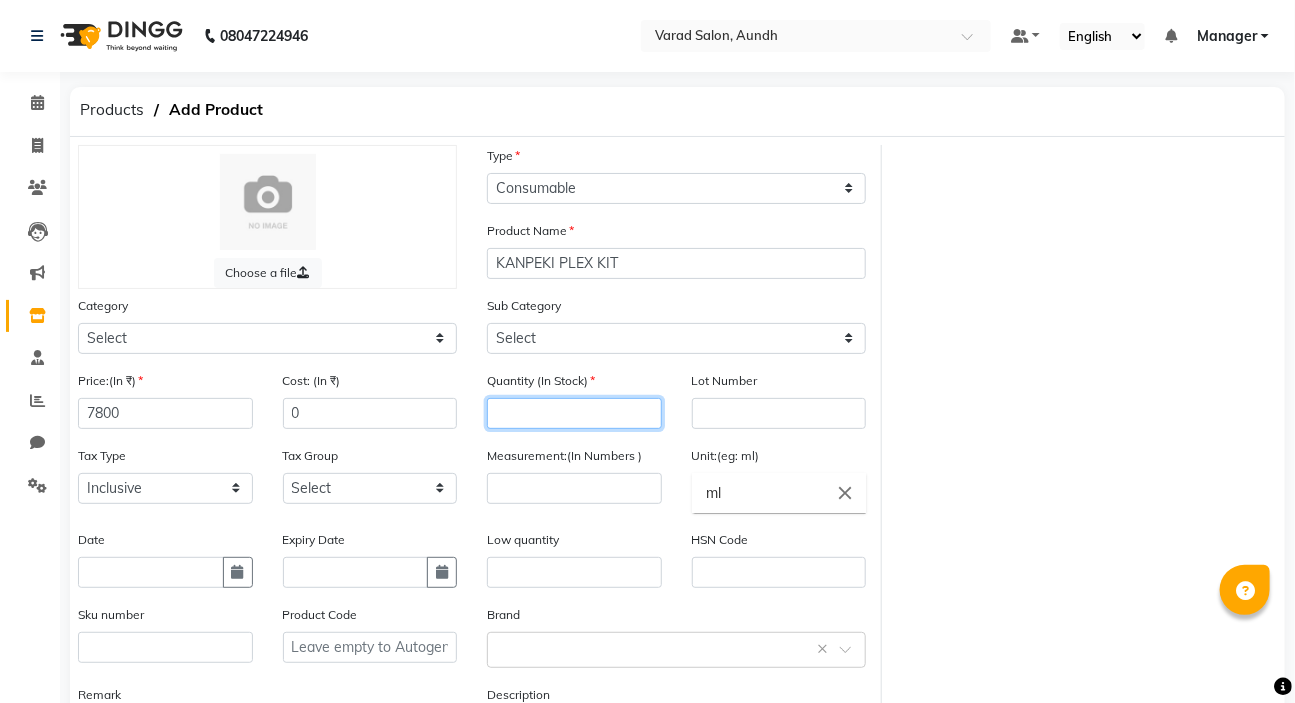 click 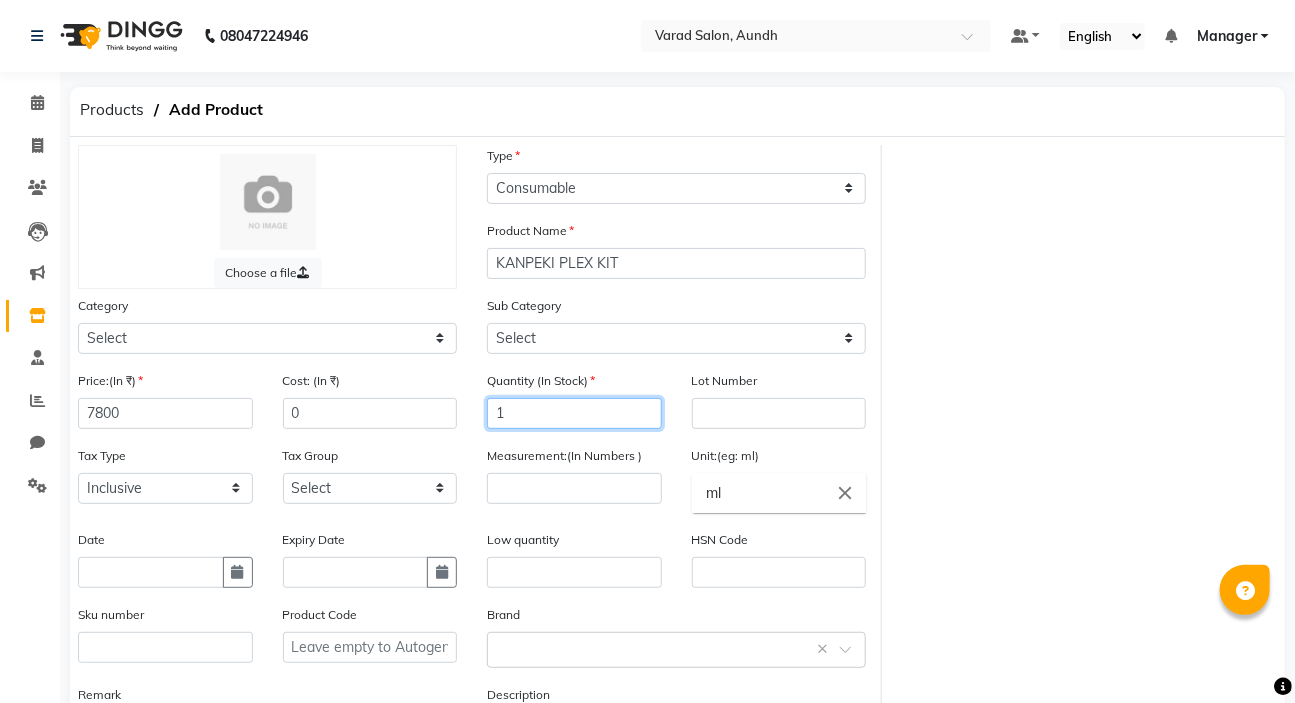 type on "1" 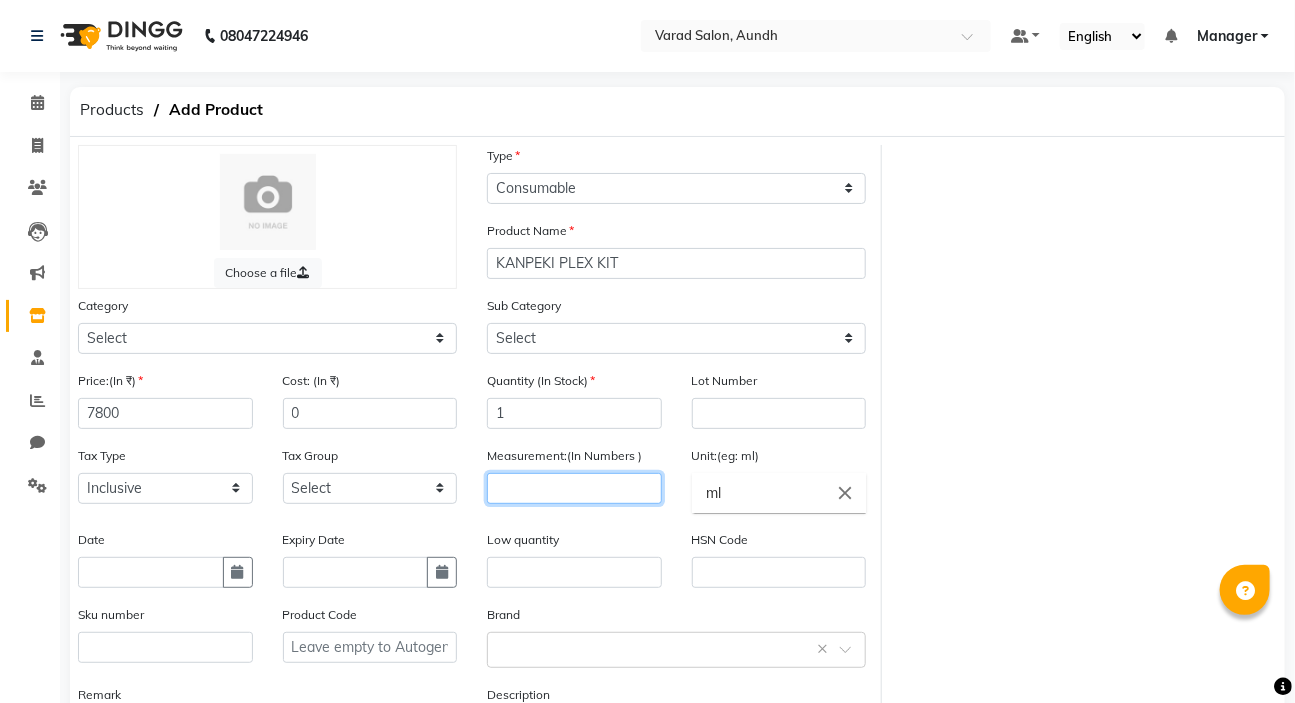 click 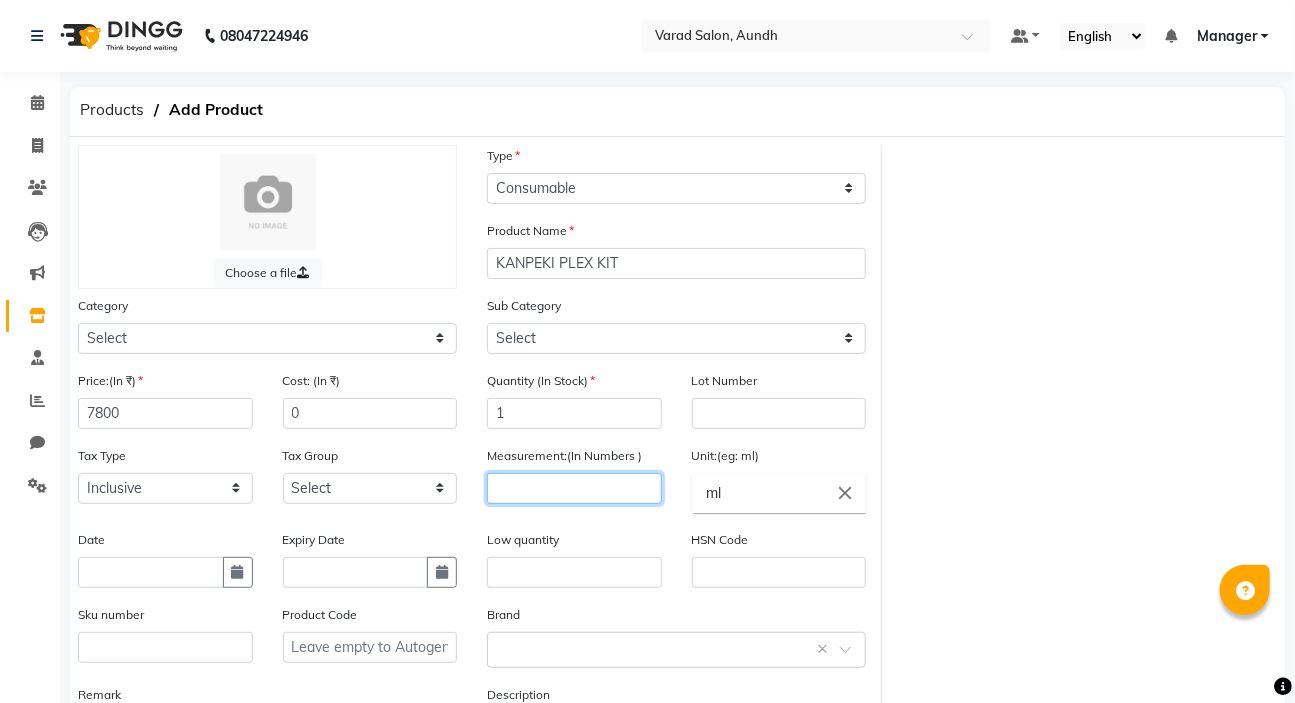 type on "2" 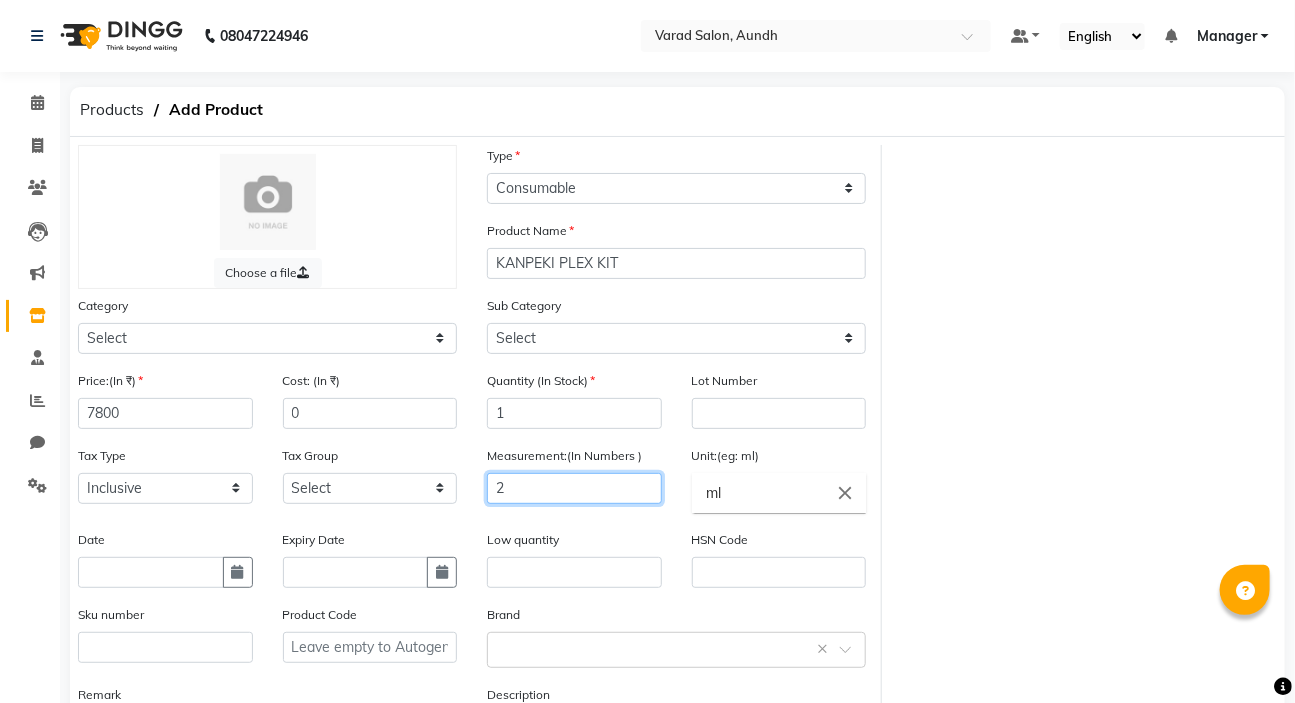 type 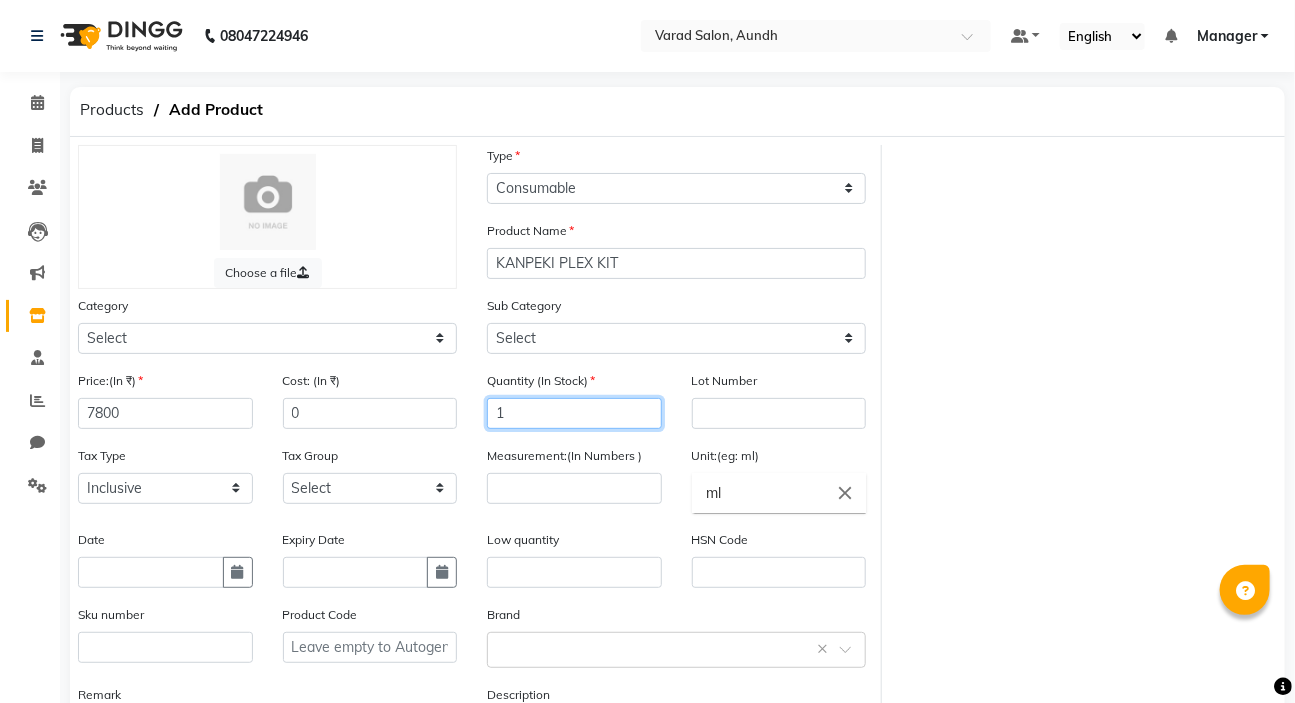click on "1" 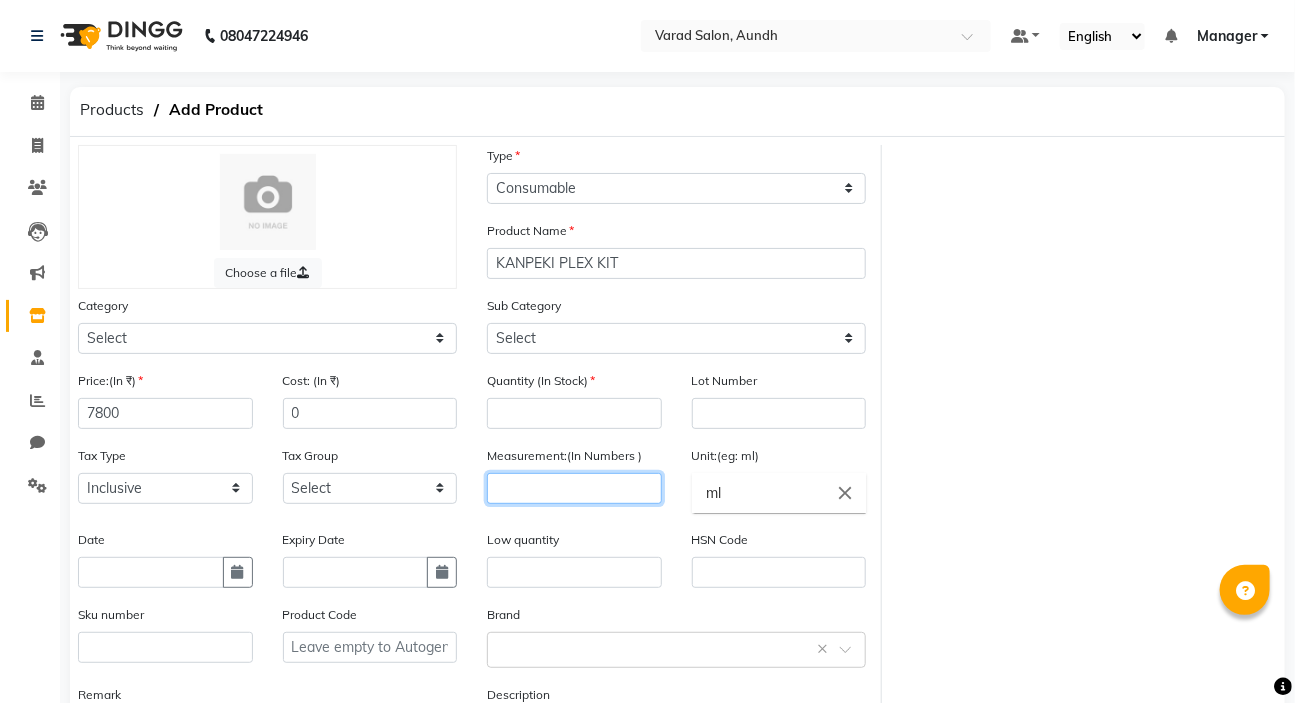 click 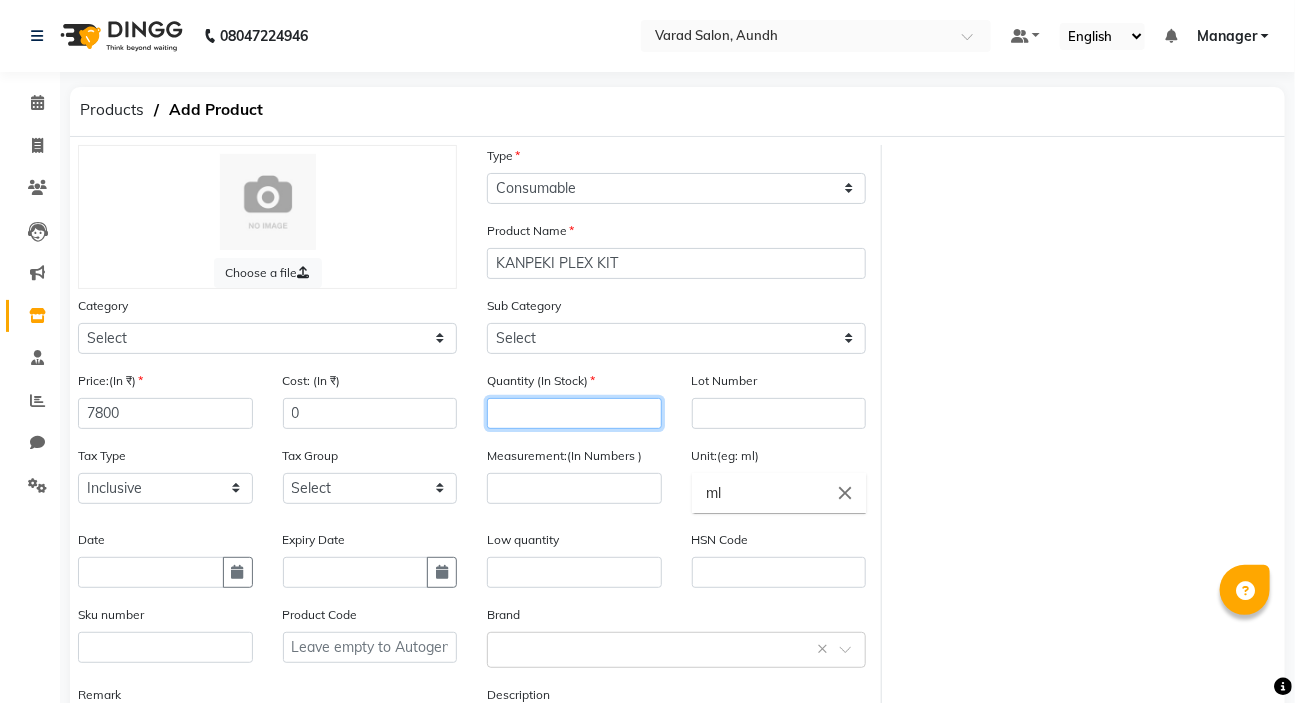 click on "Quantity (In Stock)" 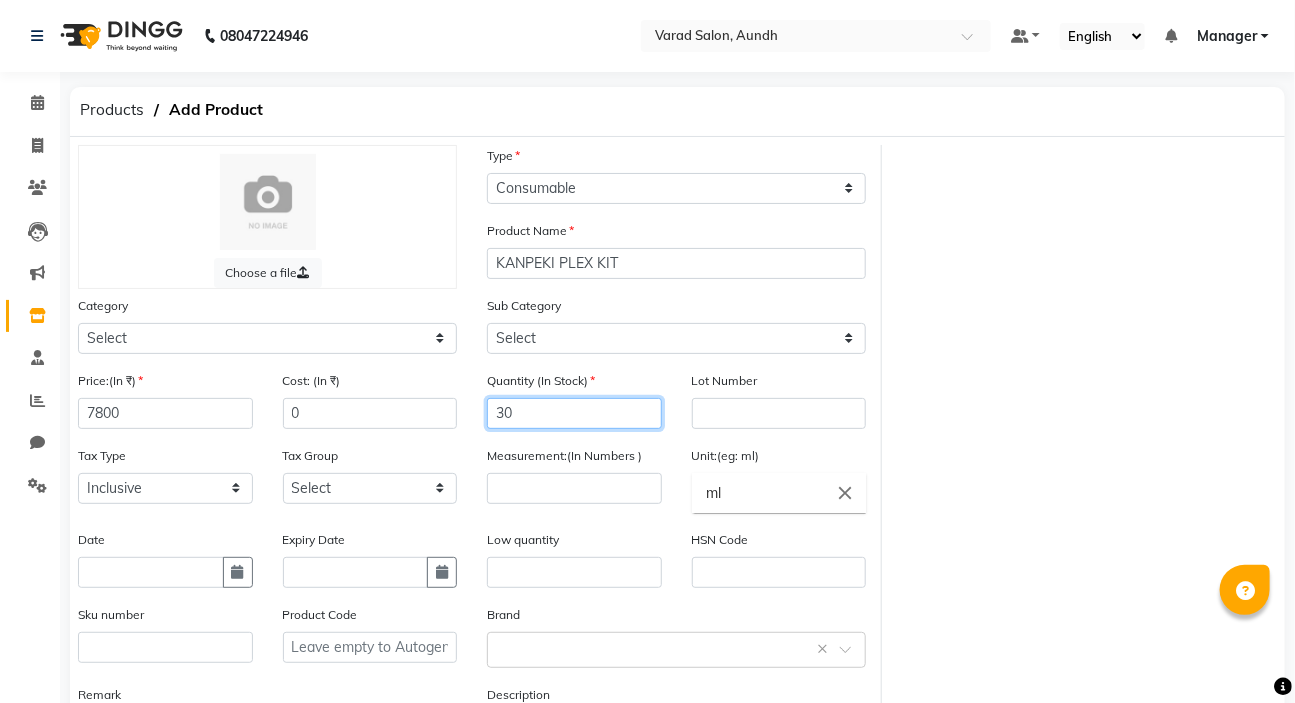 type on "30" 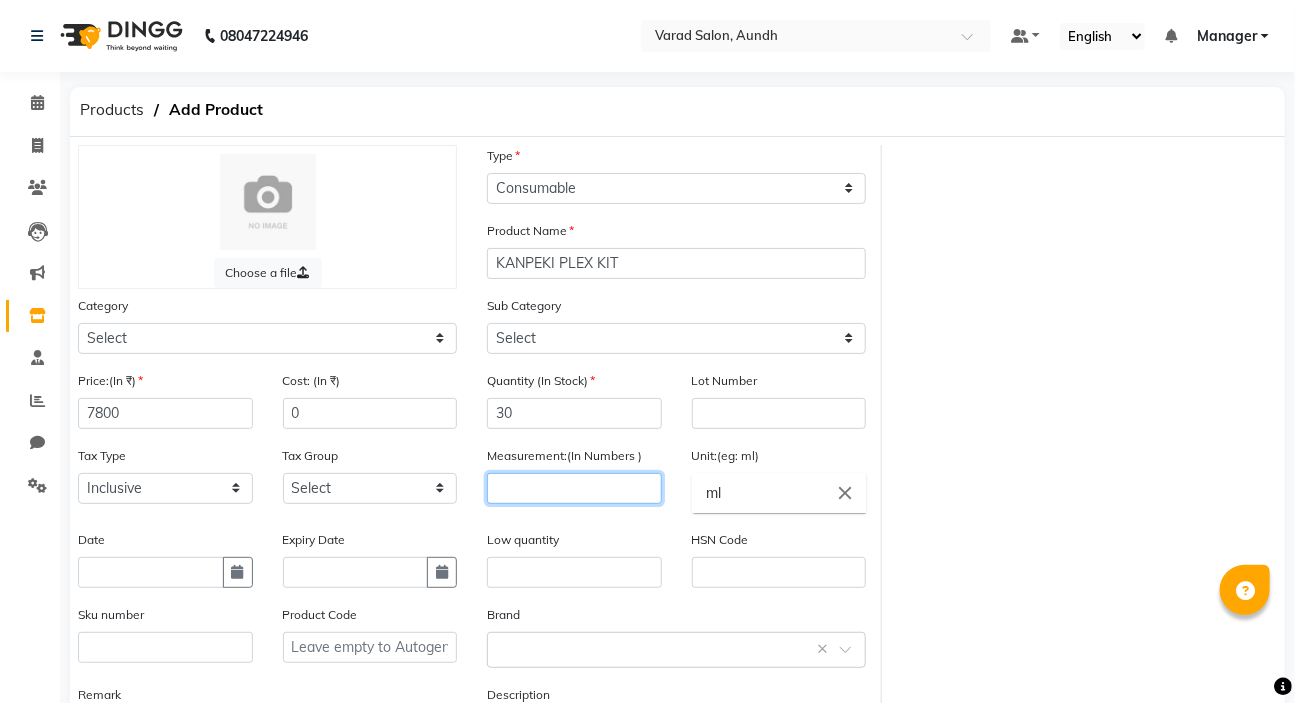 click 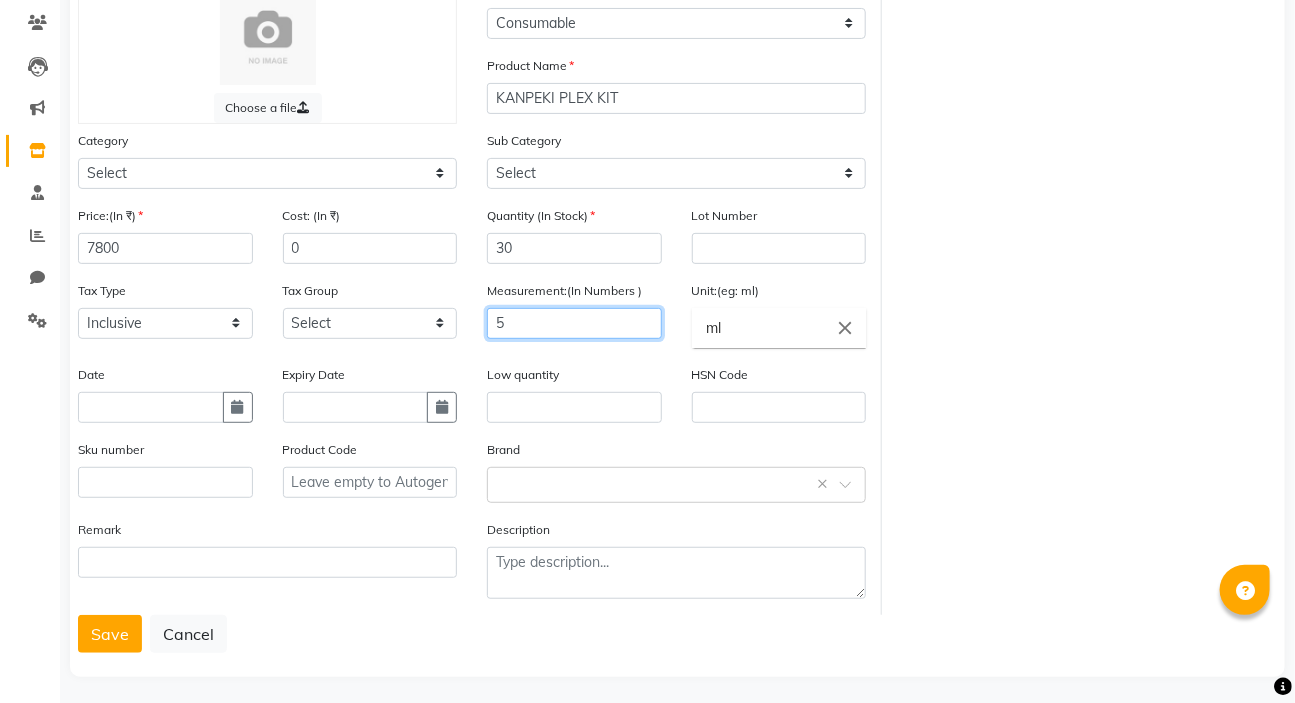 scroll, scrollTop: 178, scrollLeft: 0, axis: vertical 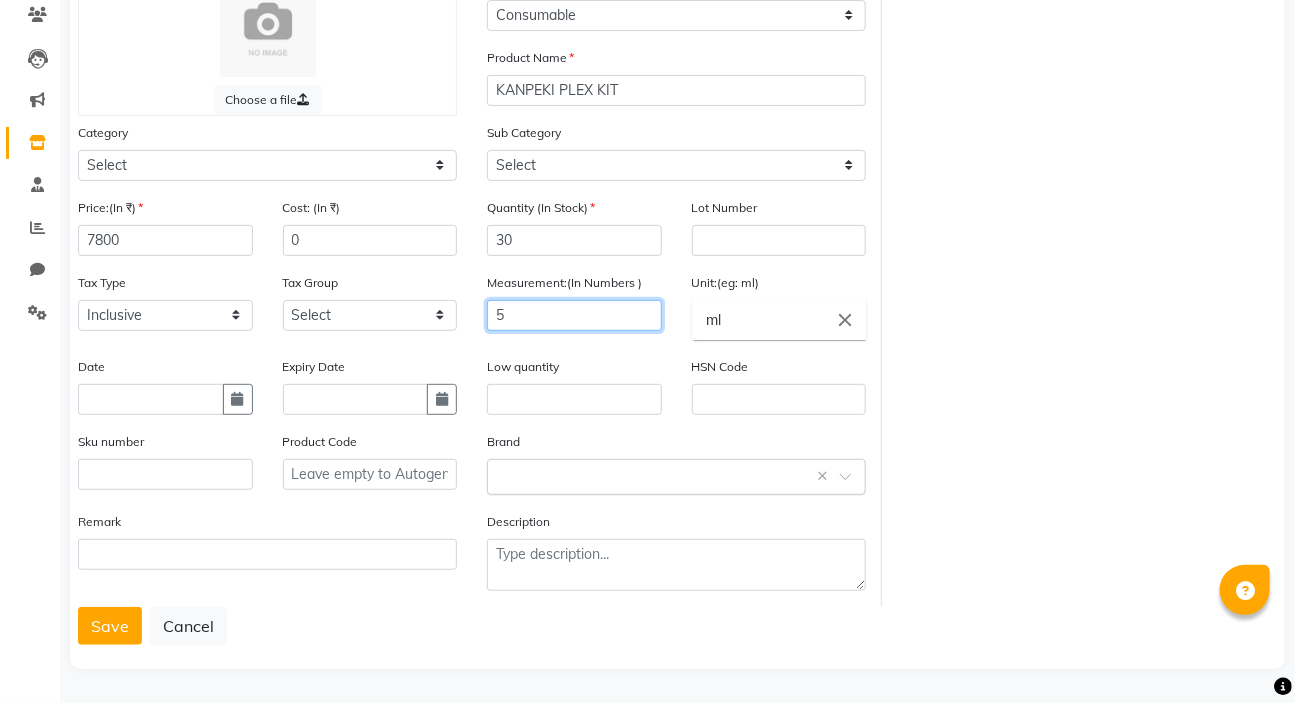type on "5" 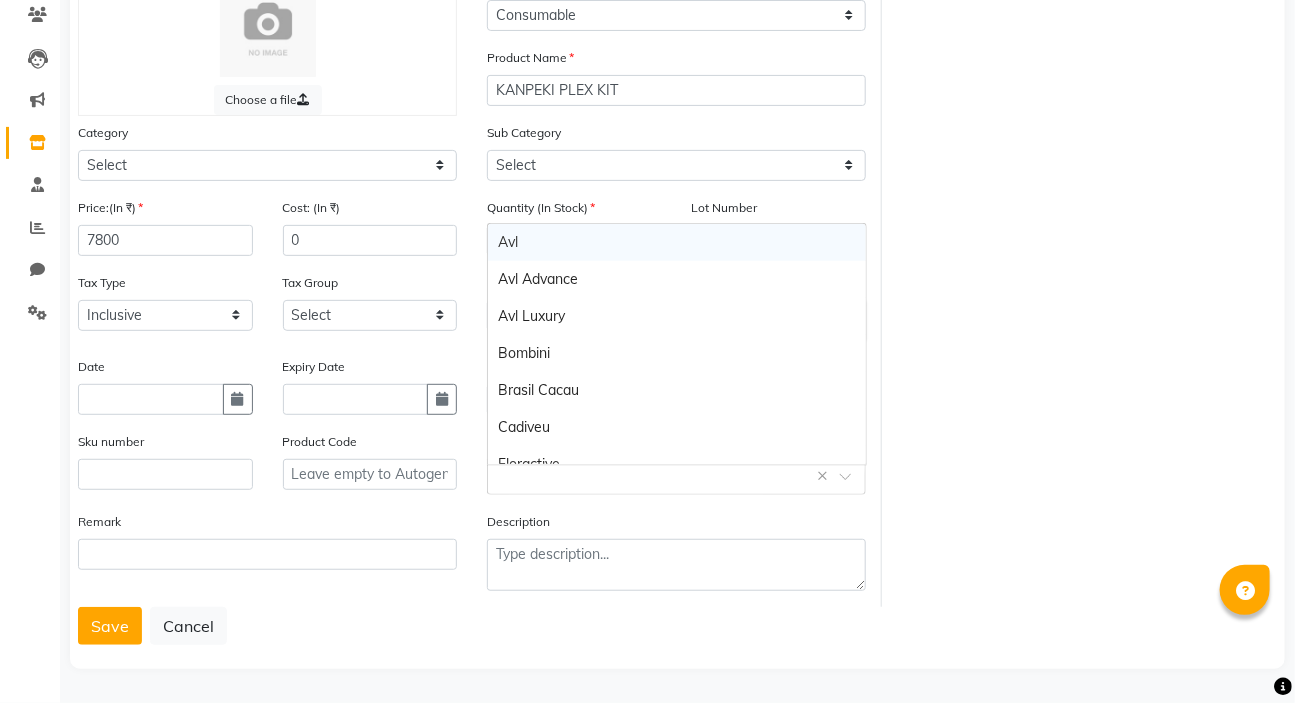 click 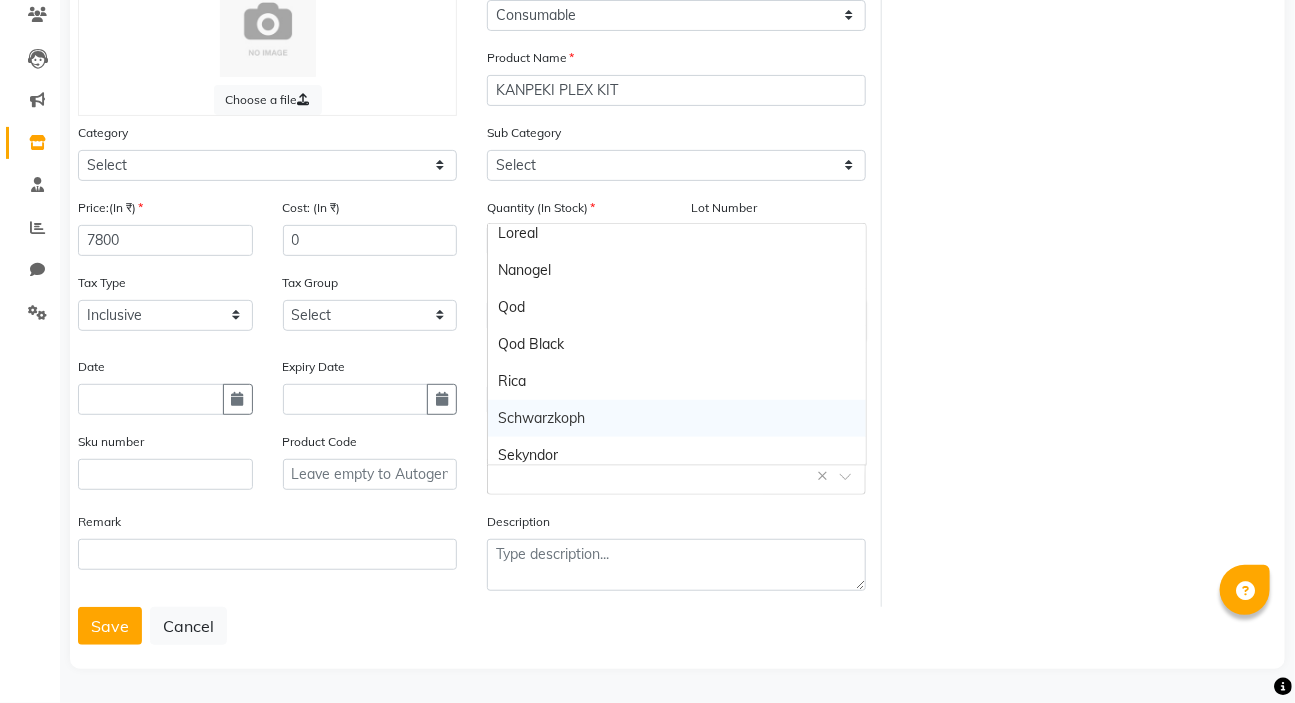 scroll, scrollTop: 462, scrollLeft: 0, axis: vertical 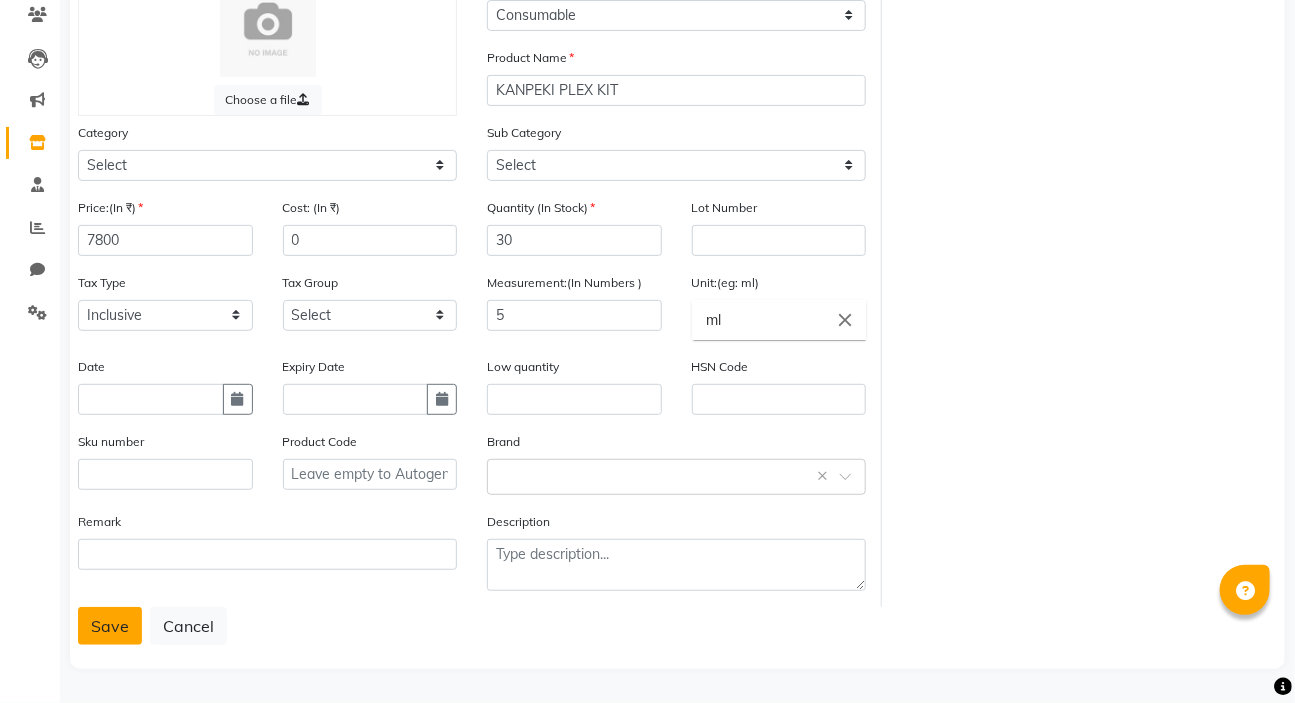 click on "Save" 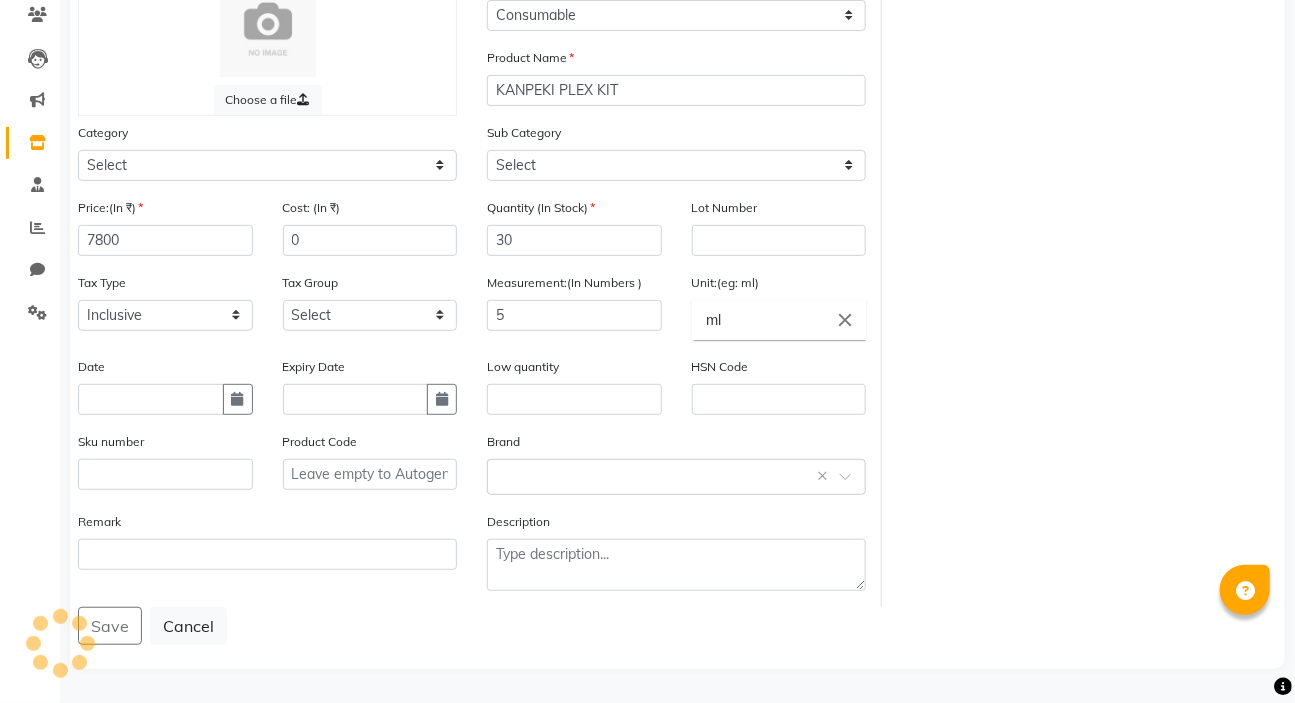 scroll, scrollTop: 0, scrollLeft: 0, axis: both 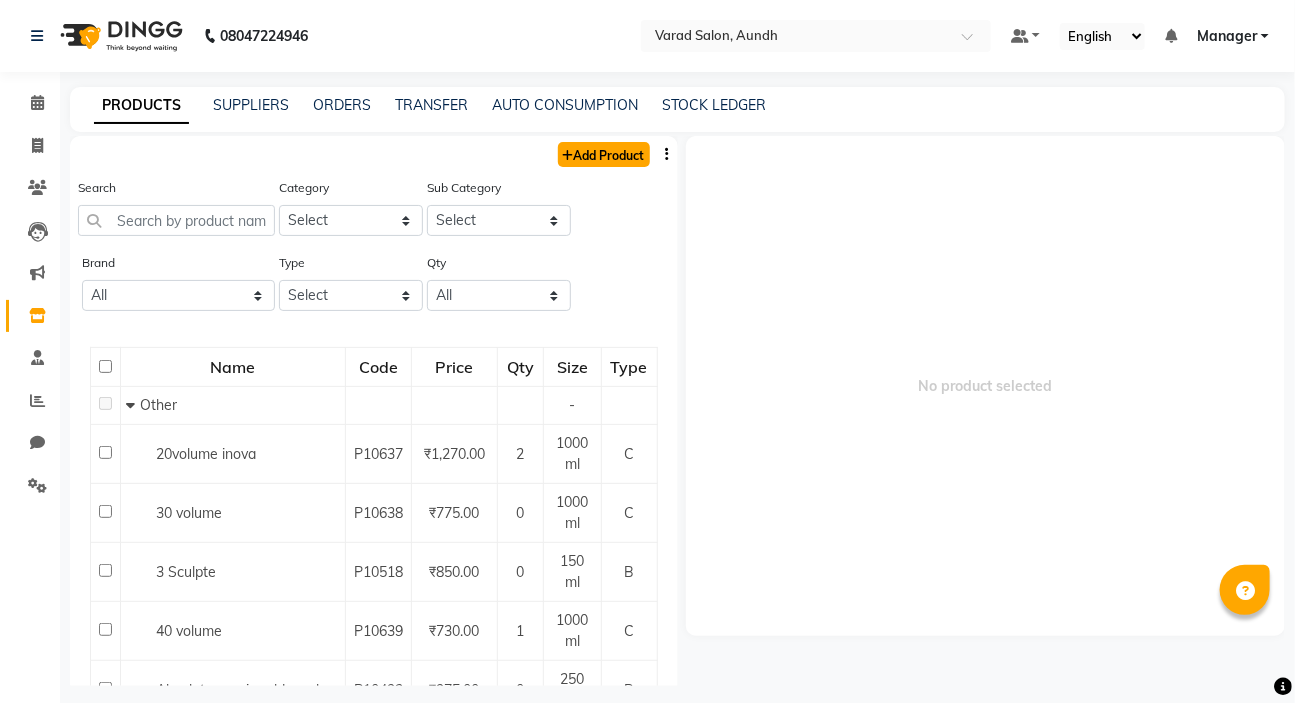 click on "Add Product" 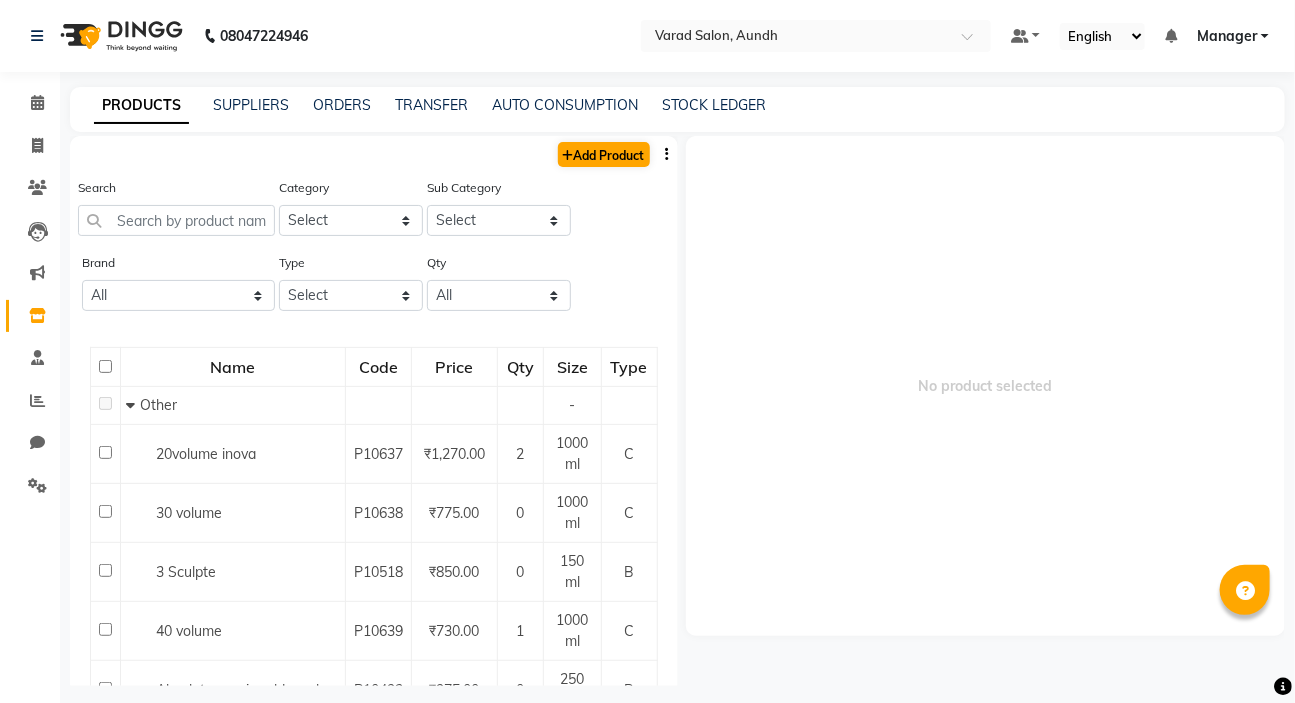 select on "true" 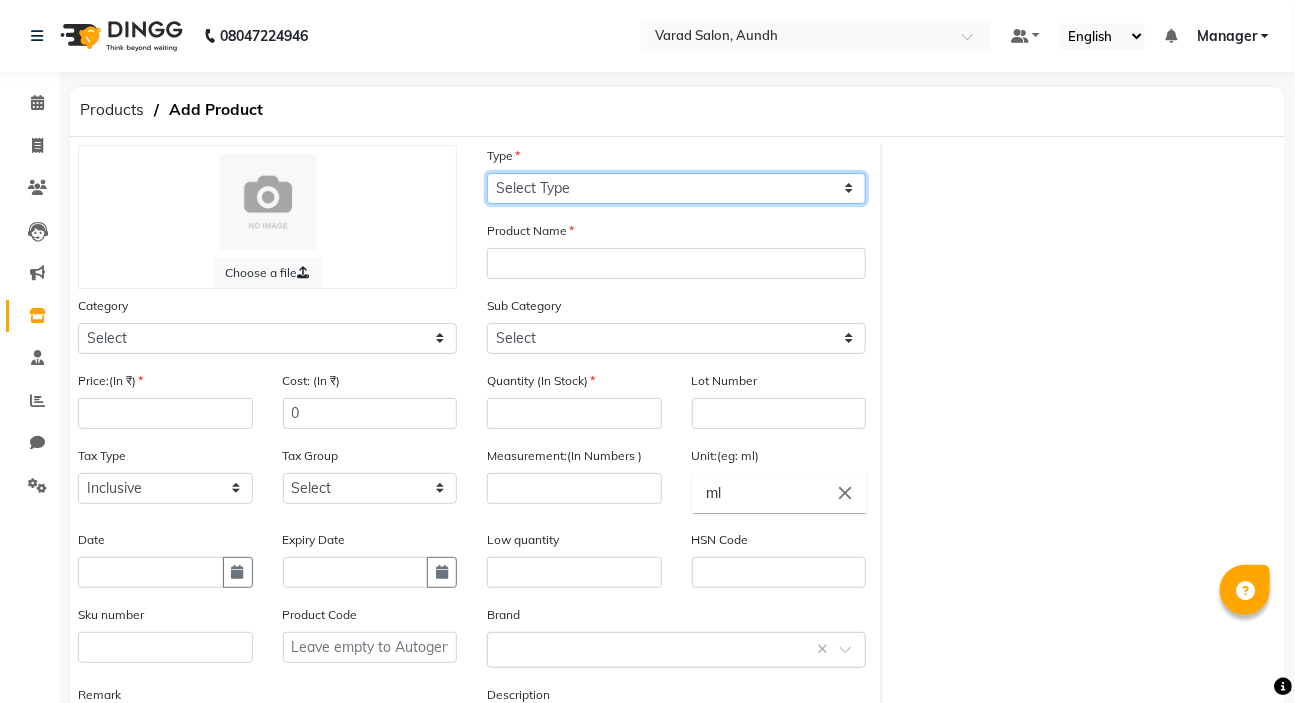 drag, startPoint x: 550, startPoint y: 184, endPoint x: 539, endPoint y: 190, distance: 12.529964 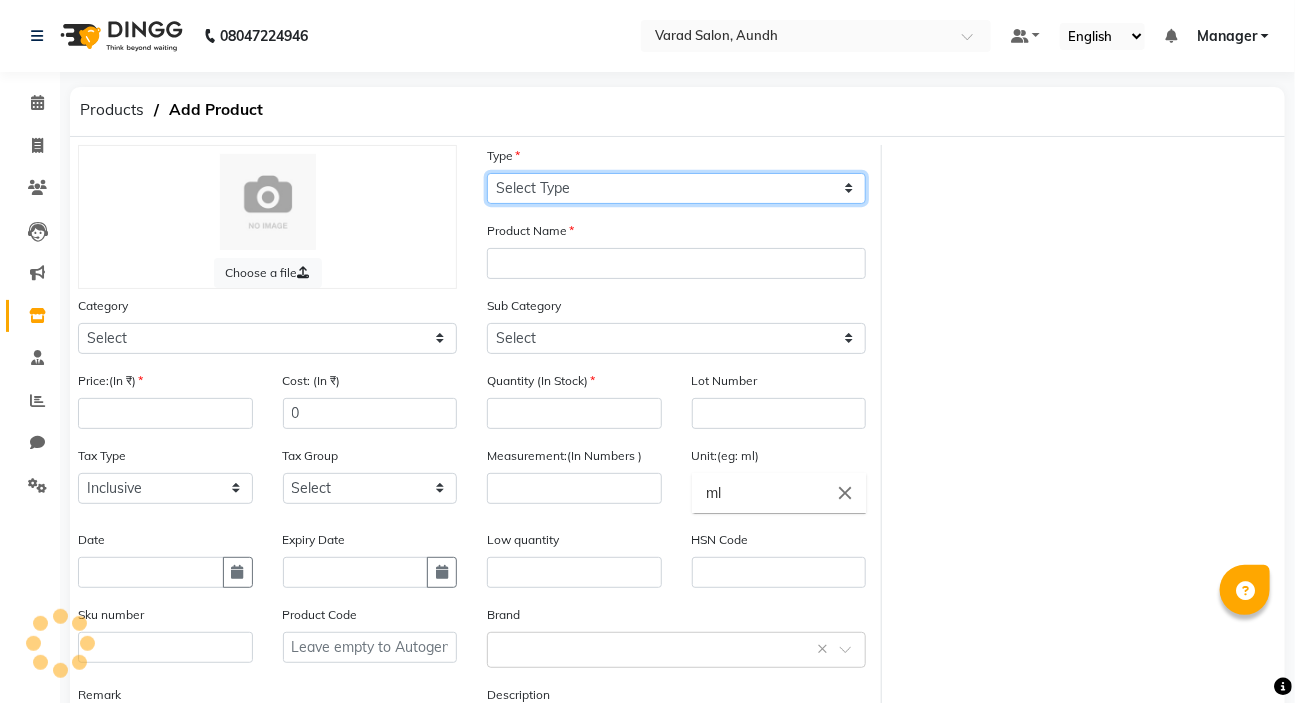 select on "C" 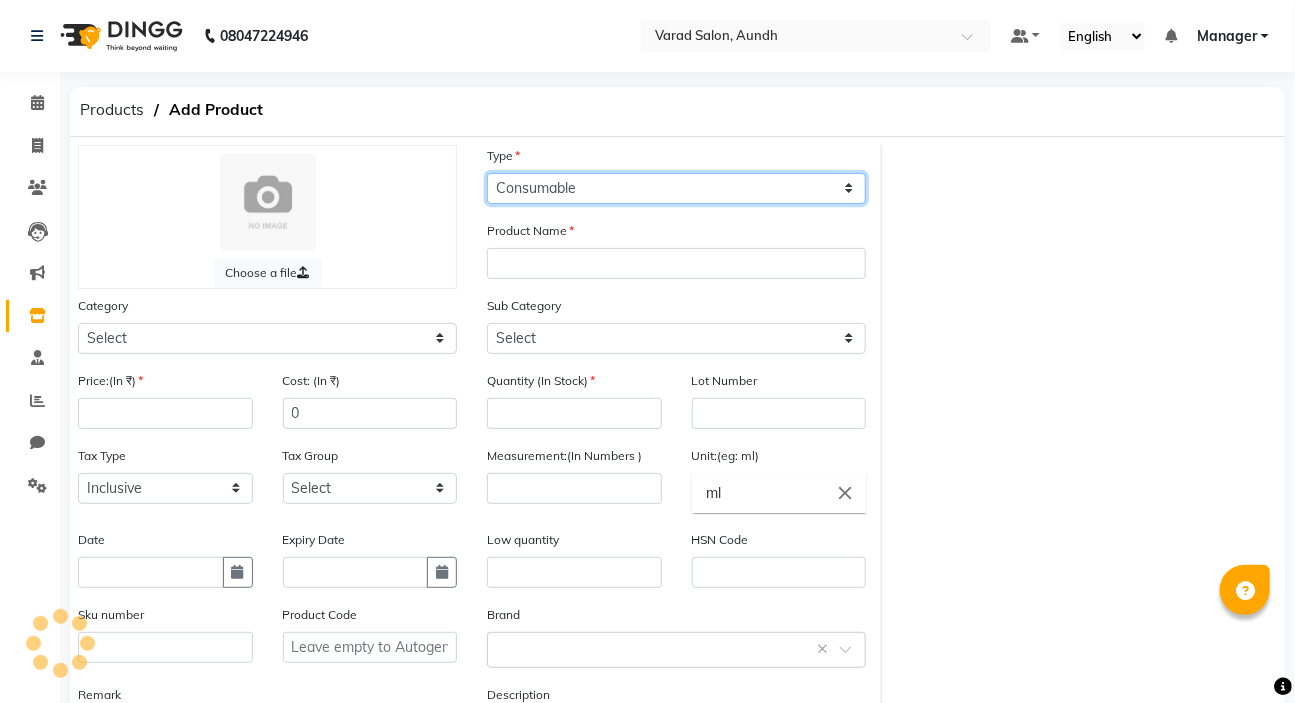 click on "Select Type Both Retail Consumable" 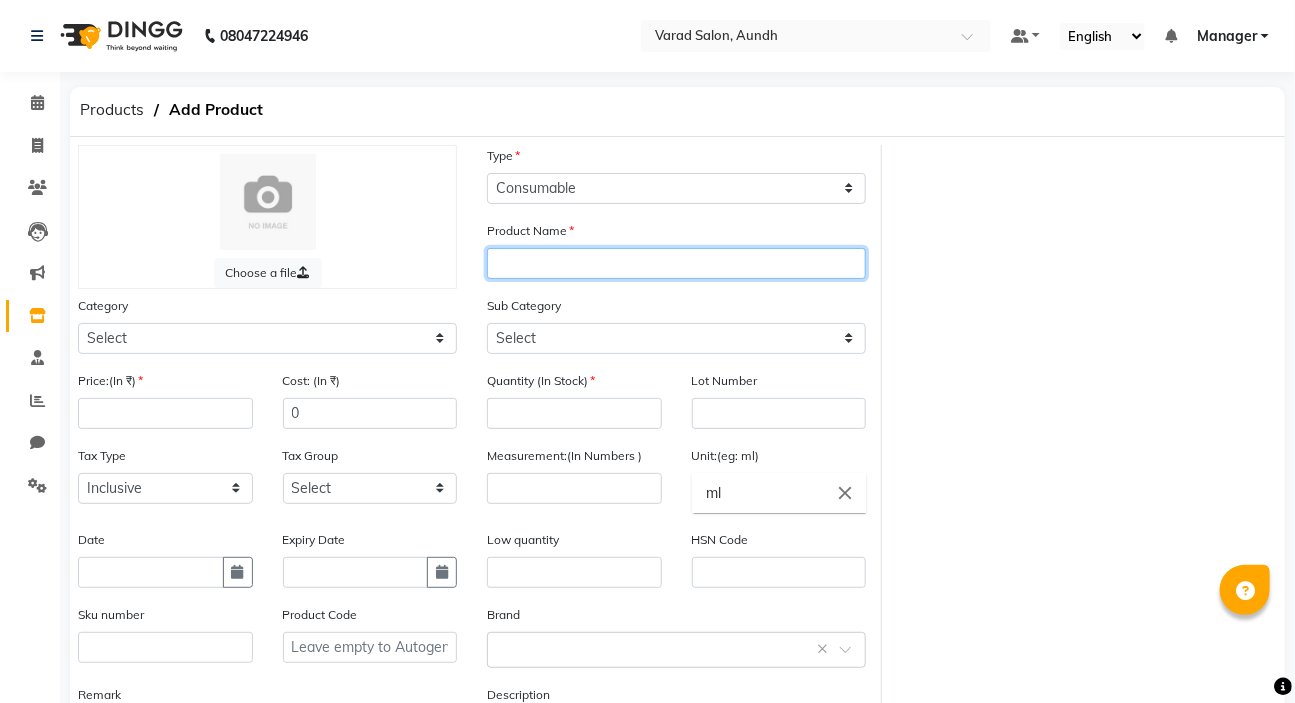 click 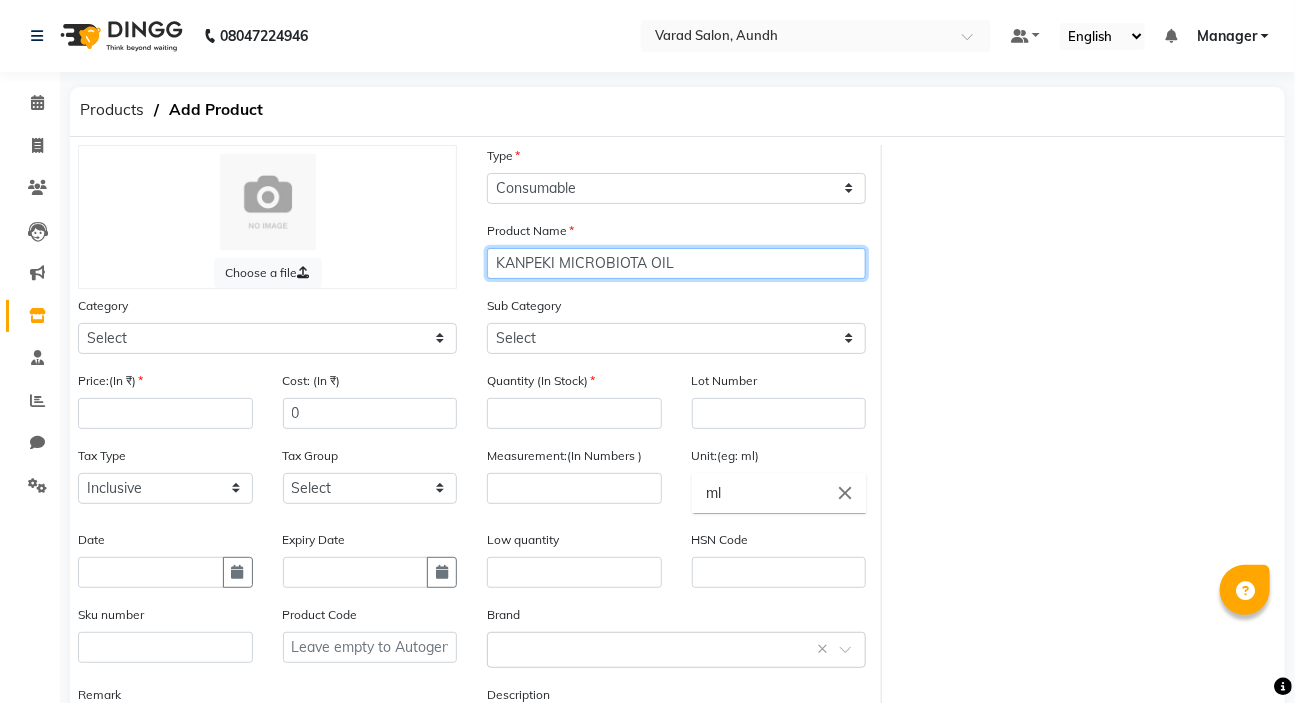 type on "KANPEKI MICROBIOTA OIL" 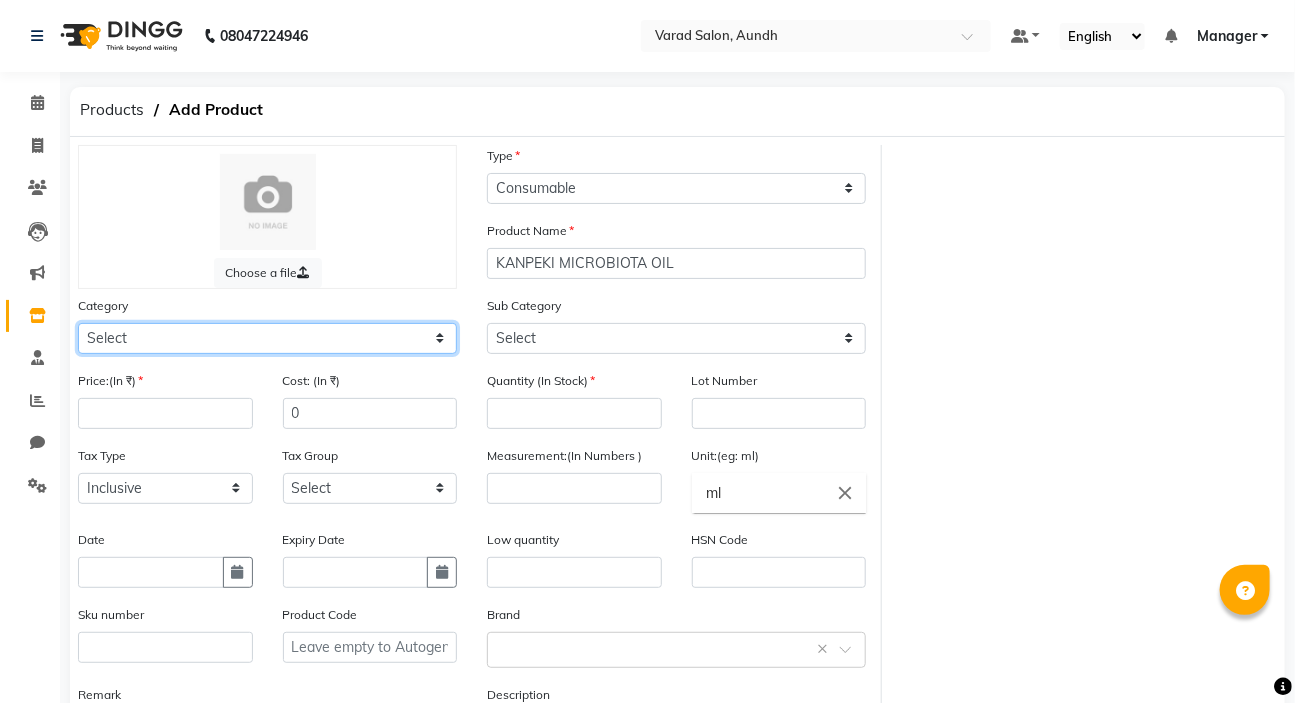 click on "Select Hair Skin Makeup Personal Care Appliances Beard Disposable Threading Hands and Feet Beauty Planet Botox Cadiveu Casmara Cheryls Loreal Olaplex Old Other" 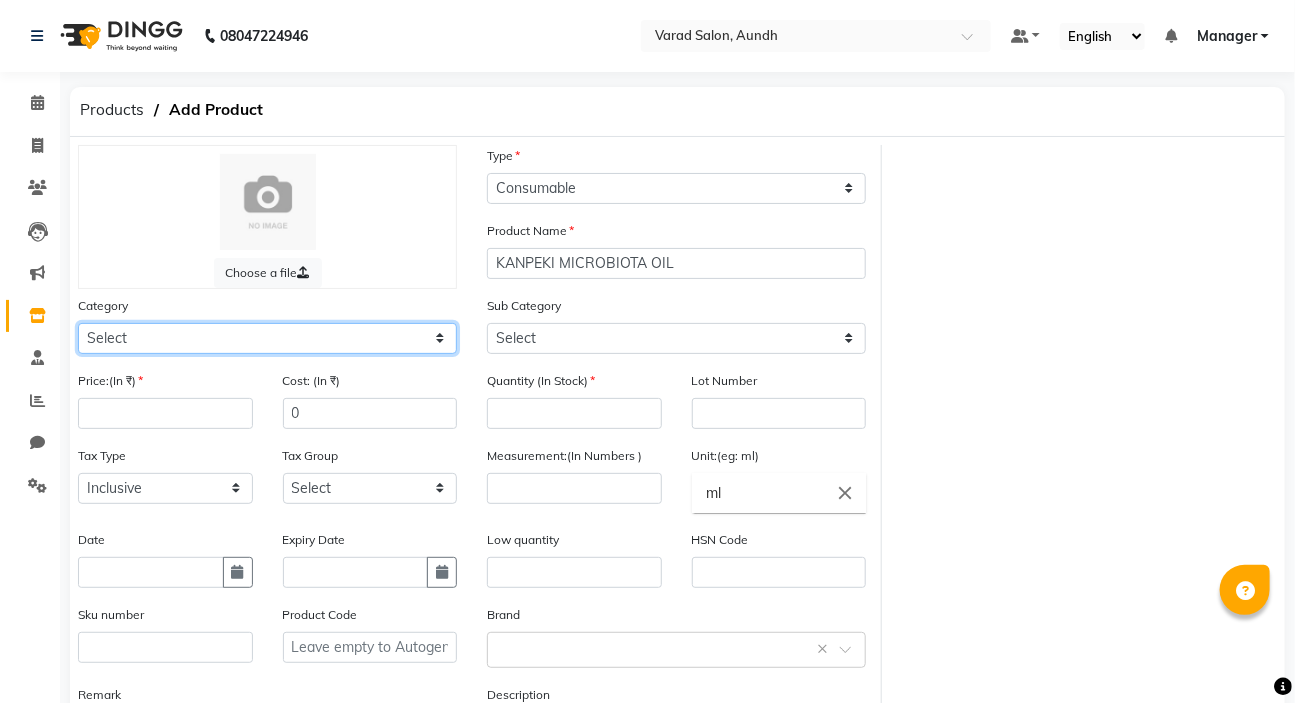 select on "[NUMBER]" 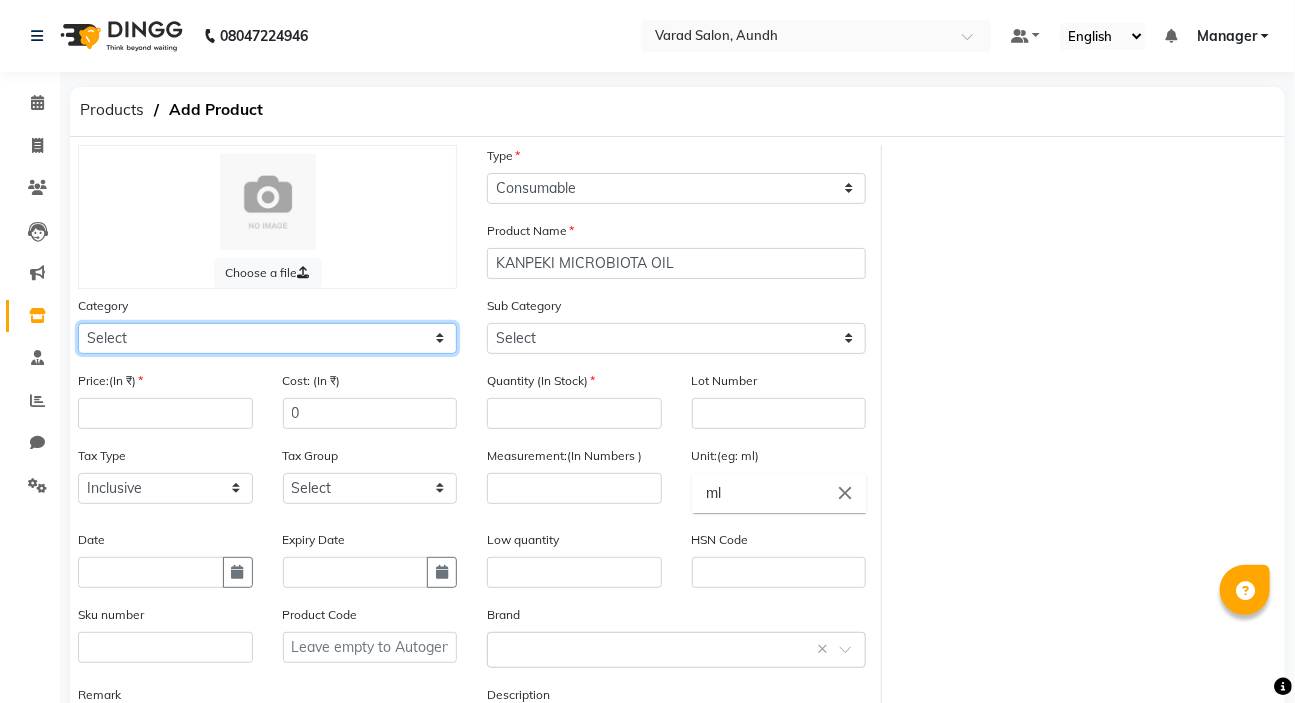 click on "Select Hair Skin Makeup Personal Care Appliances Beard Disposable Threading Hands and Feet Beauty Planet Botox Cadiveu Casmara Cheryls Loreal Olaplex Old Other" 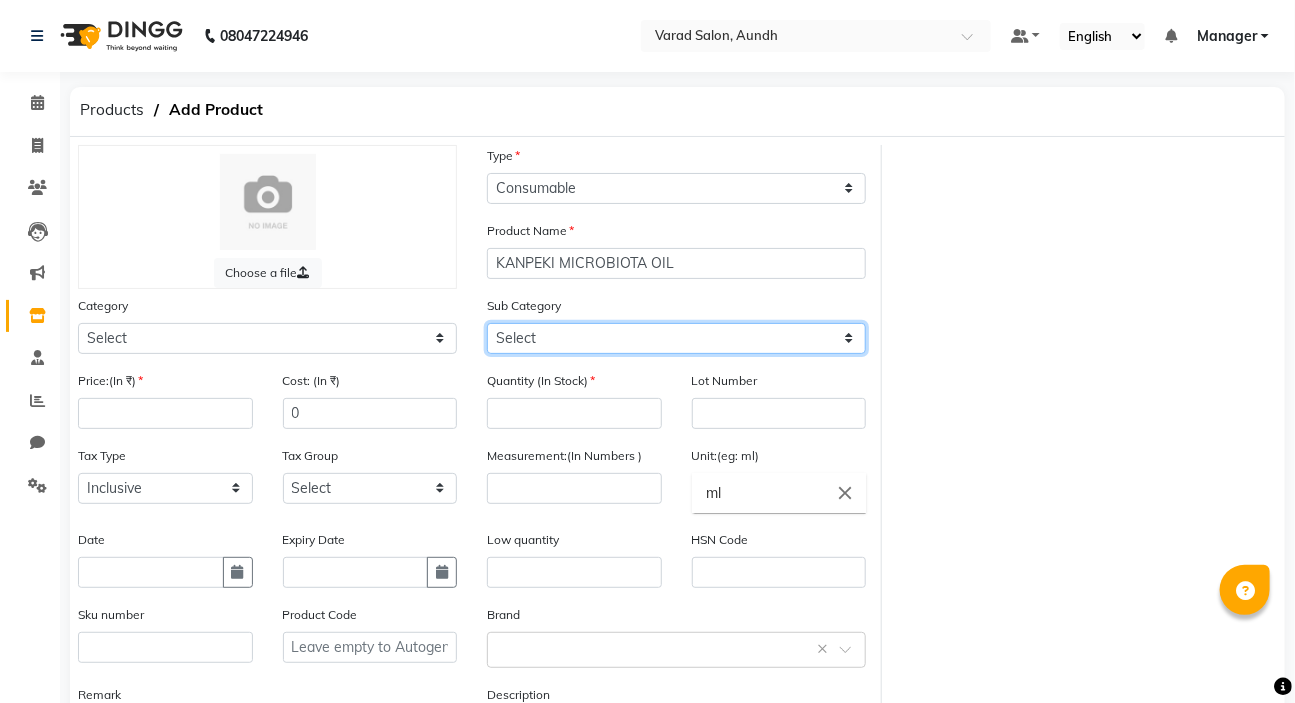 click on "Select Shampoo Conditioner Cream Mask Oil Serum Color Appliances Treatment Styling Kit & Combo Other" 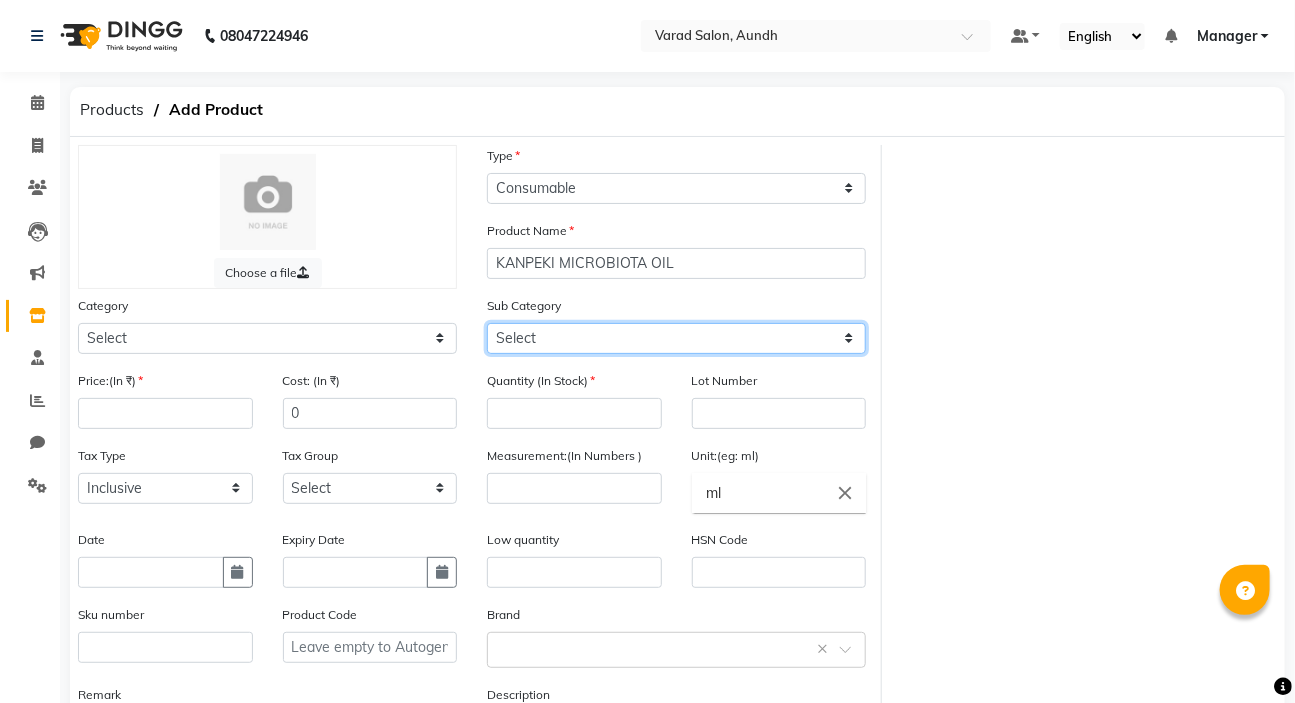 select on "[NUMBER]" 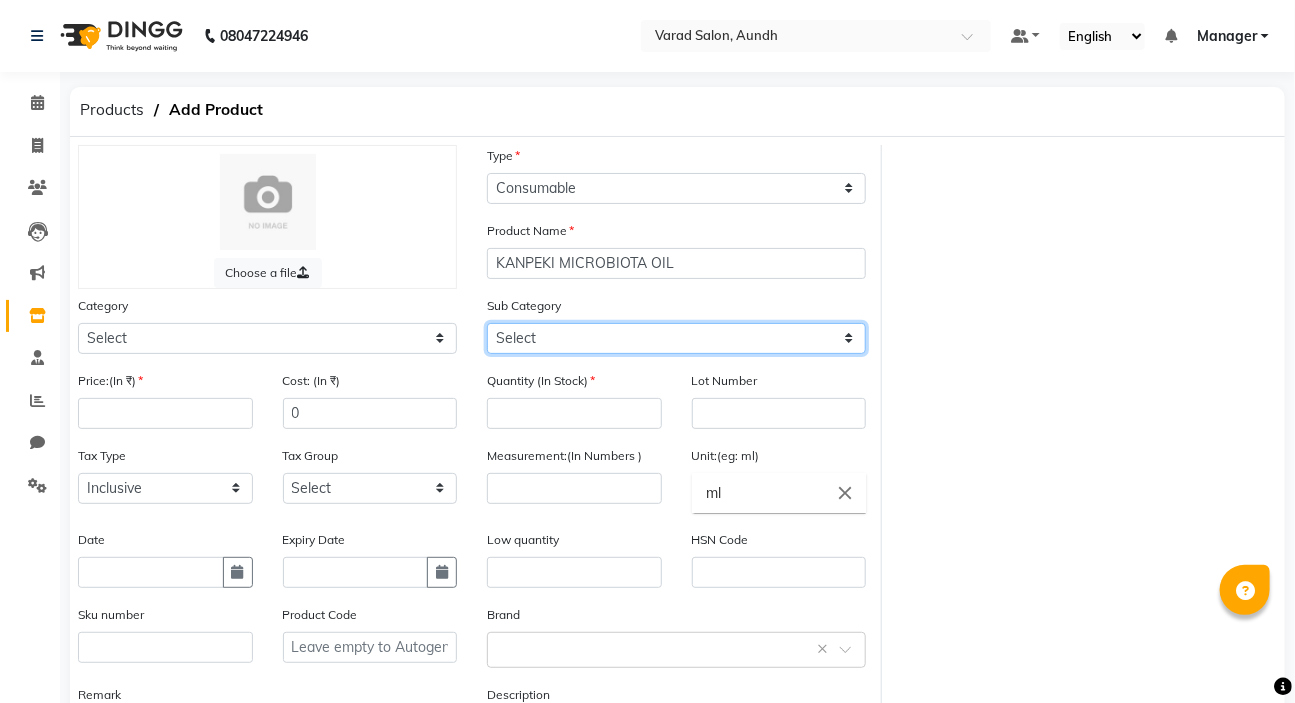 click on "Select Shampoo Conditioner Cream Mask Oil Serum Color Appliances Treatment Styling Kit & Combo Other" 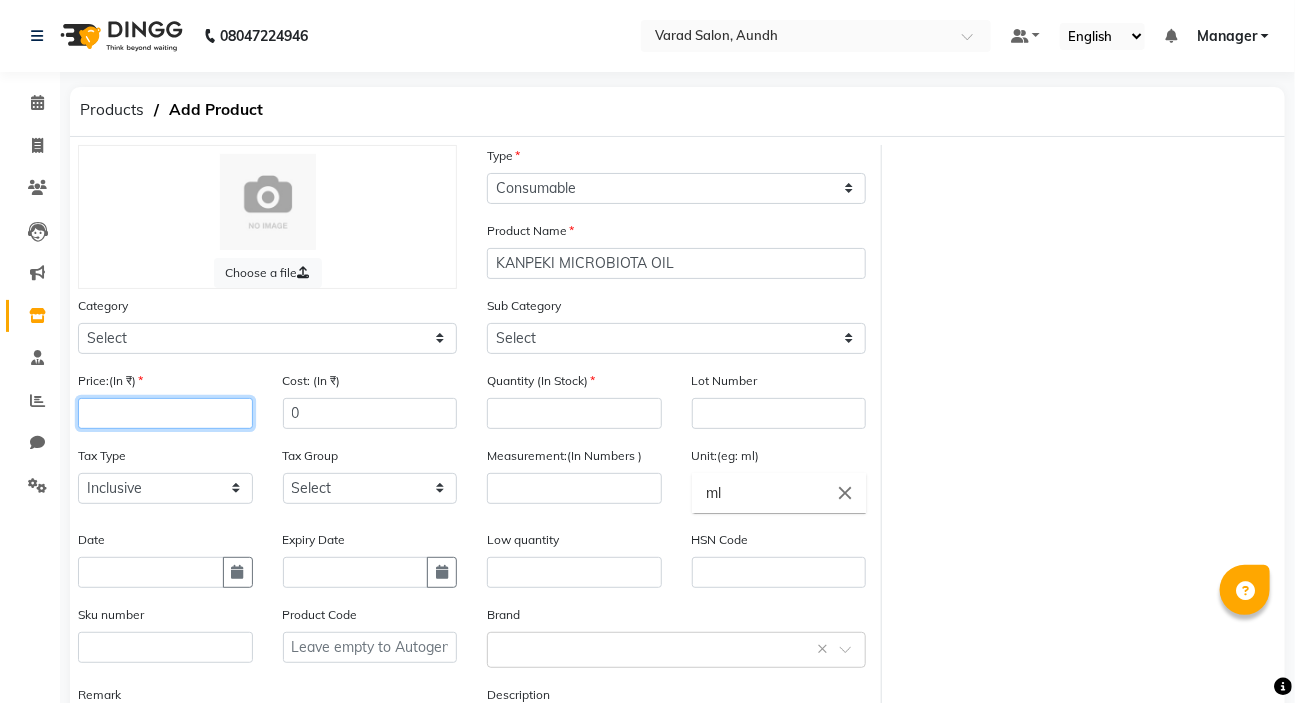 click 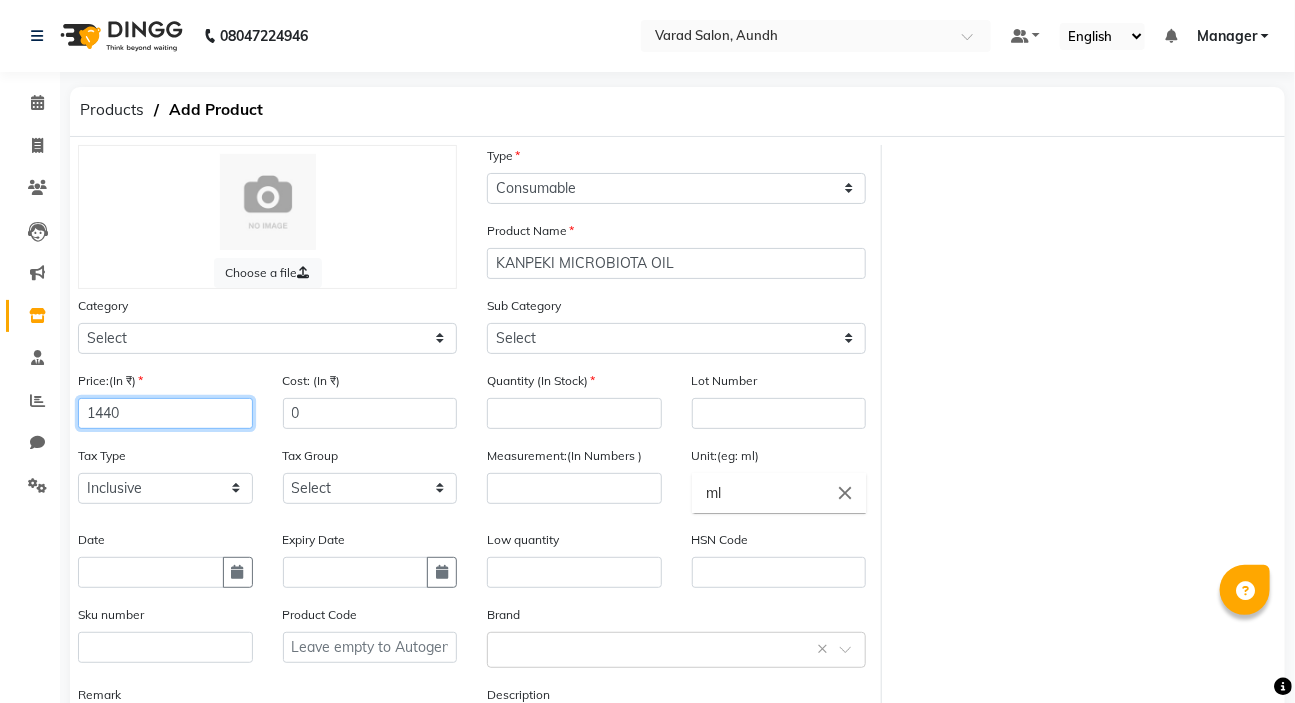type on "1440" 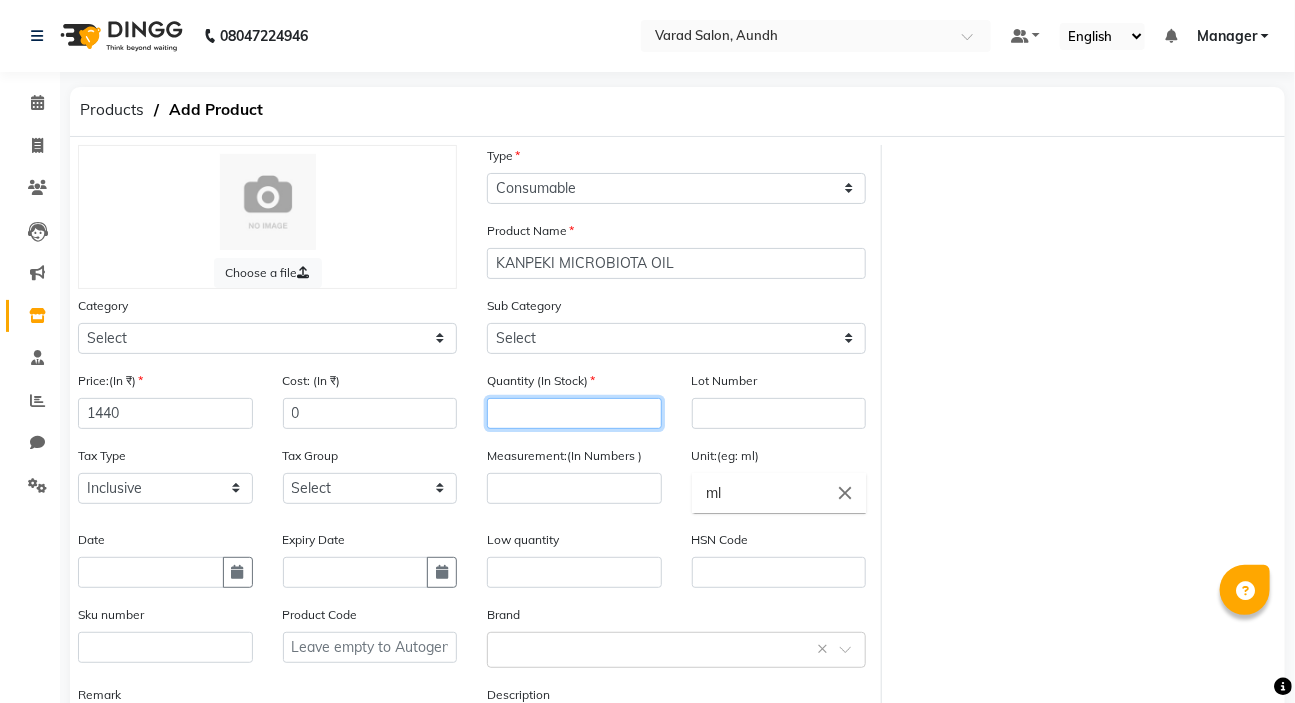 click 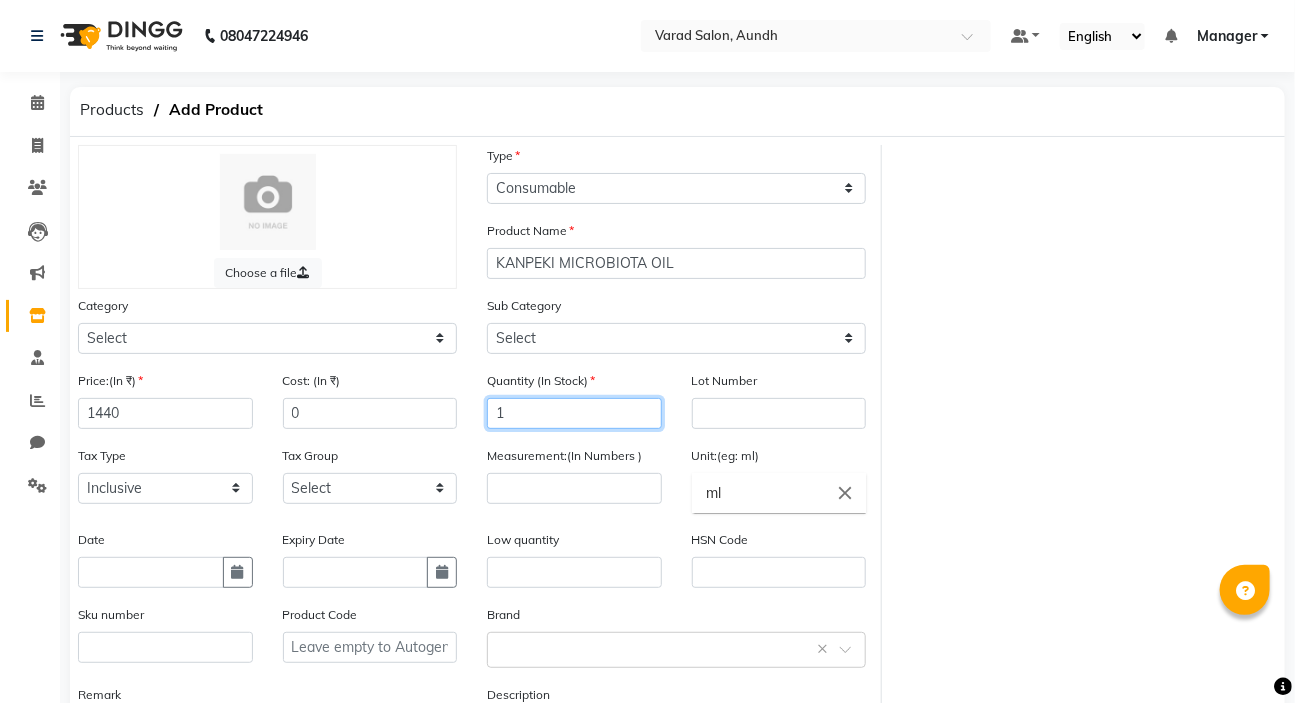 type on "1" 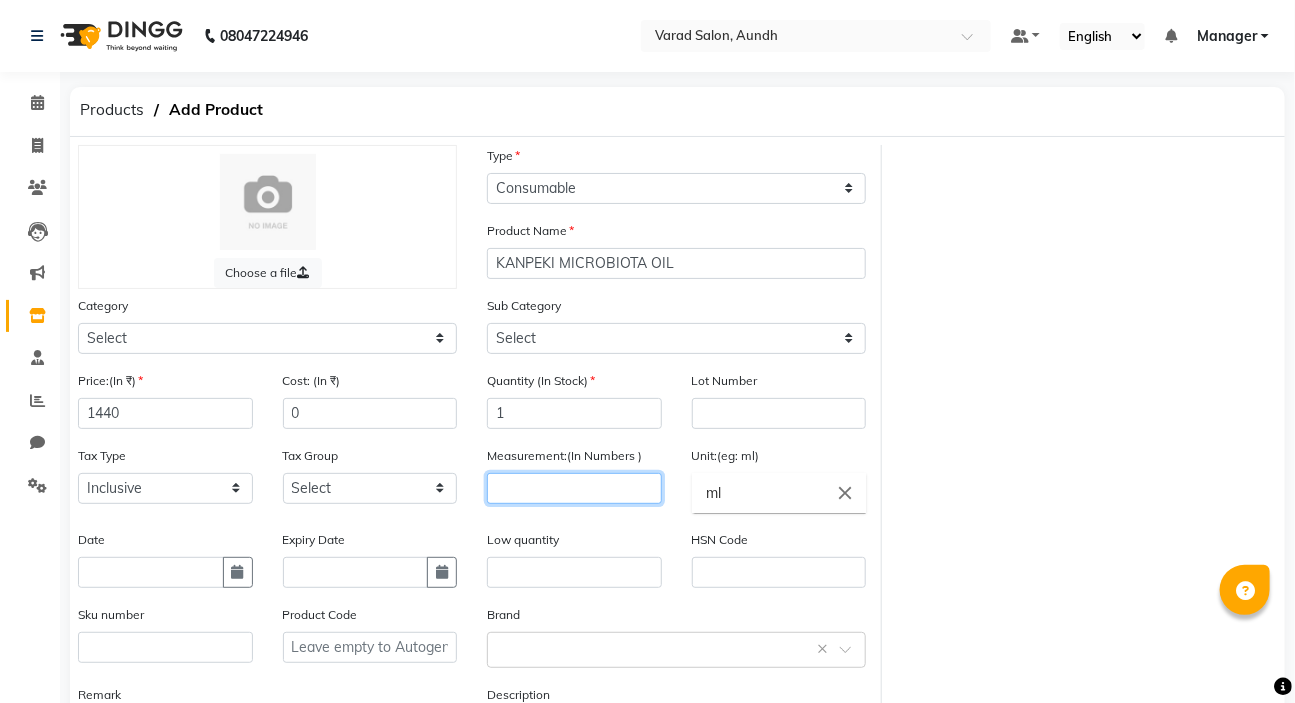 drag, startPoint x: 498, startPoint y: 484, endPoint x: 514, endPoint y: 479, distance: 16.763054 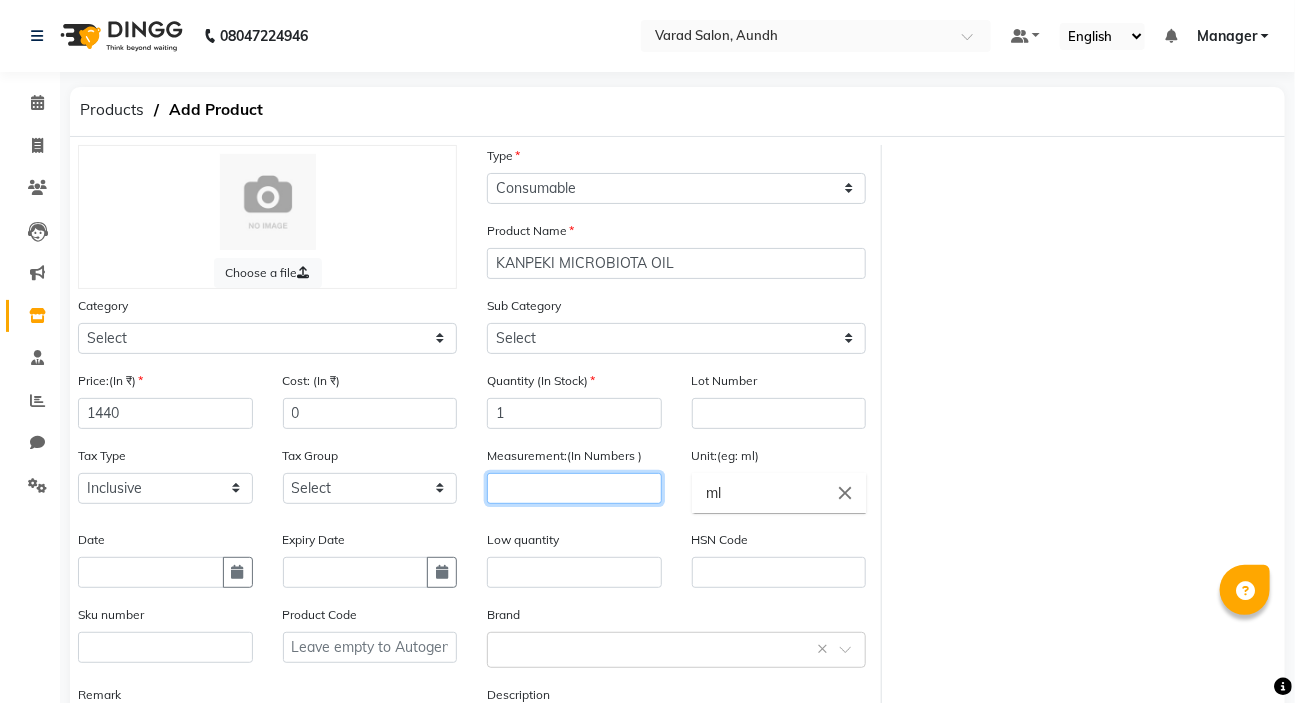 click 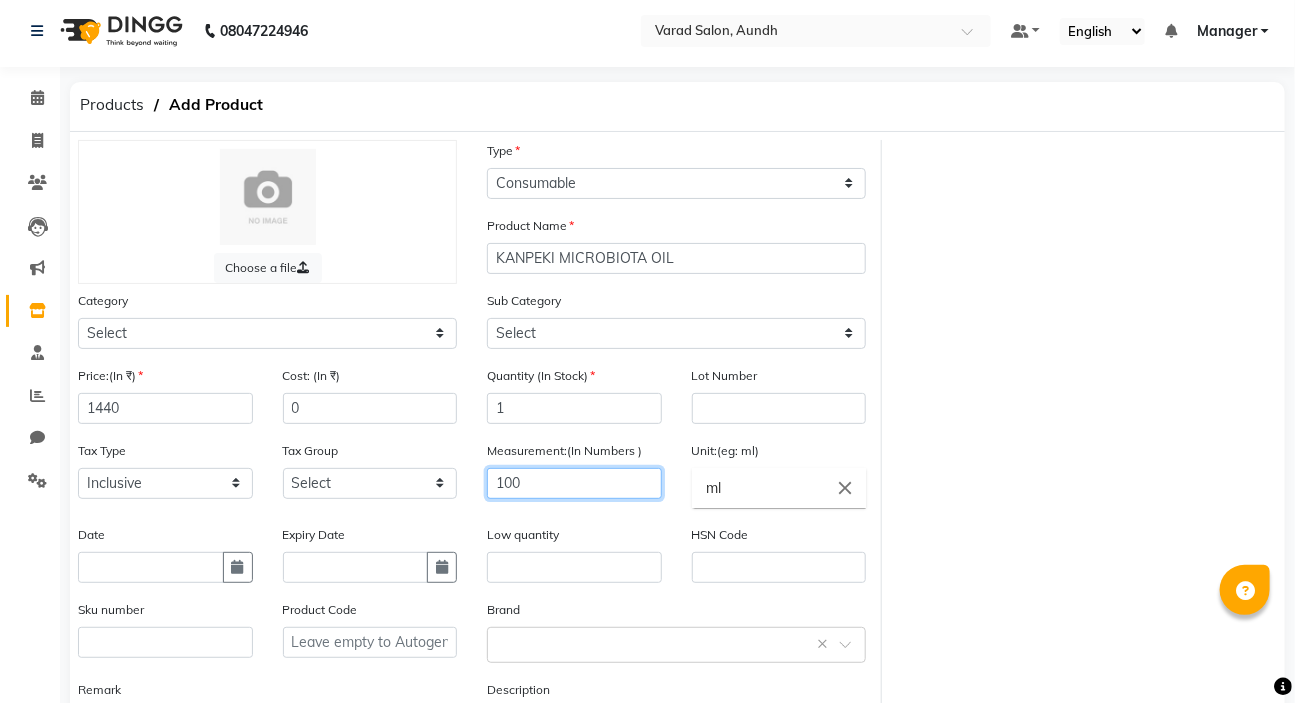scroll, scrollTop: 178, scrollLeft: 0, axis: vertical 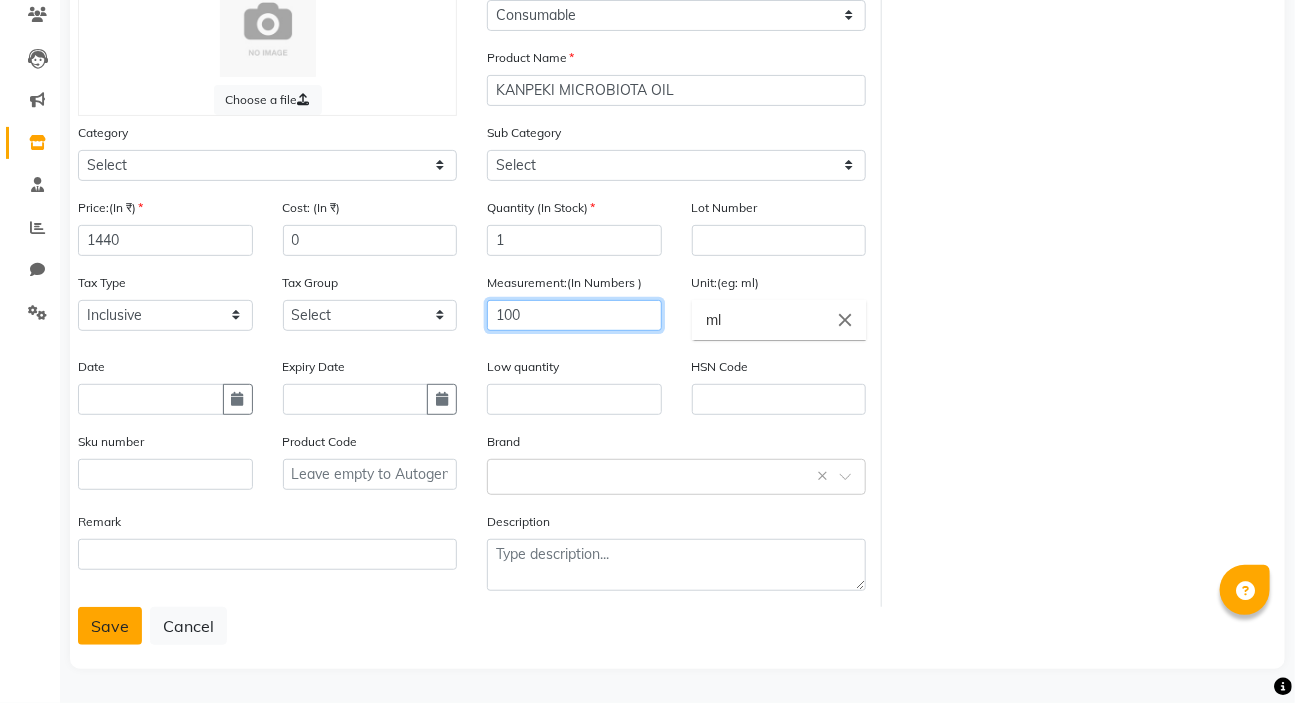 type on "100" 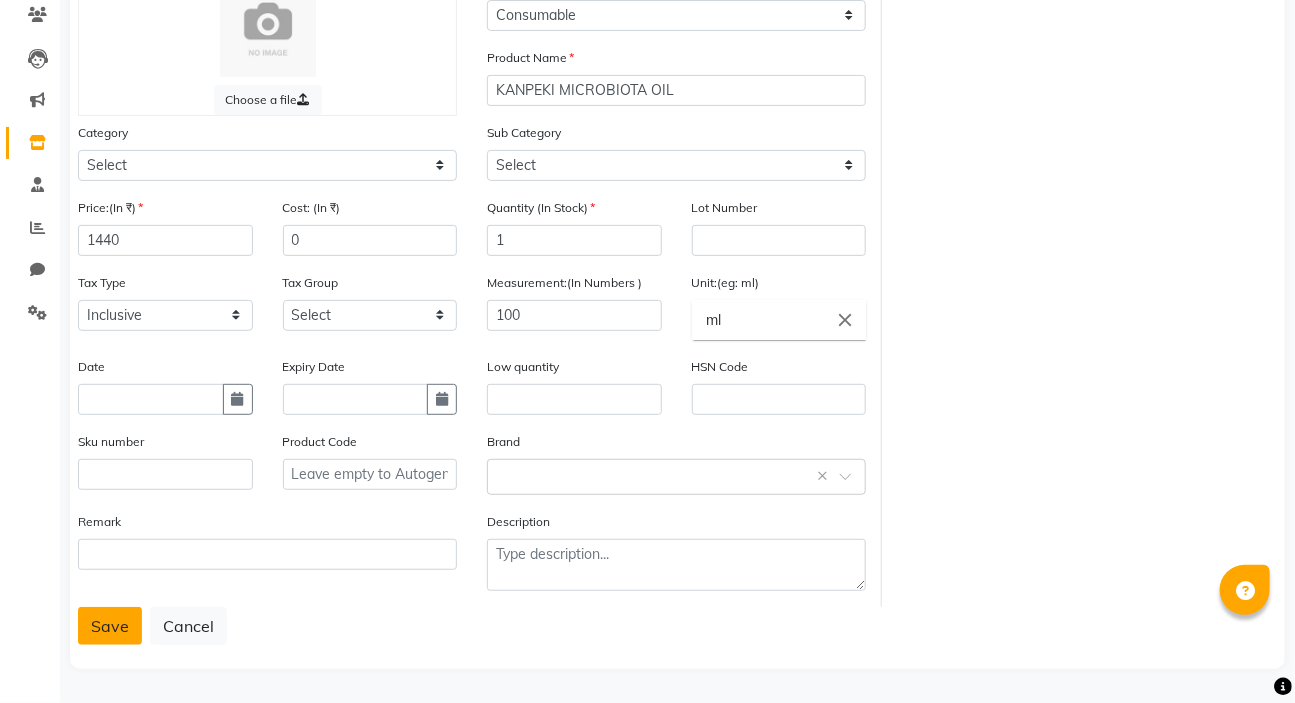 click on "Save" 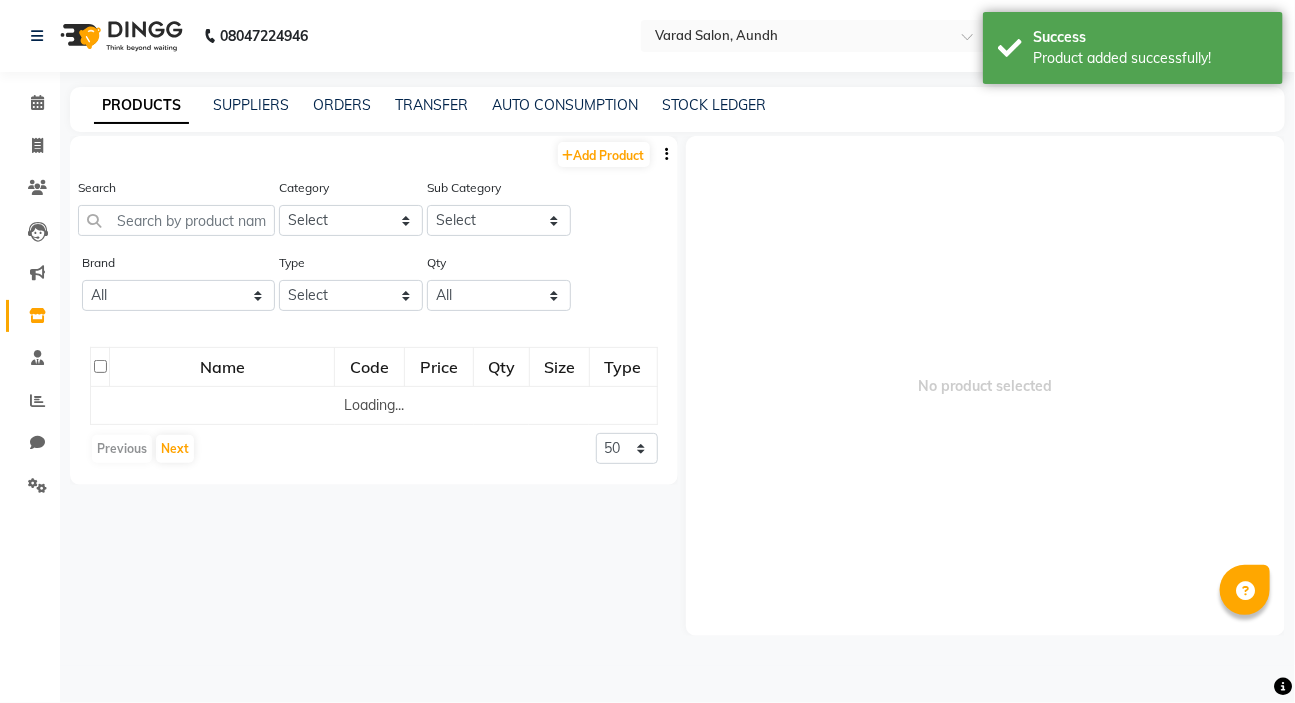 scroll, scrollTop: 0, scrollLeft: 0, axis: both 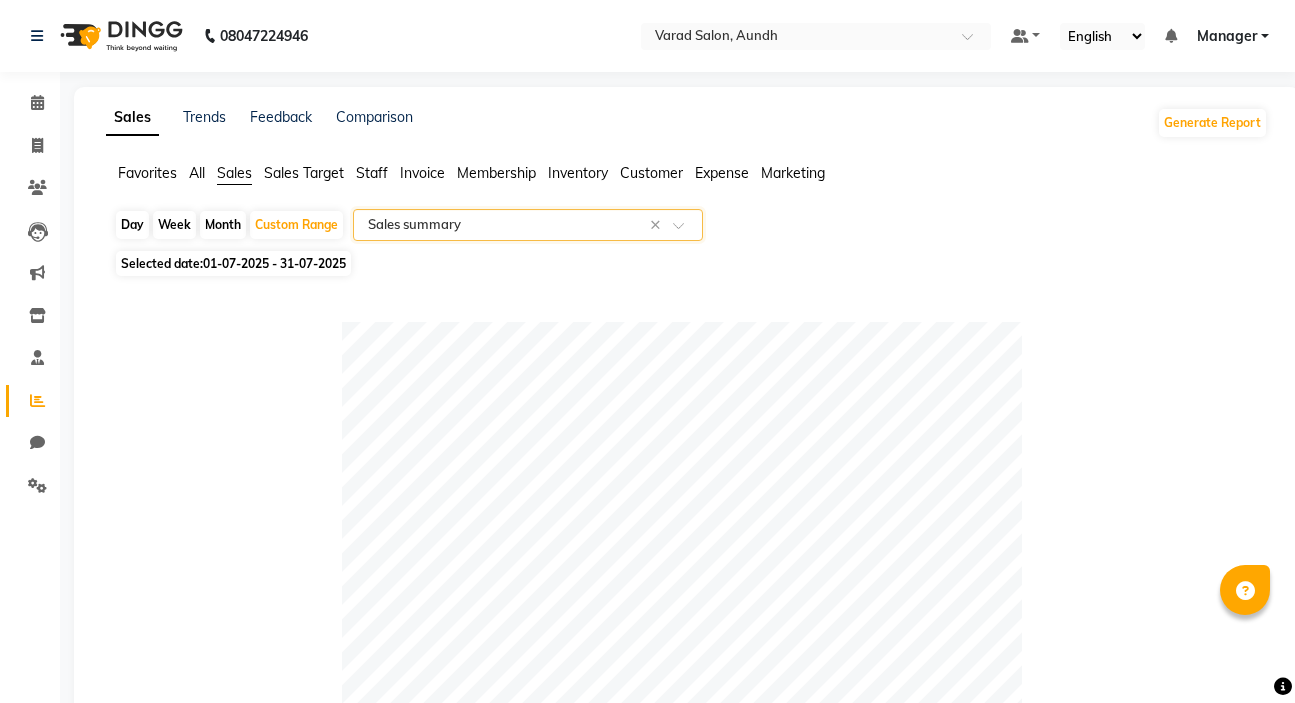 select on "full_report" 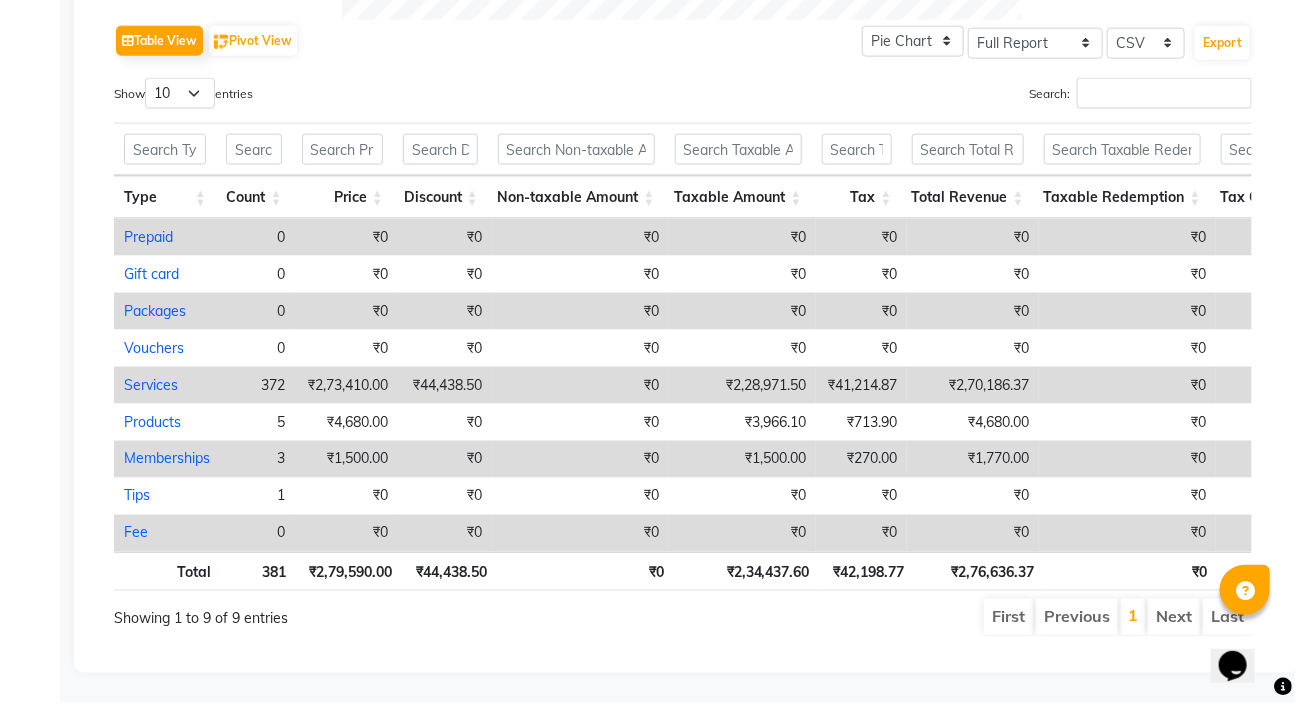 scroll, scrollTop: 0, scrollLeft: 0, axis: both 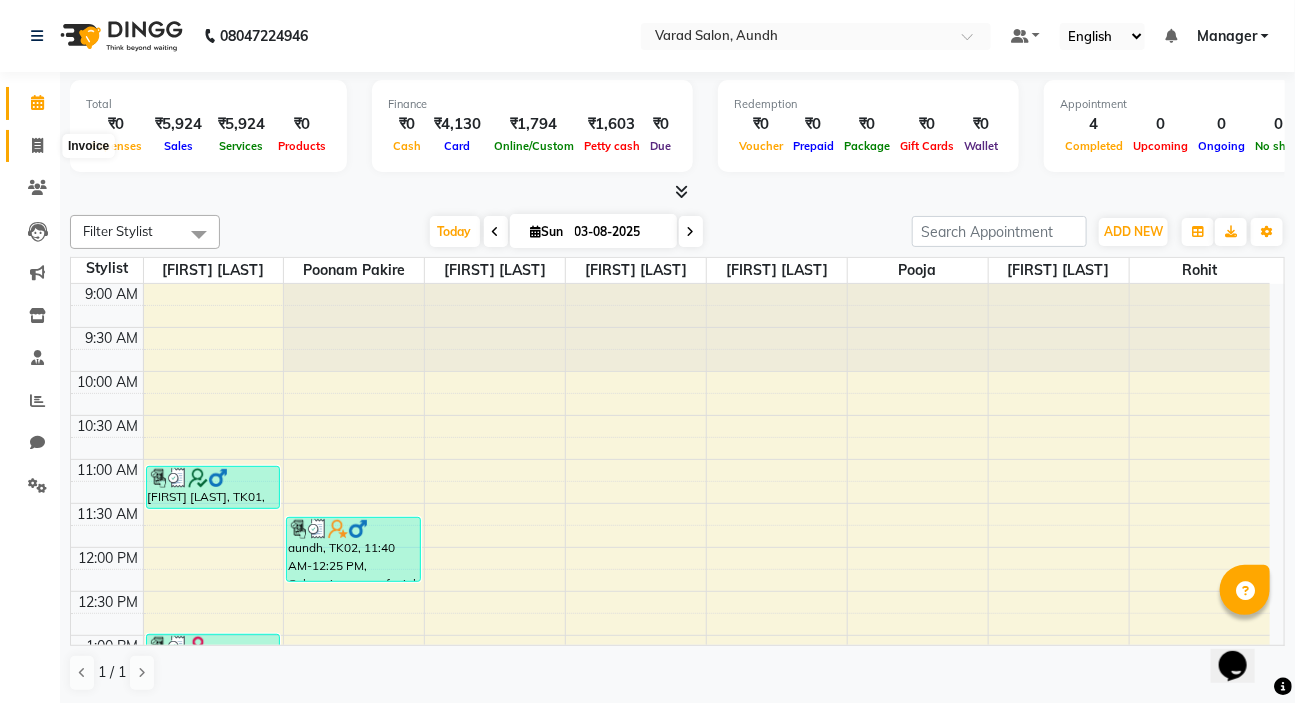 click 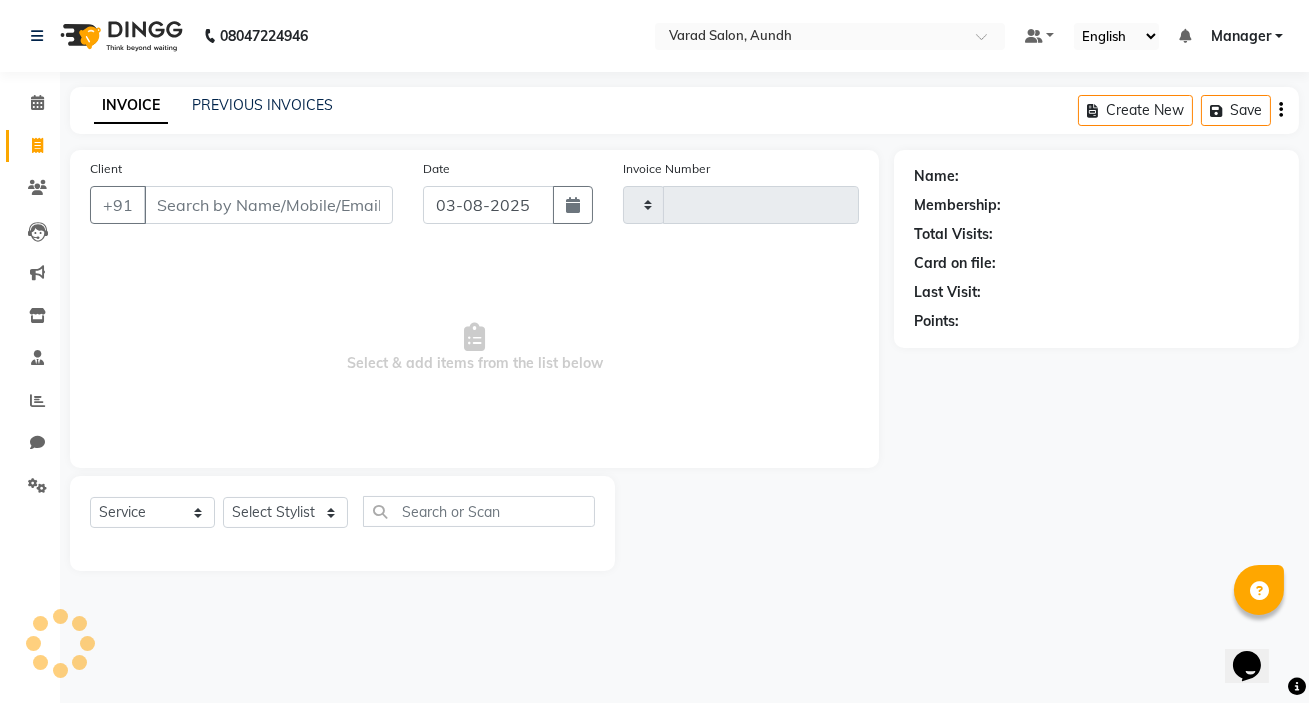 type on "0616" 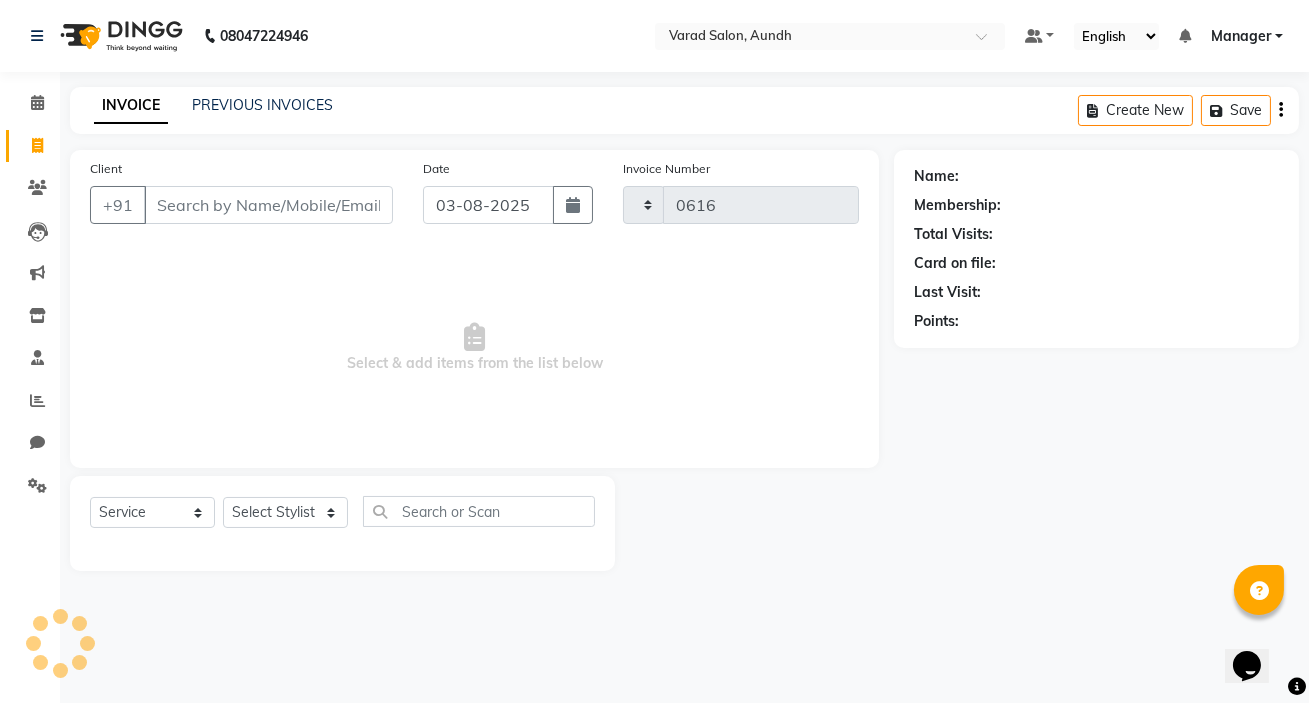 select on "7550" 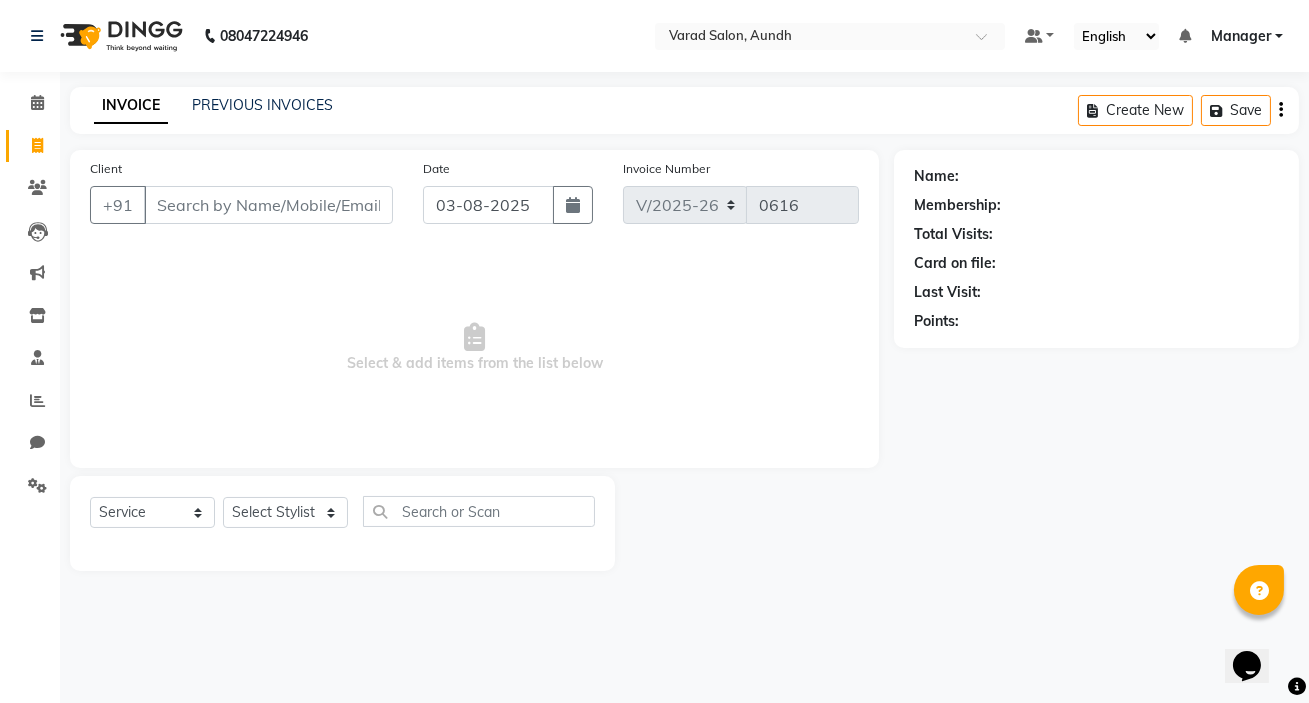 click on "Client" at bounding box center [268, 205] 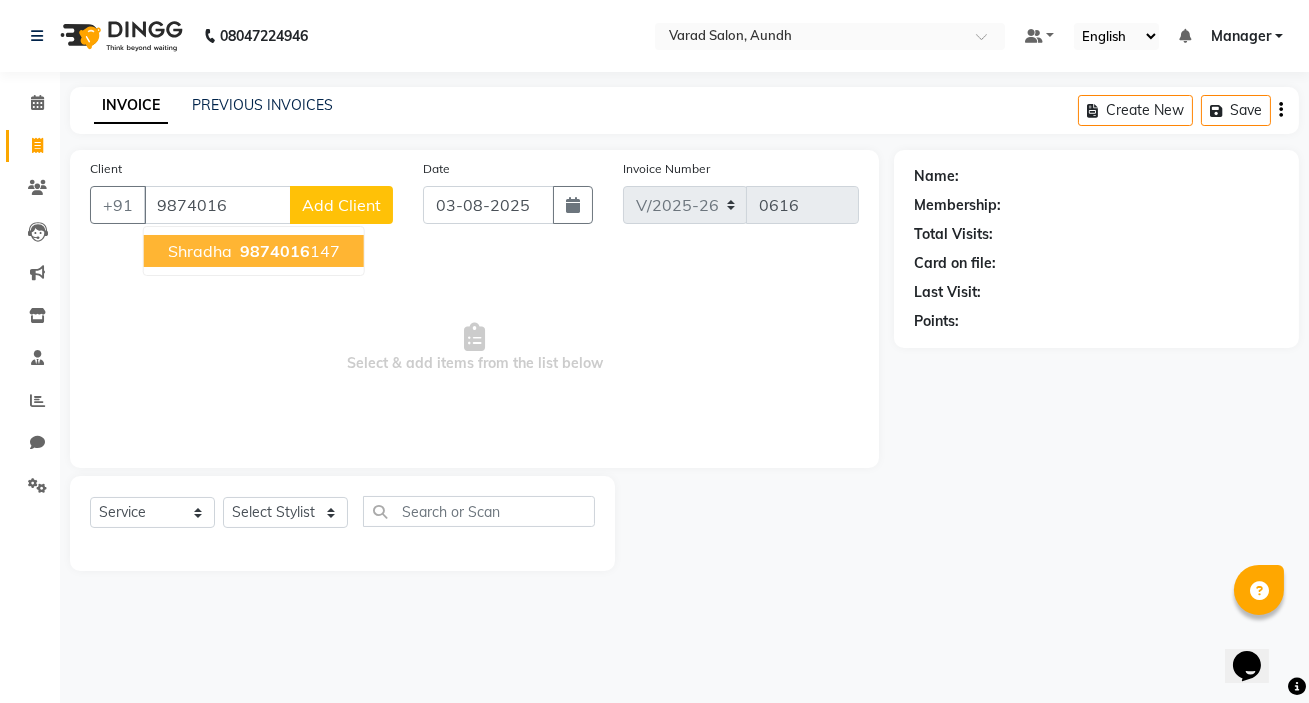click on "Shradha" at bounding box center (200, 251) 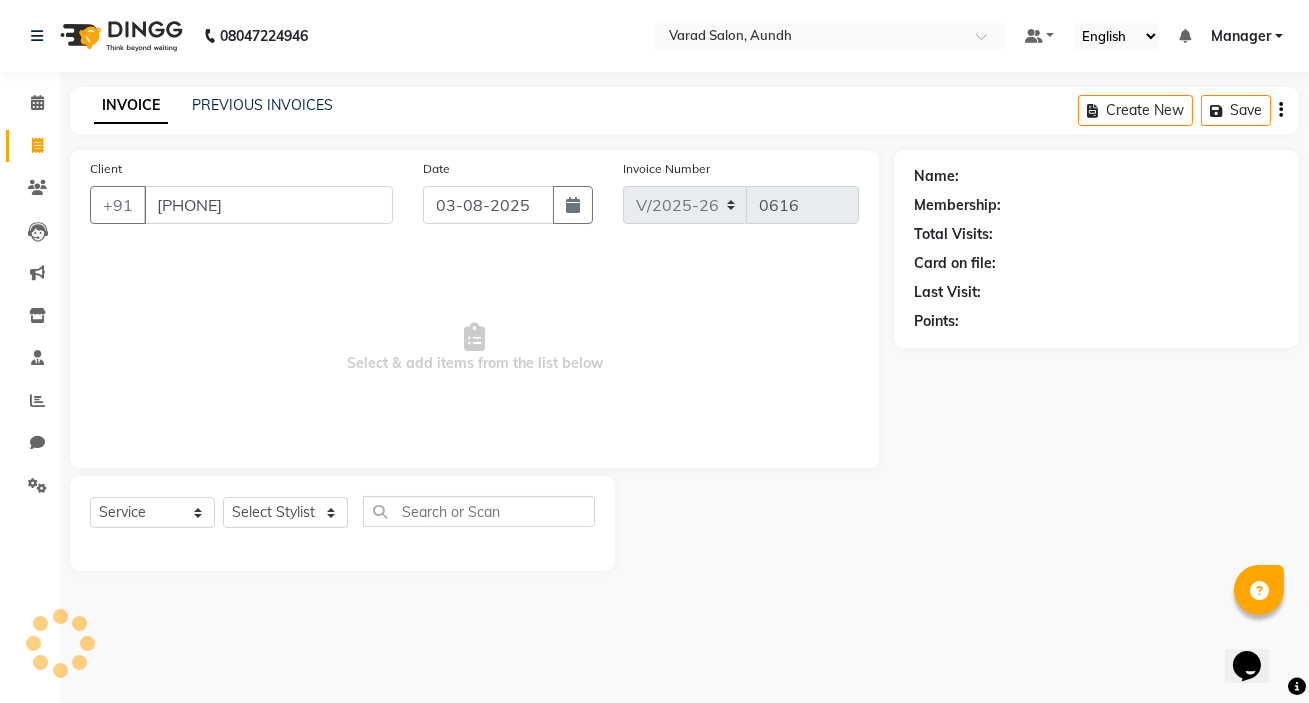 type on "9874016147" 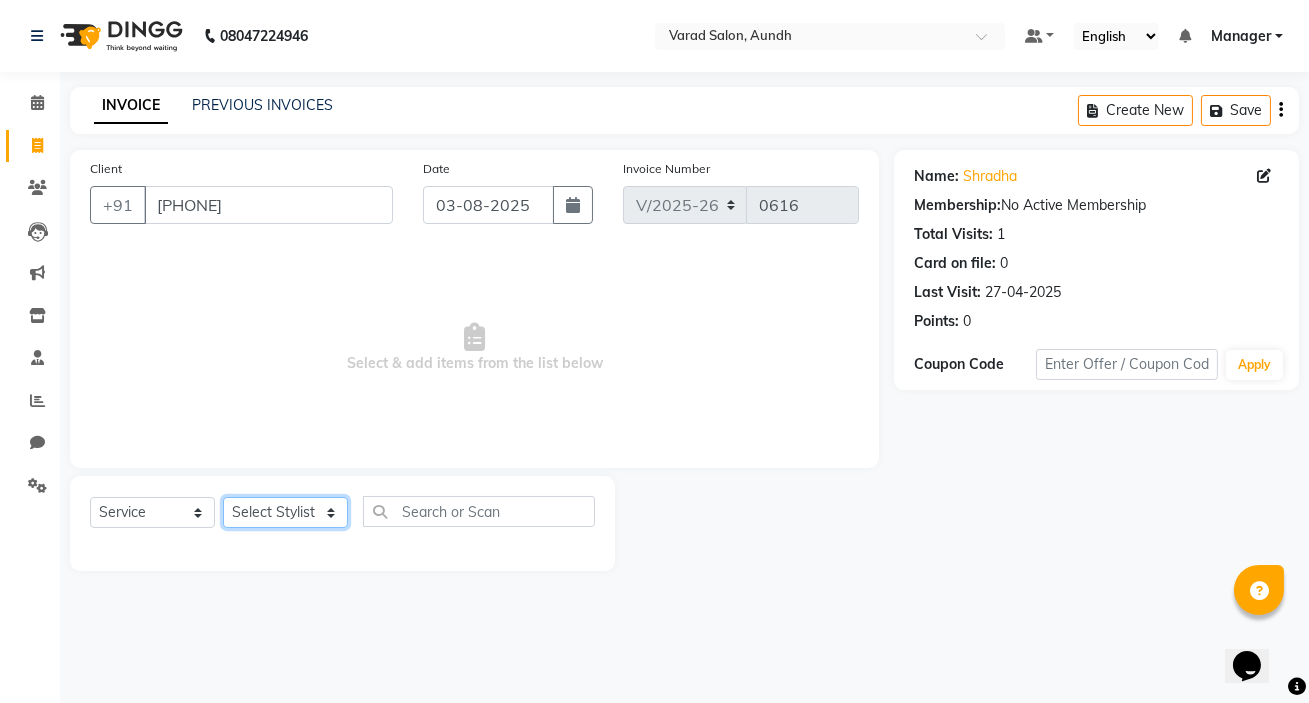 click on "Select Stylist [FIRST] [LAST] [FIRST] [LAST] Manager [FIRST] [LAST] [FIRST] [LAST] [FIRST] [LAST] [FIRST] [LAST] [FIRST] [LAST] [FIRST] [LAST] [FIRST] [LAST]" 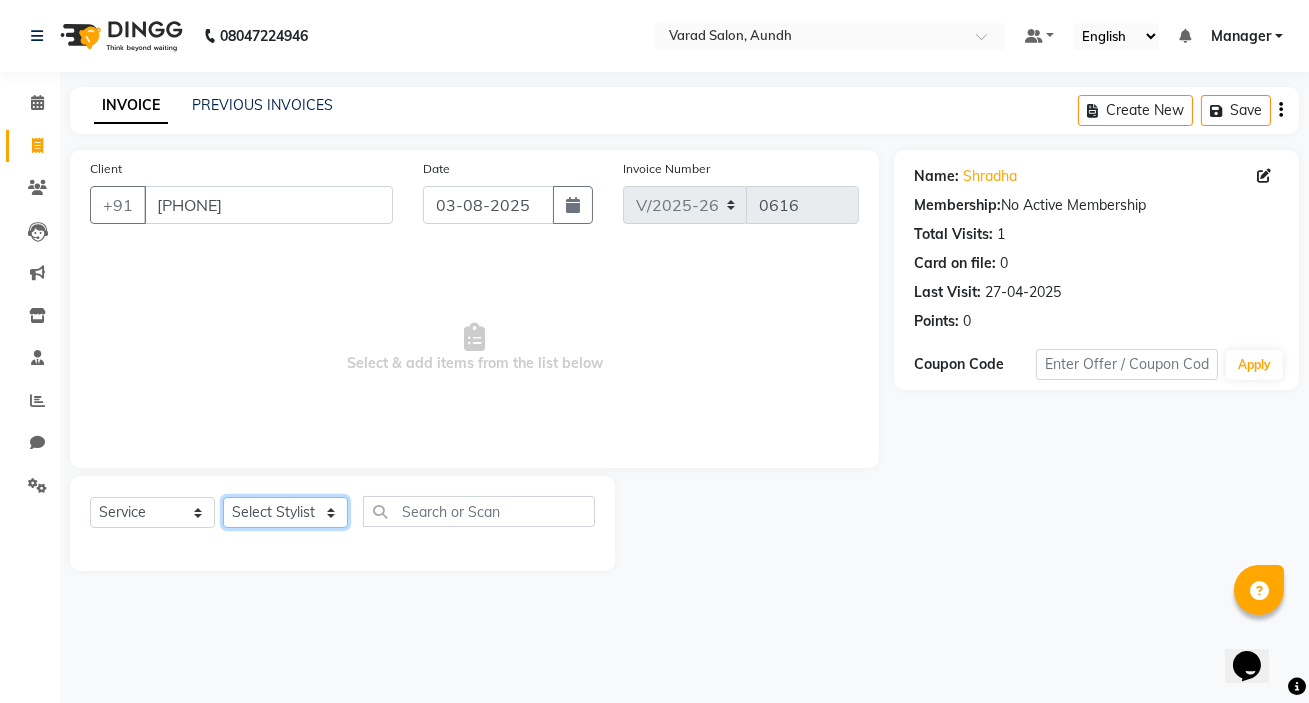 select on "63154" 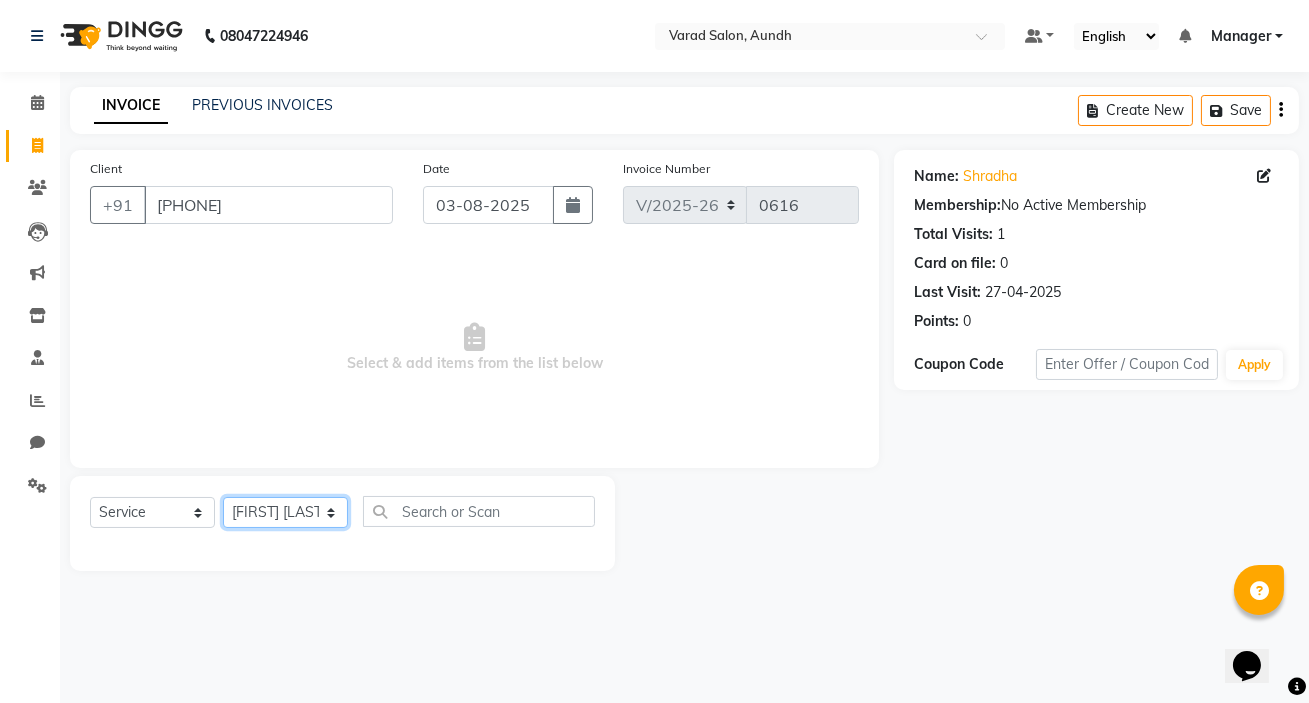 click on "Select Stylist [FIRST] [LAST] [FIRST] [LAST] Manager [FIRST] [LAST] [FIRST] [LAST] [FIRST] [LAST] [FIRST] [LAST] [FIRST] [LAST] [FIRST] [LAST] [FIRST] [LAST]" 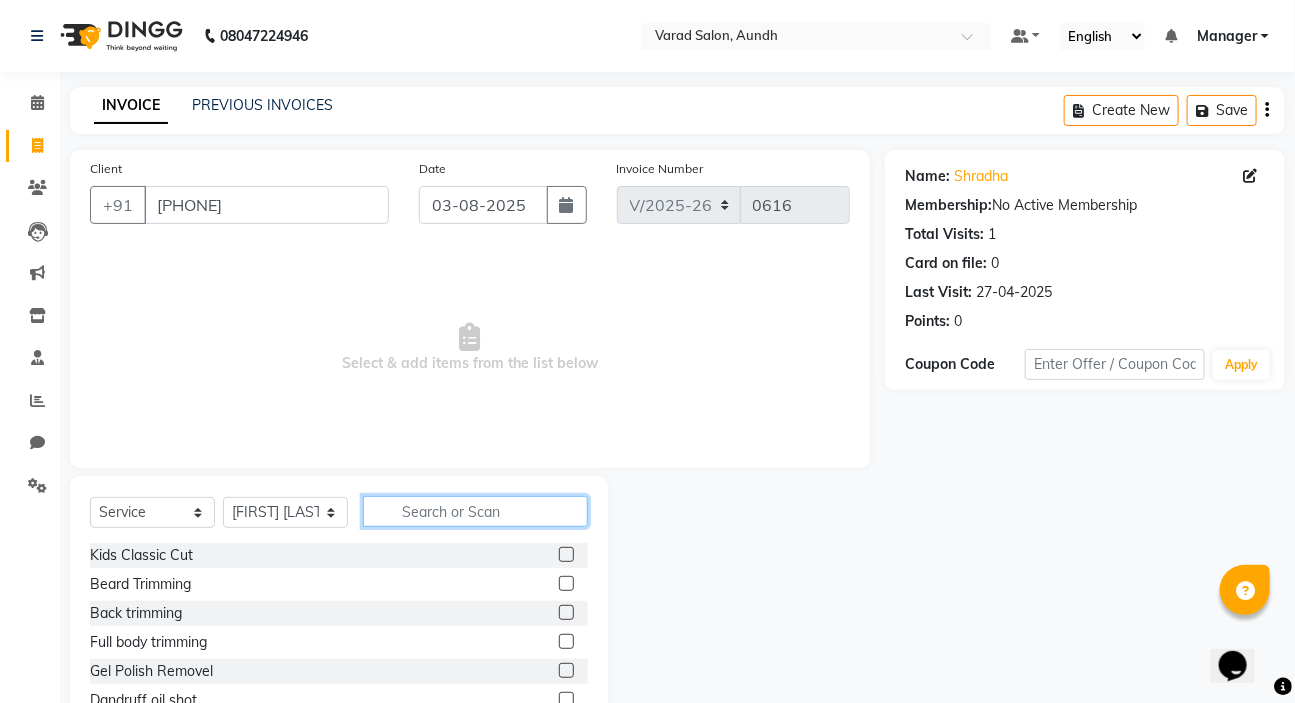 click 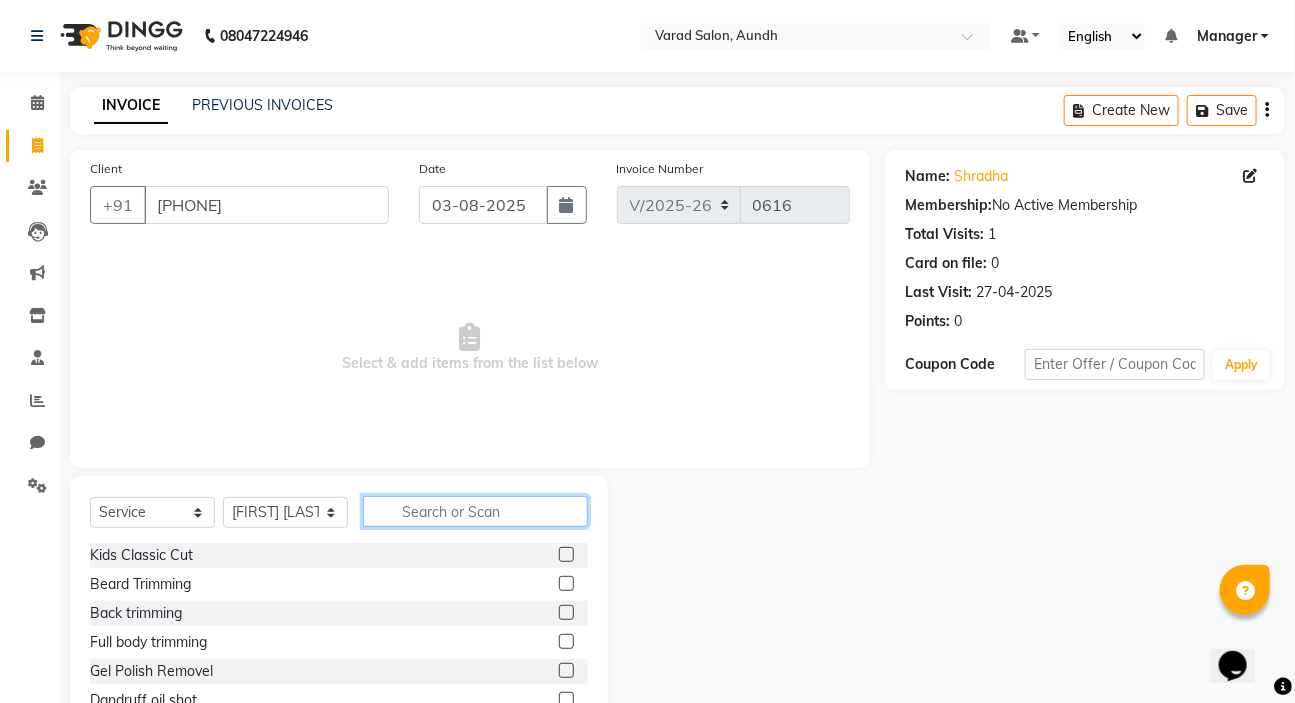 type on "E" 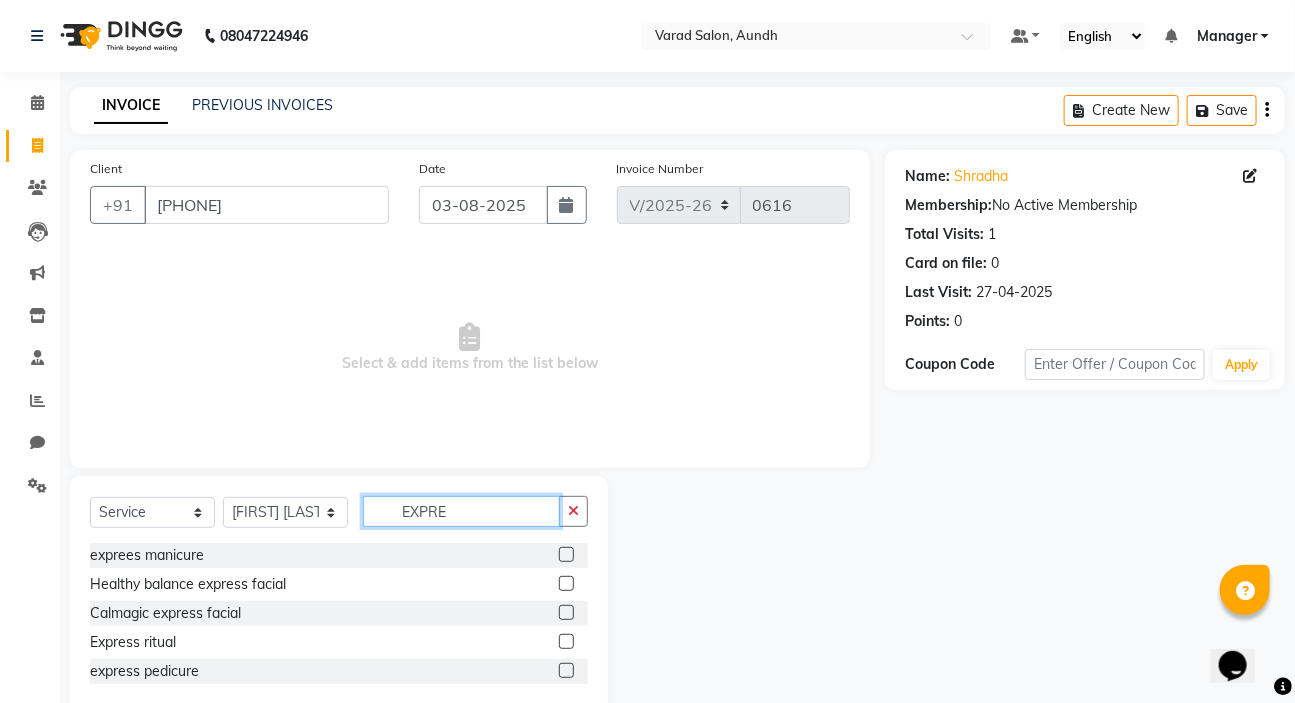 type on "EXPRE" 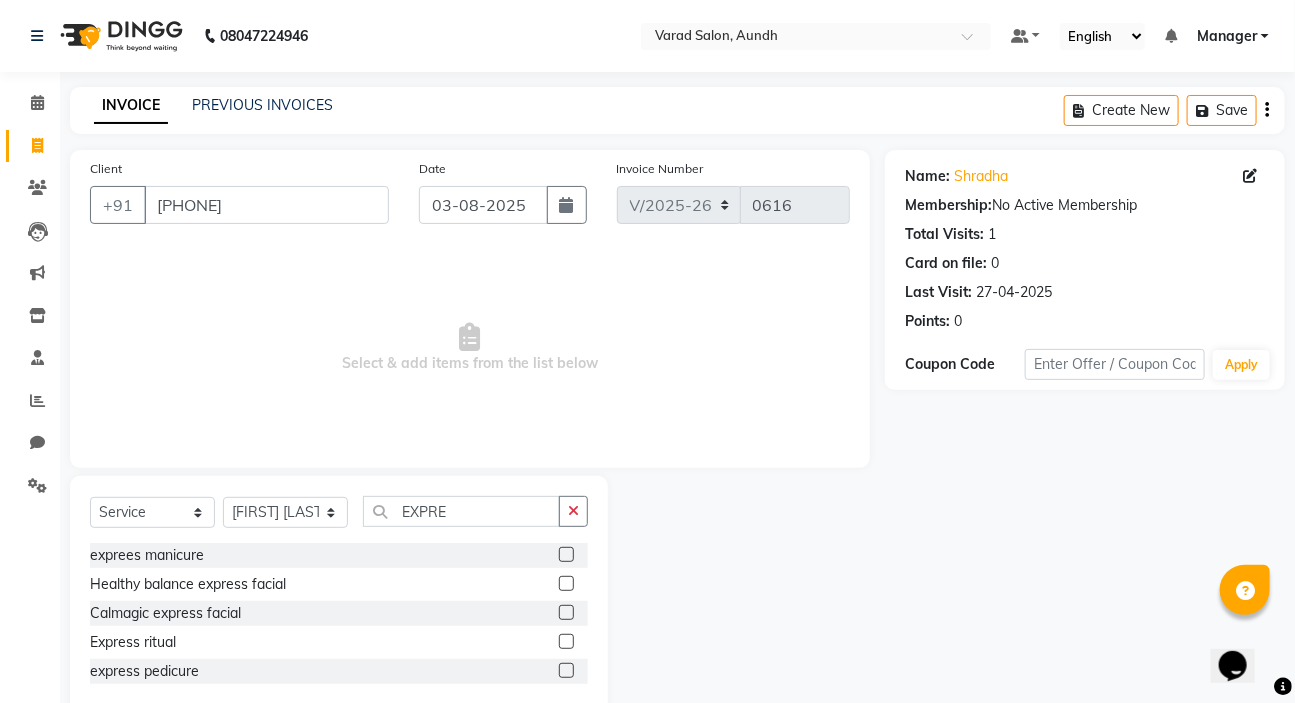 click 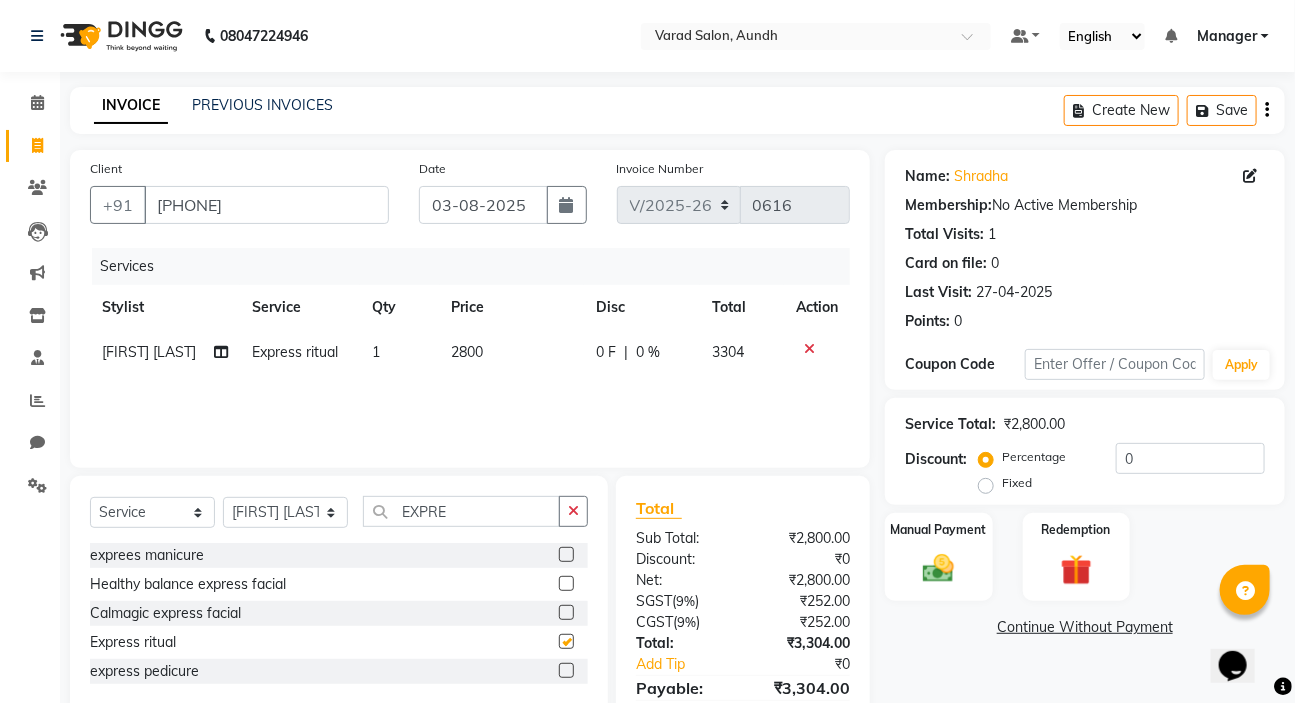 checkbox on "false" 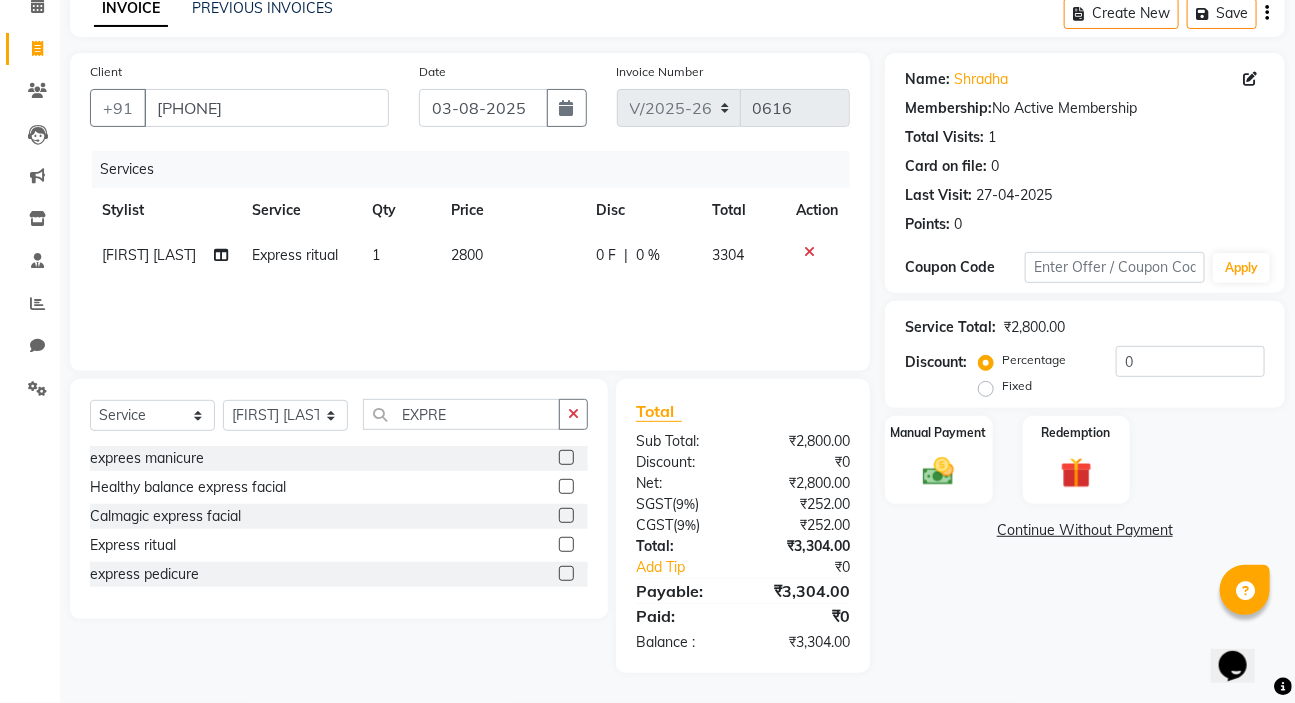 scroll, scrollTop: 98, scrollLeft: 0, axis: vertical 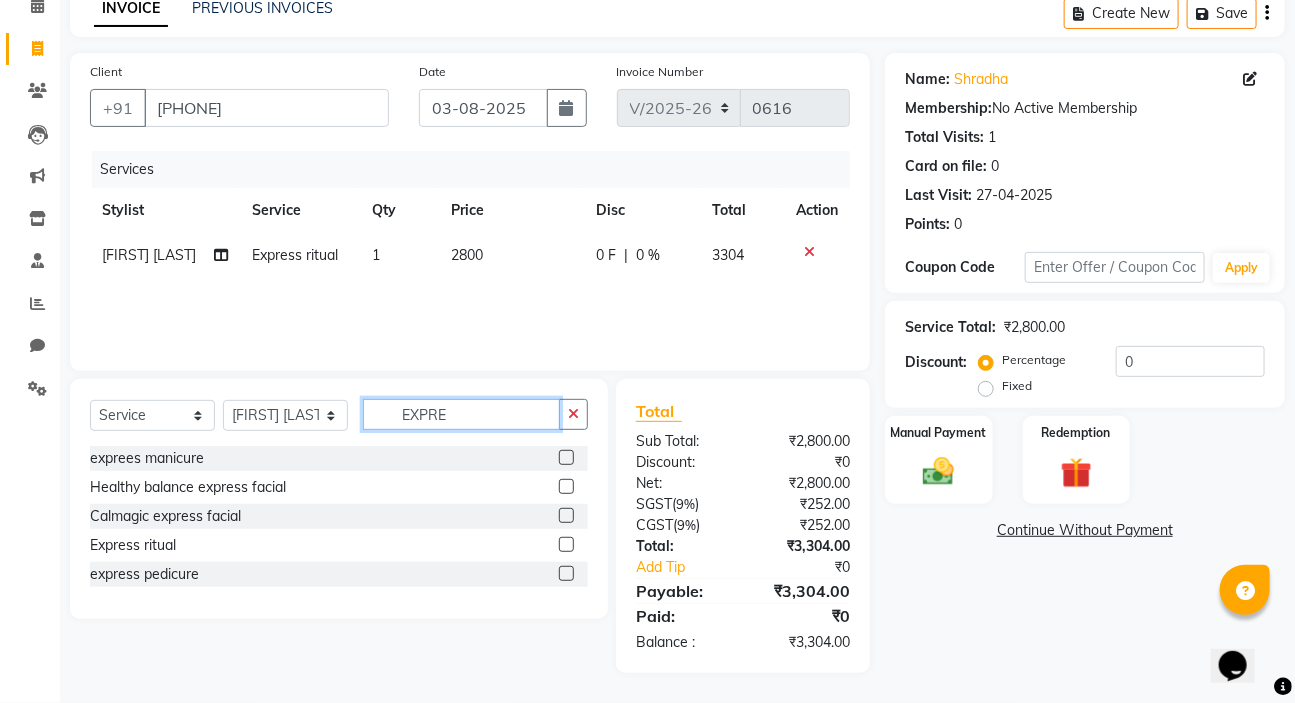 click on "EXPRE" 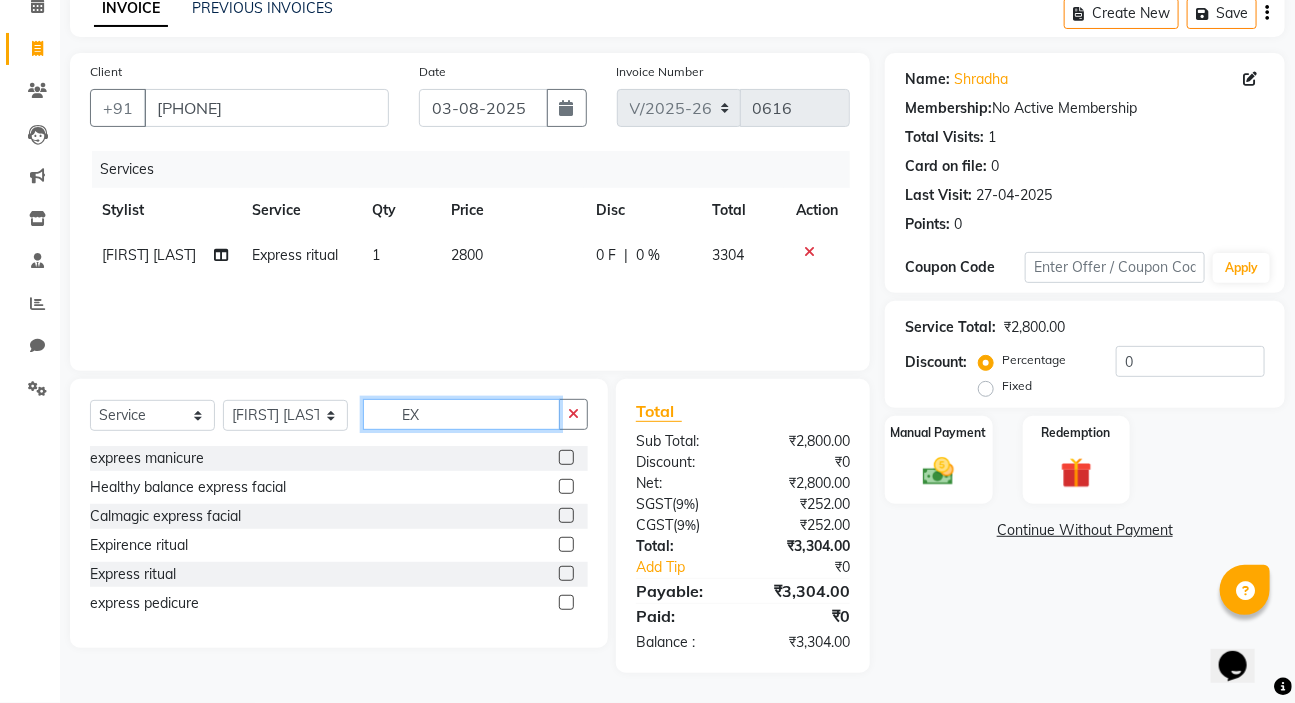 type on "E" 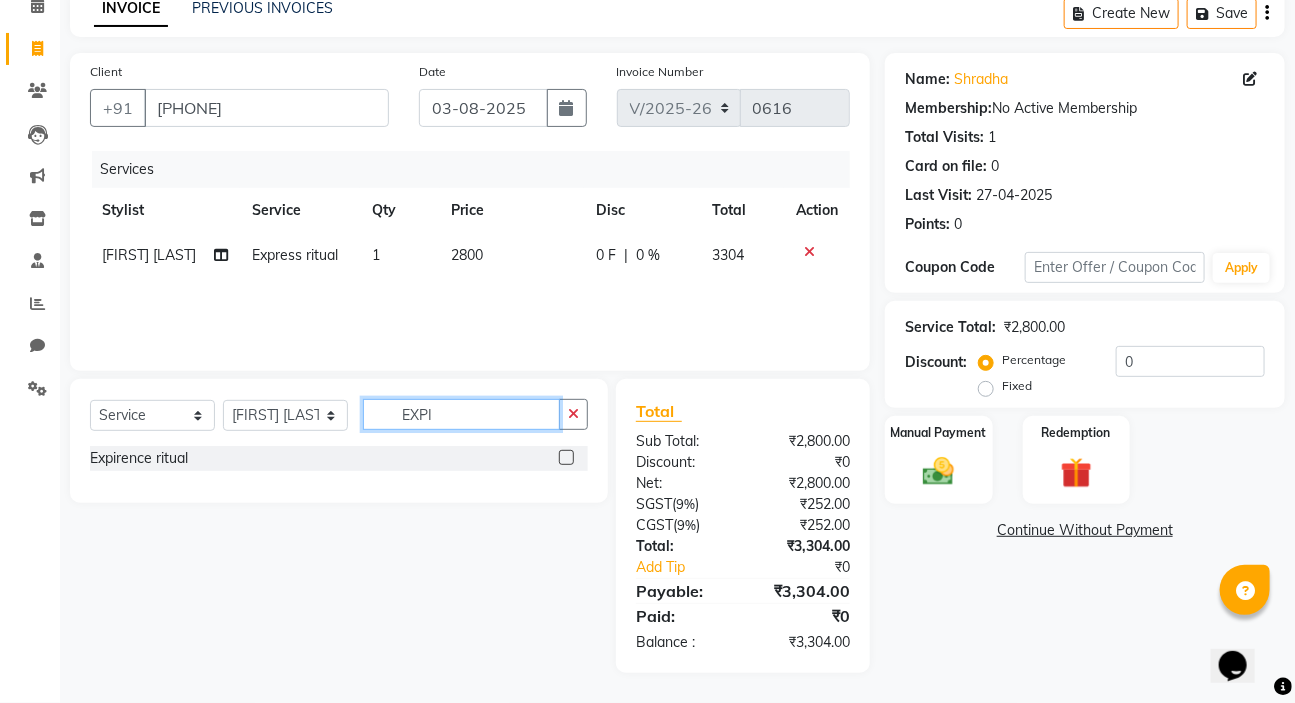 type on "EXPI" 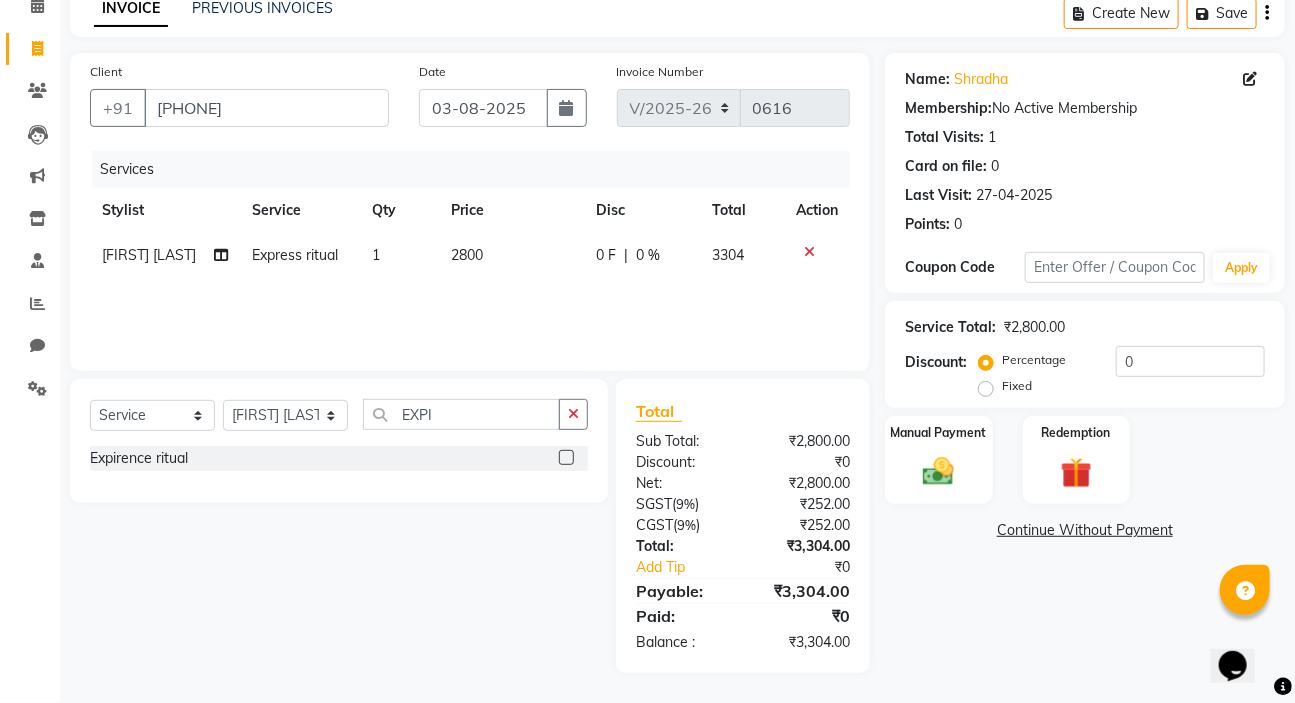 click 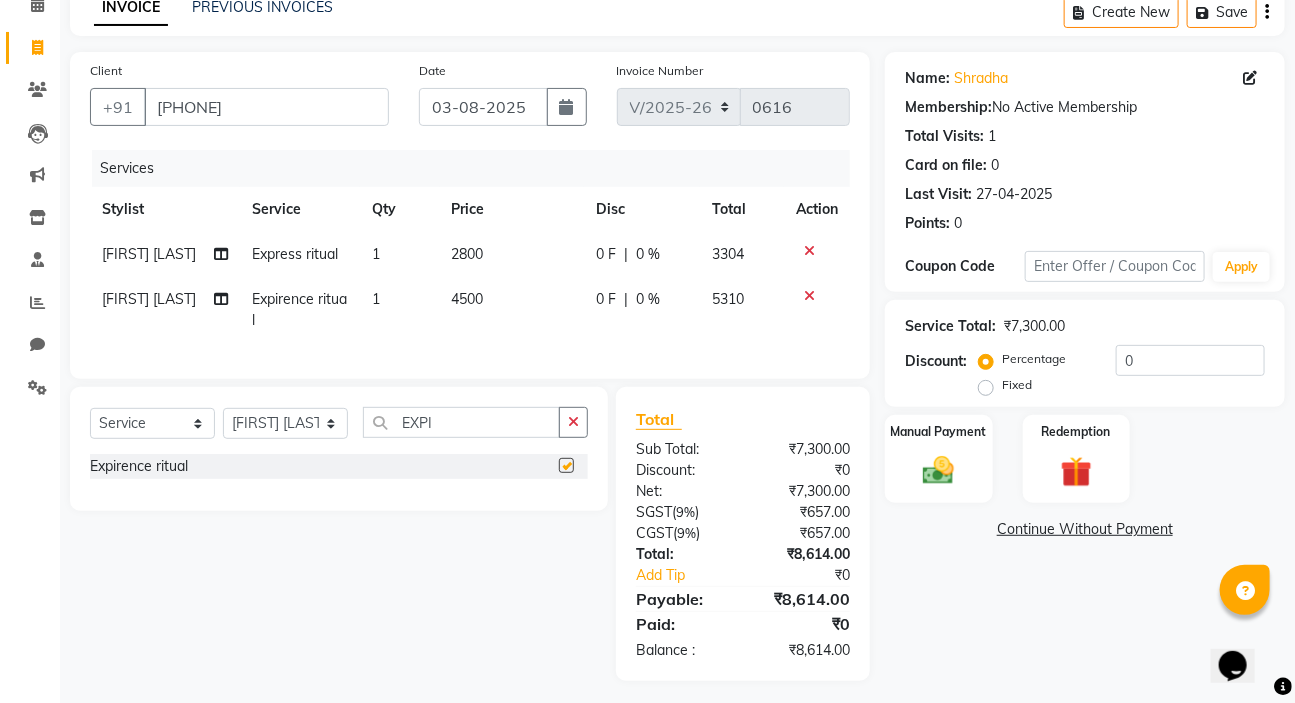 checkbox on "false" 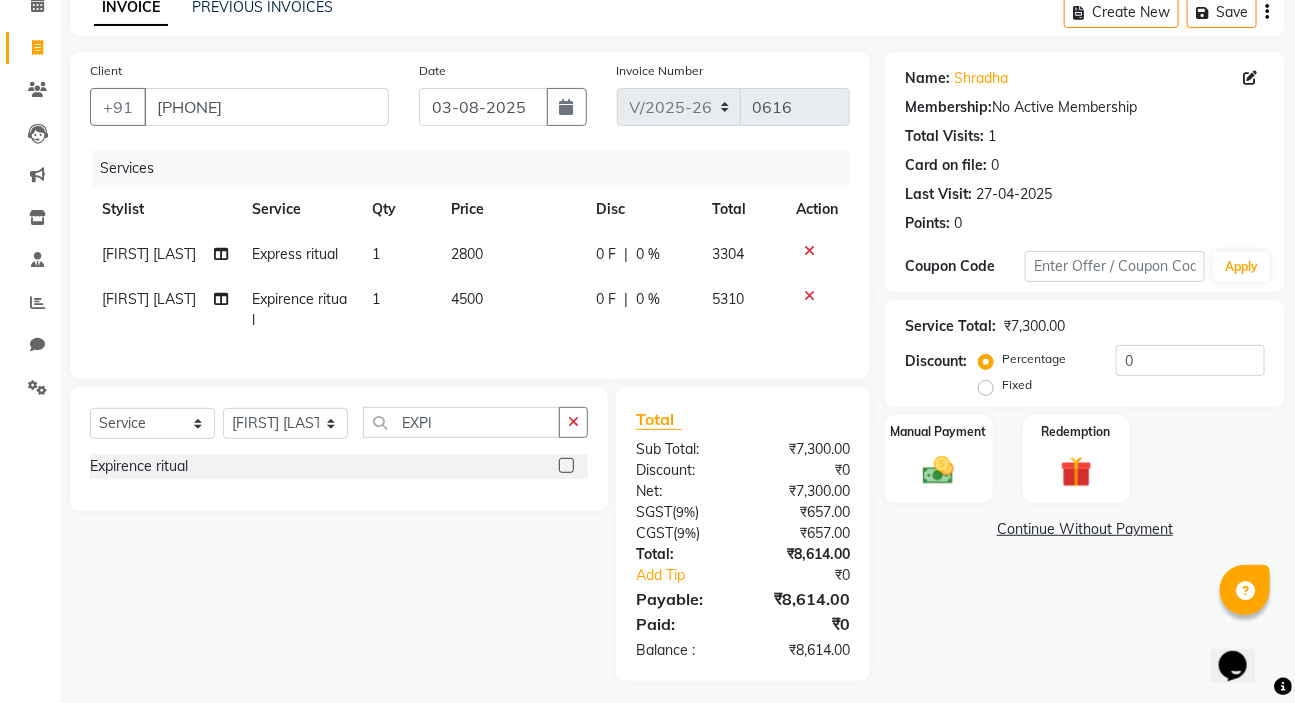 click 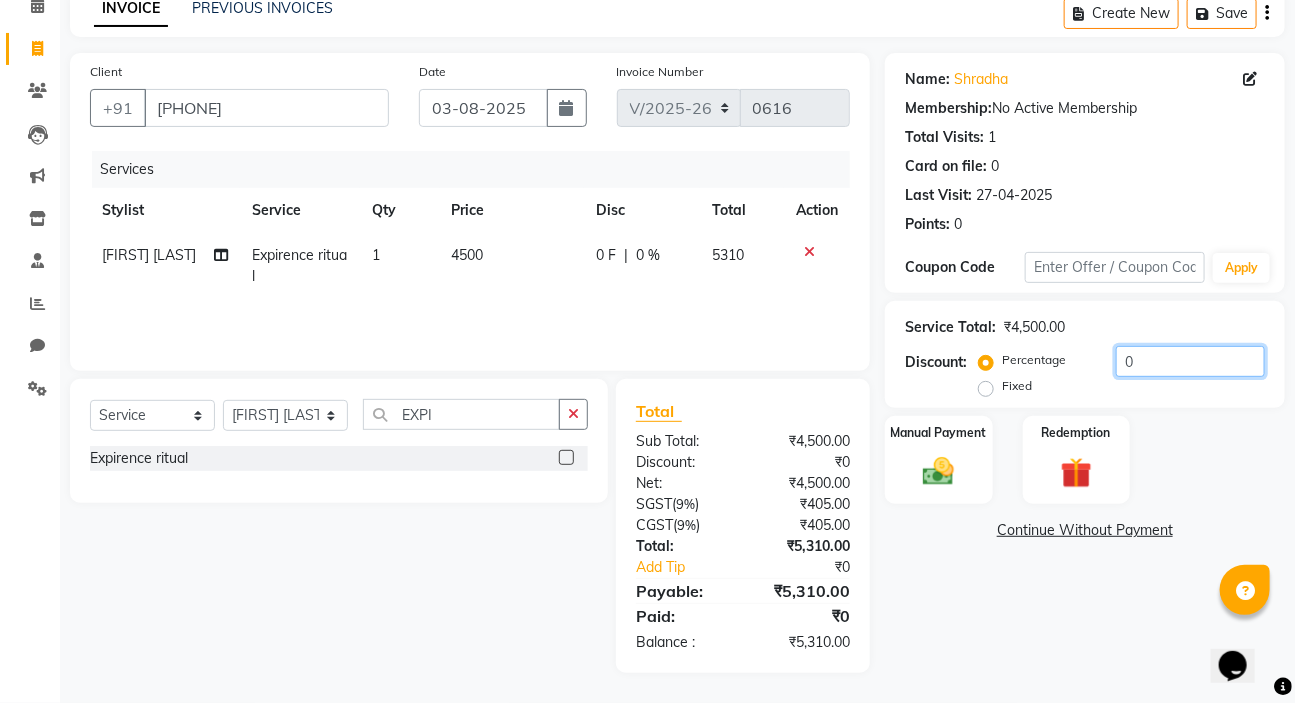 click on "0" 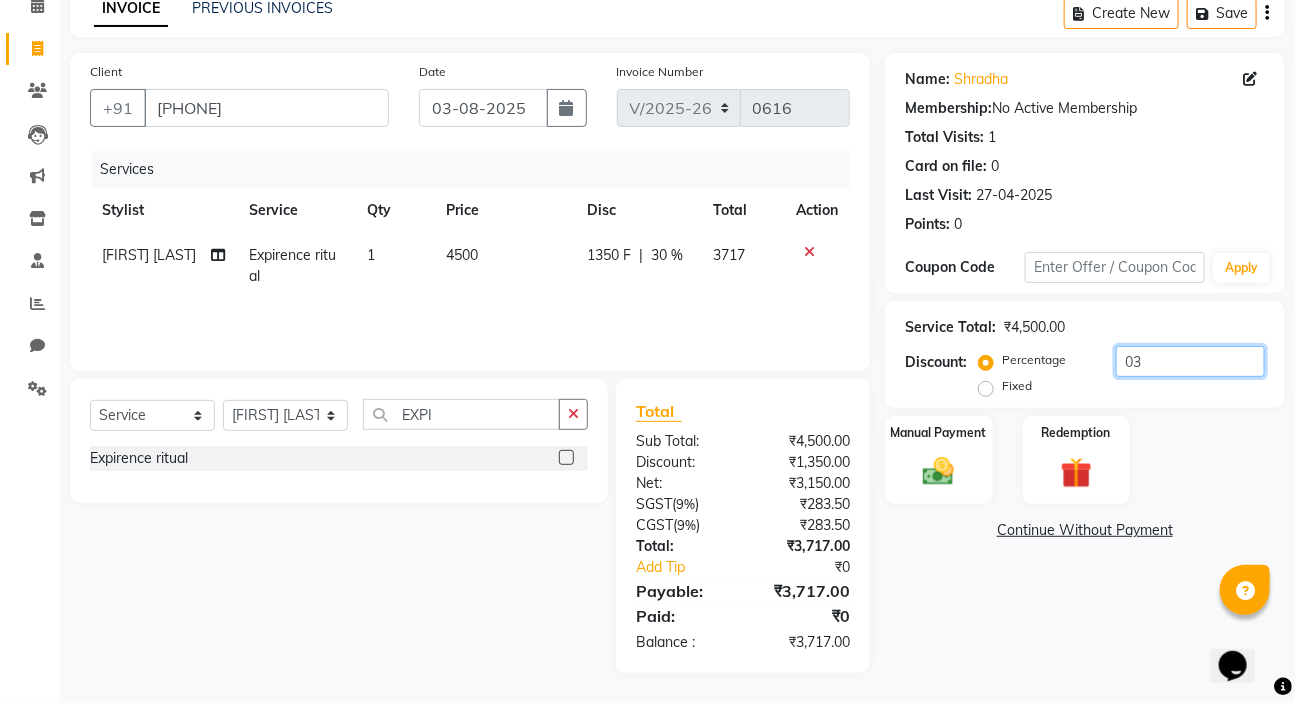 type on "0" 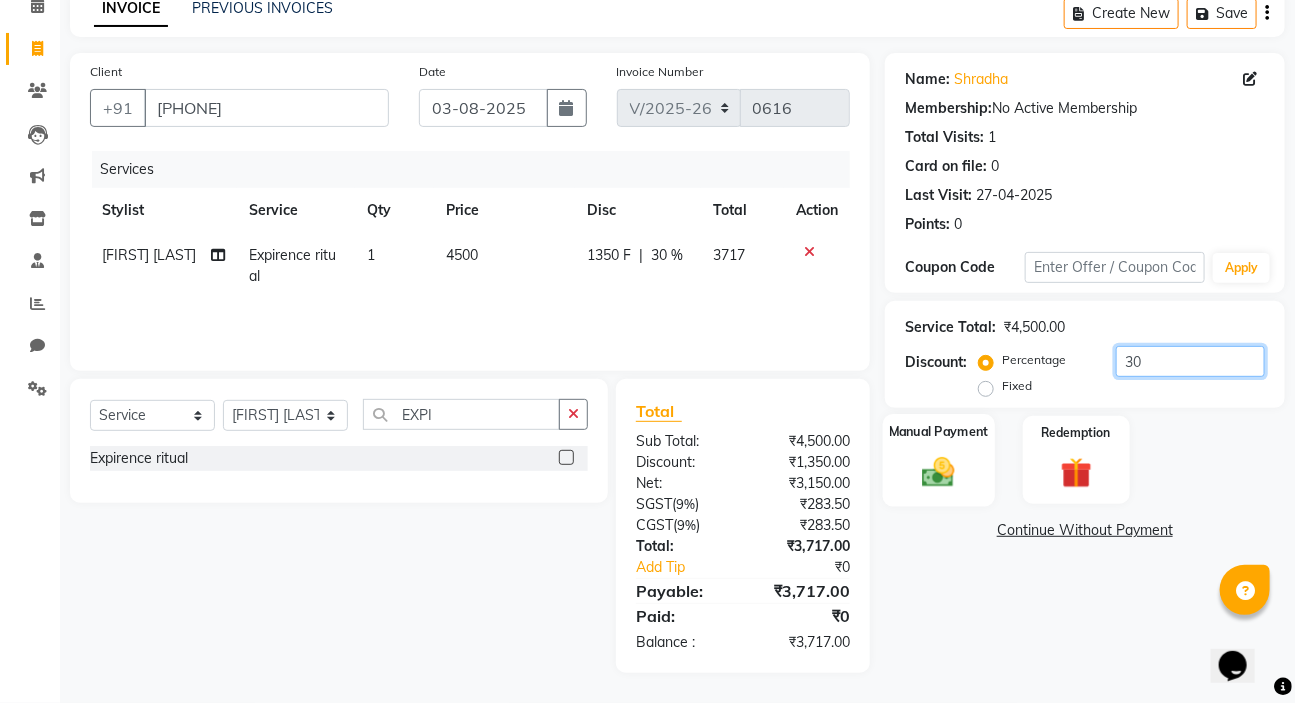type on "30" 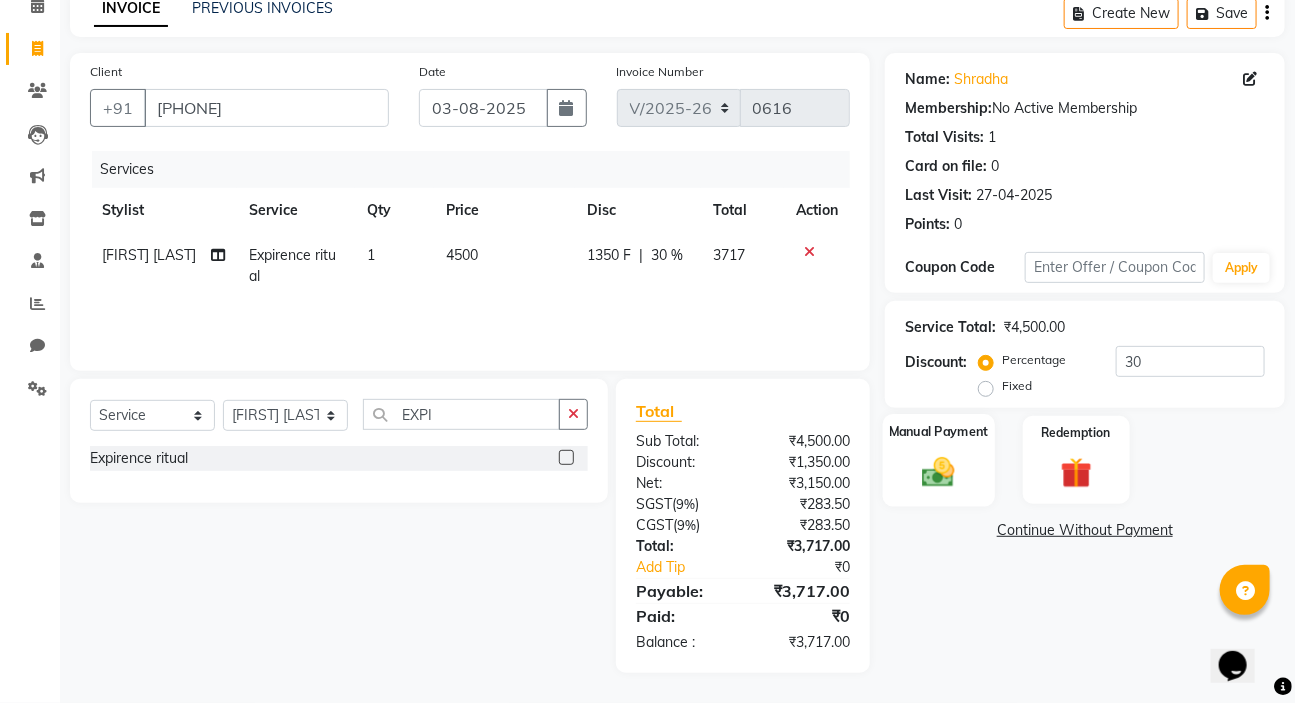 click on "Manual Payment" 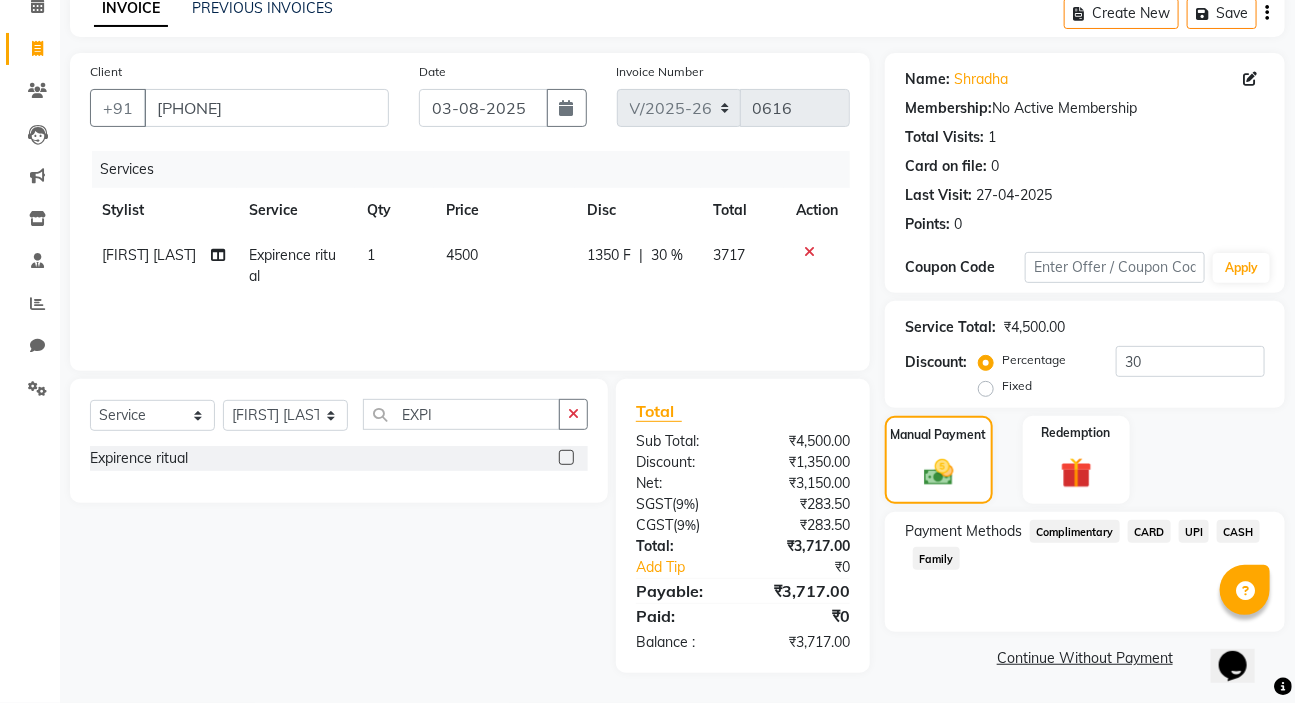 click on "UPI" 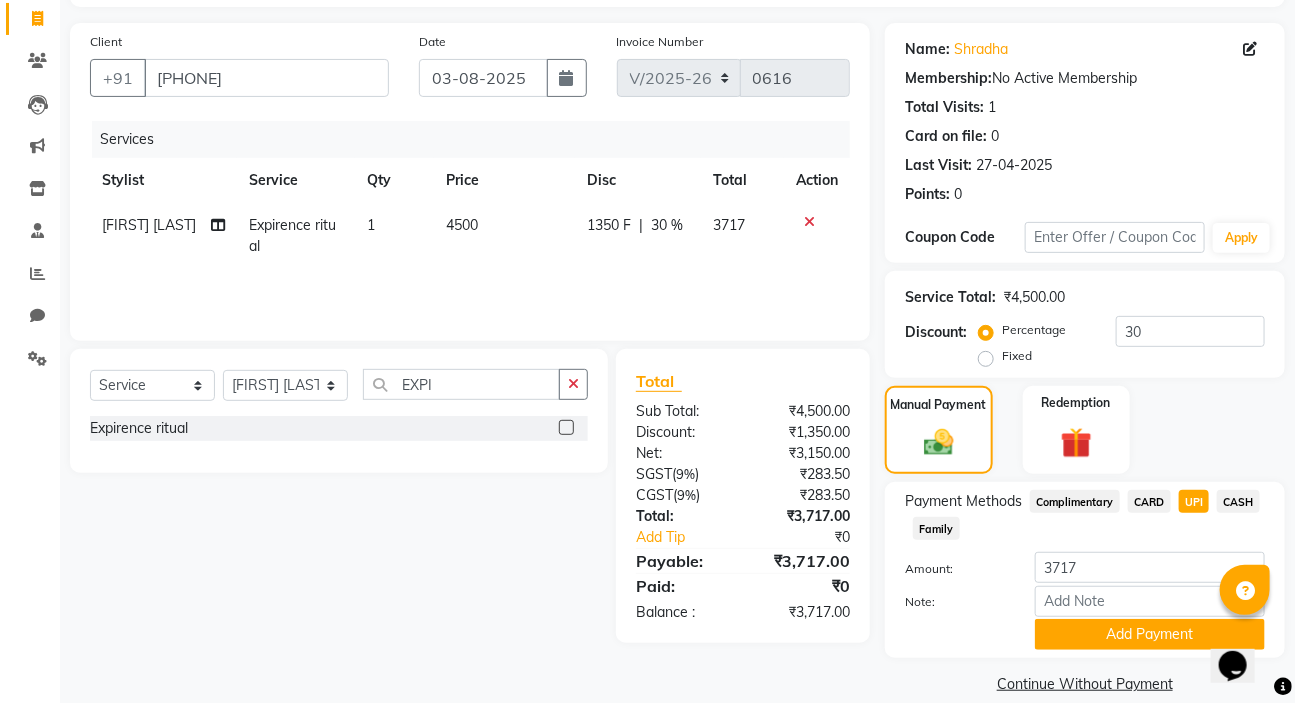 scroll, scrollTop: 153, scrollLeft: 0, axis: vertical 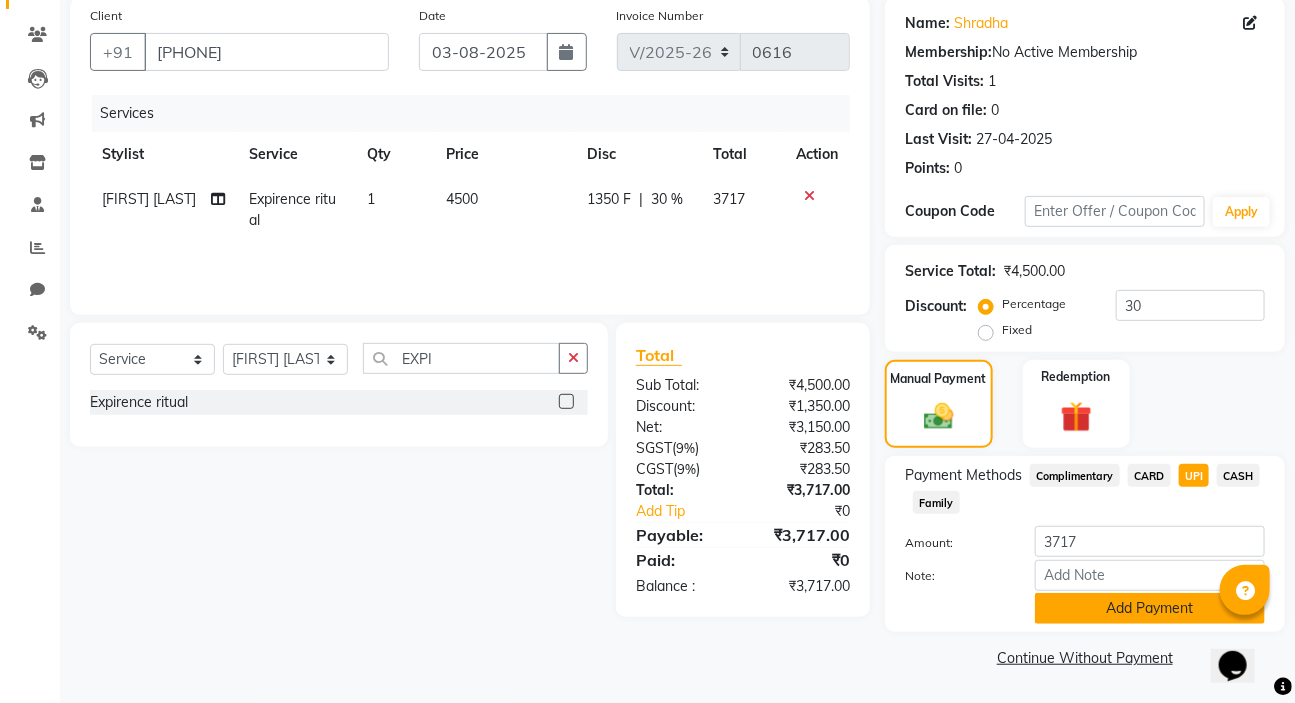 click on "Add Payment" 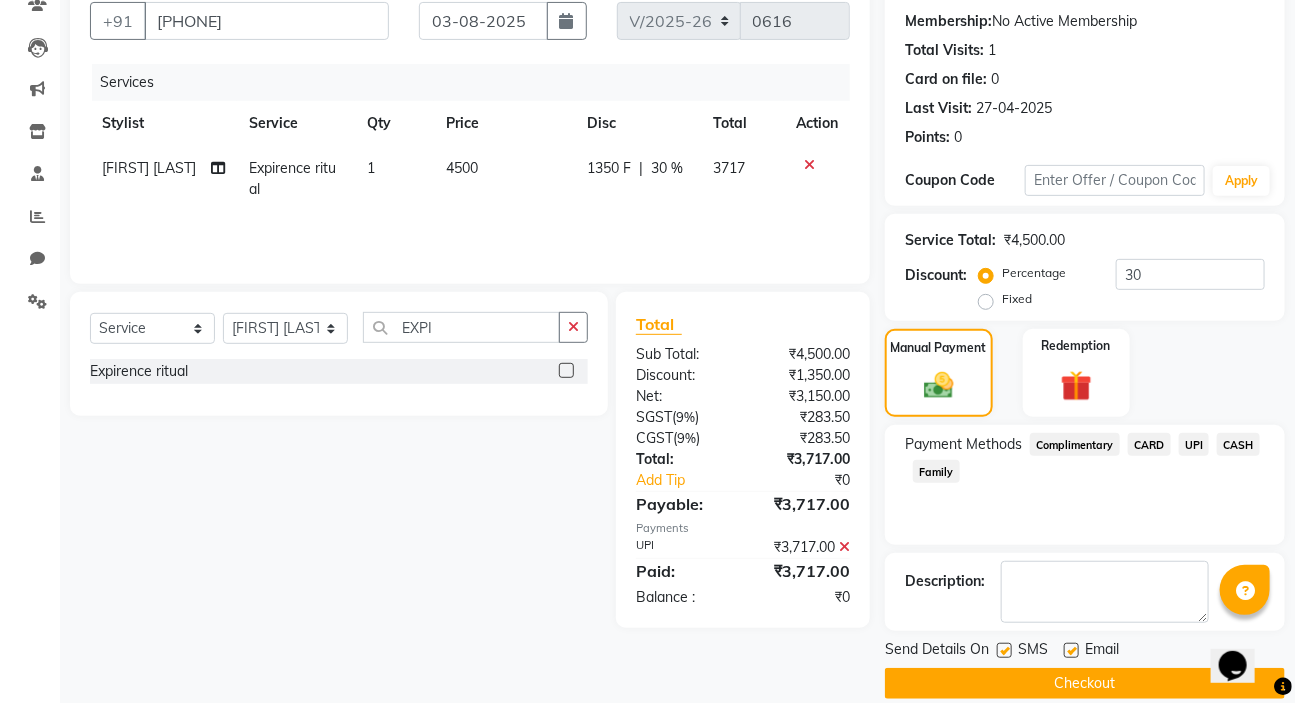 scroll, scrollTop: 210, scrollLeft: 0, axis: vertical 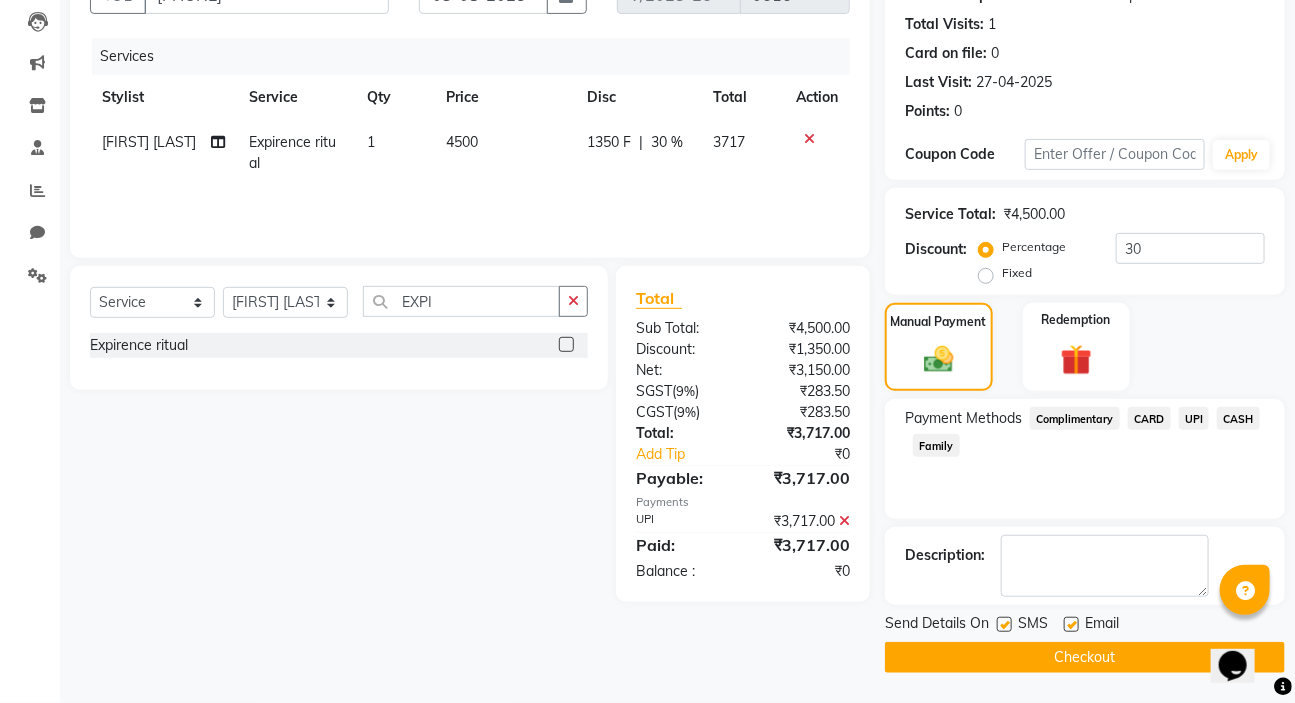 click on "Checkout" 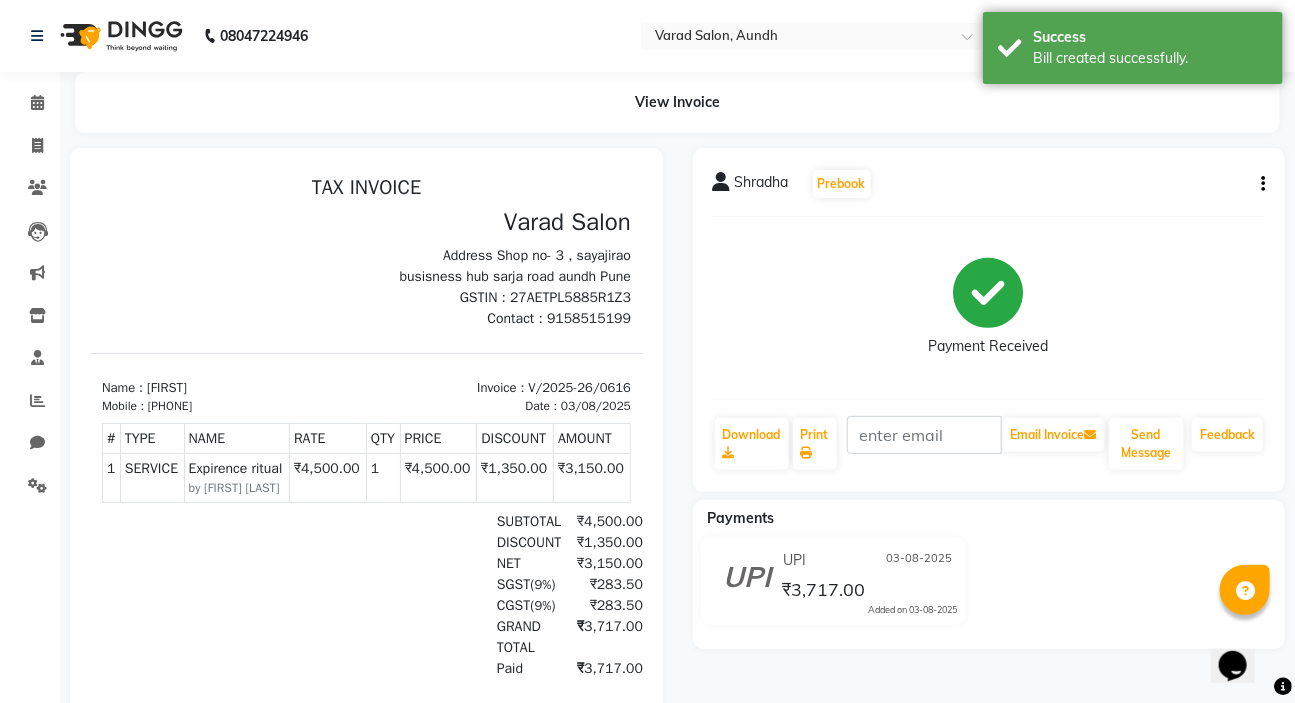 scroll, scrollTop: 0, scrollLeft: 0, axis: both 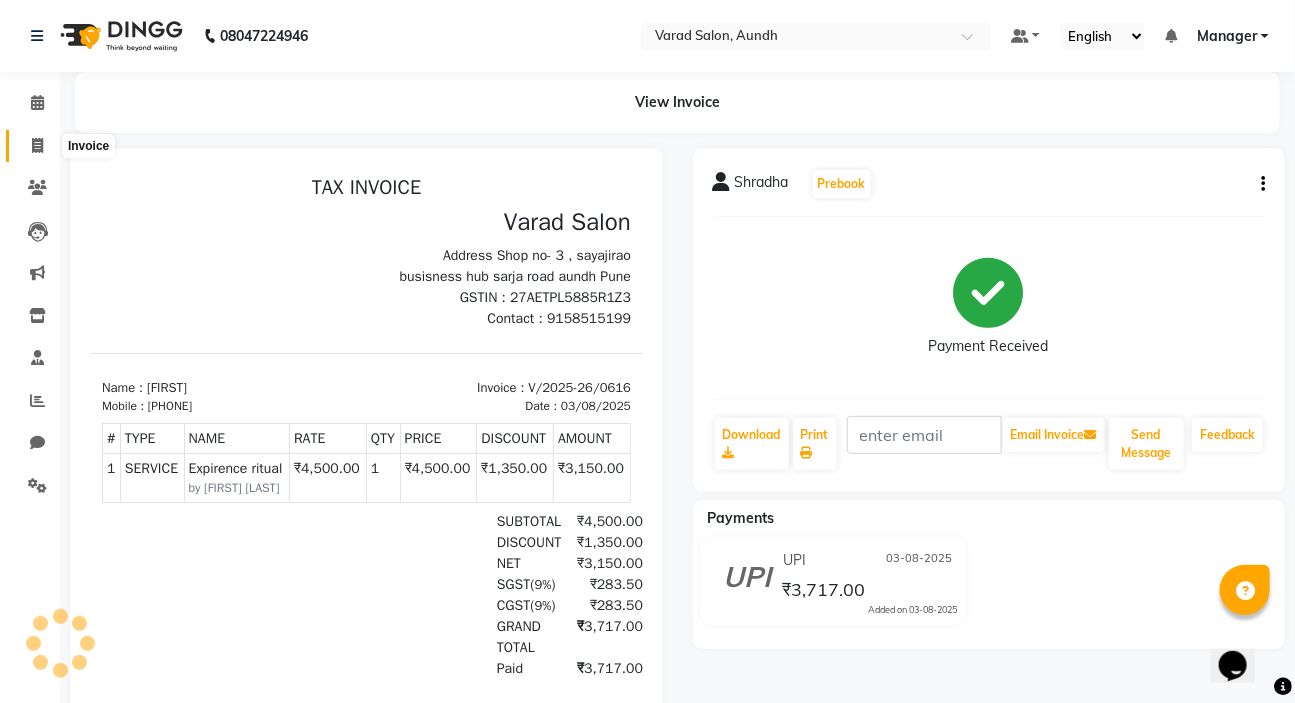 click 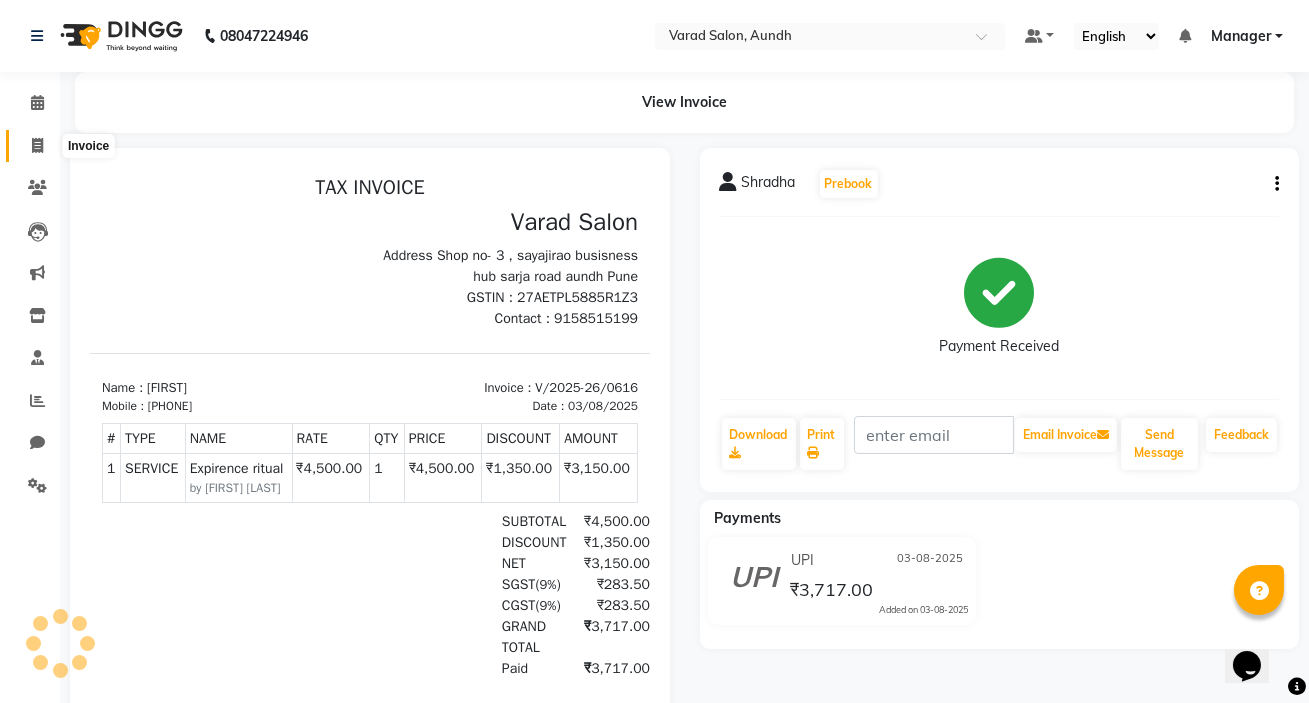 select on "7550" 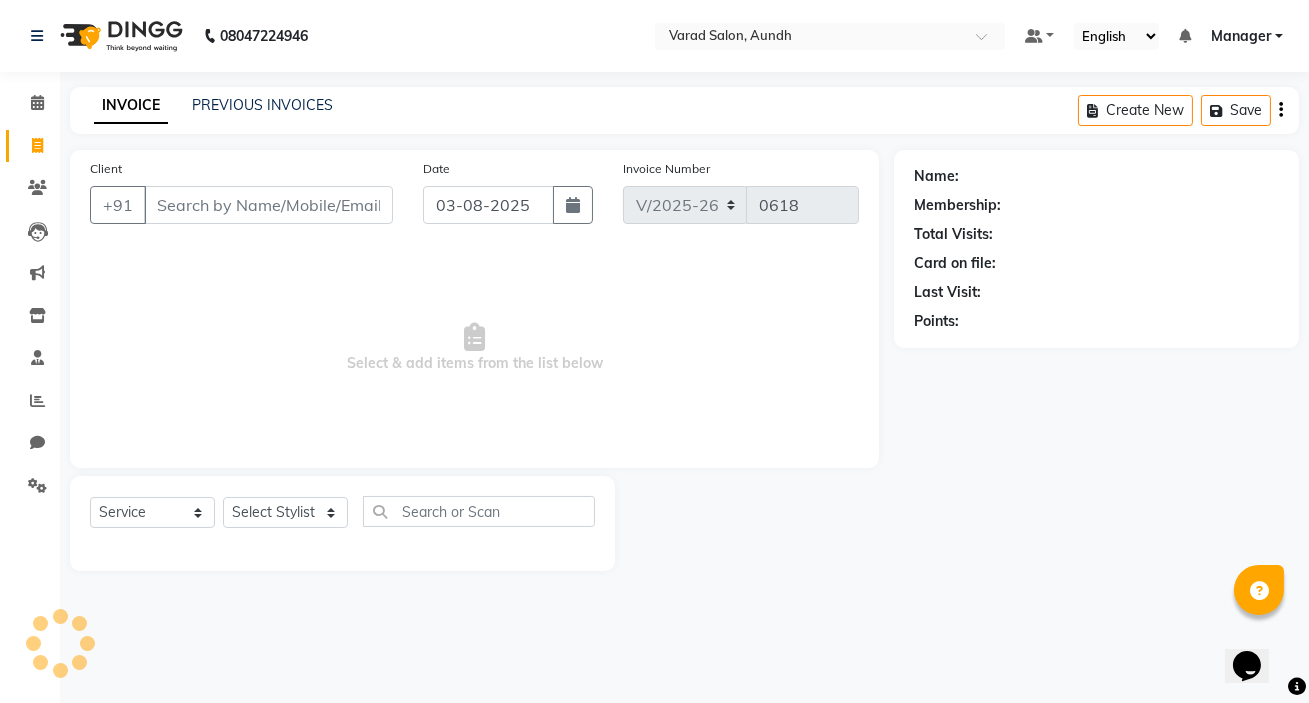 drag, startPoint x: 293, startPoint y: 533, endPoint x: 294, endPoint y: 521, distance: 12.0415945 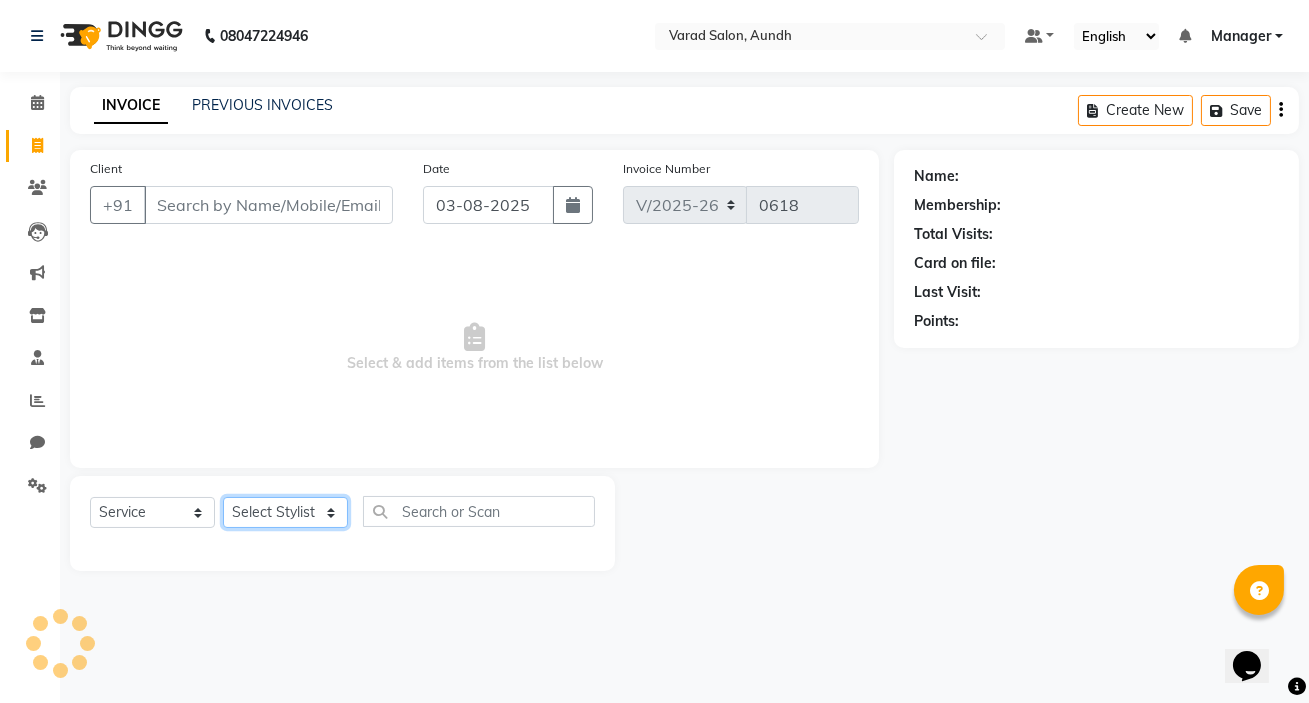 click on "Select Stylist" 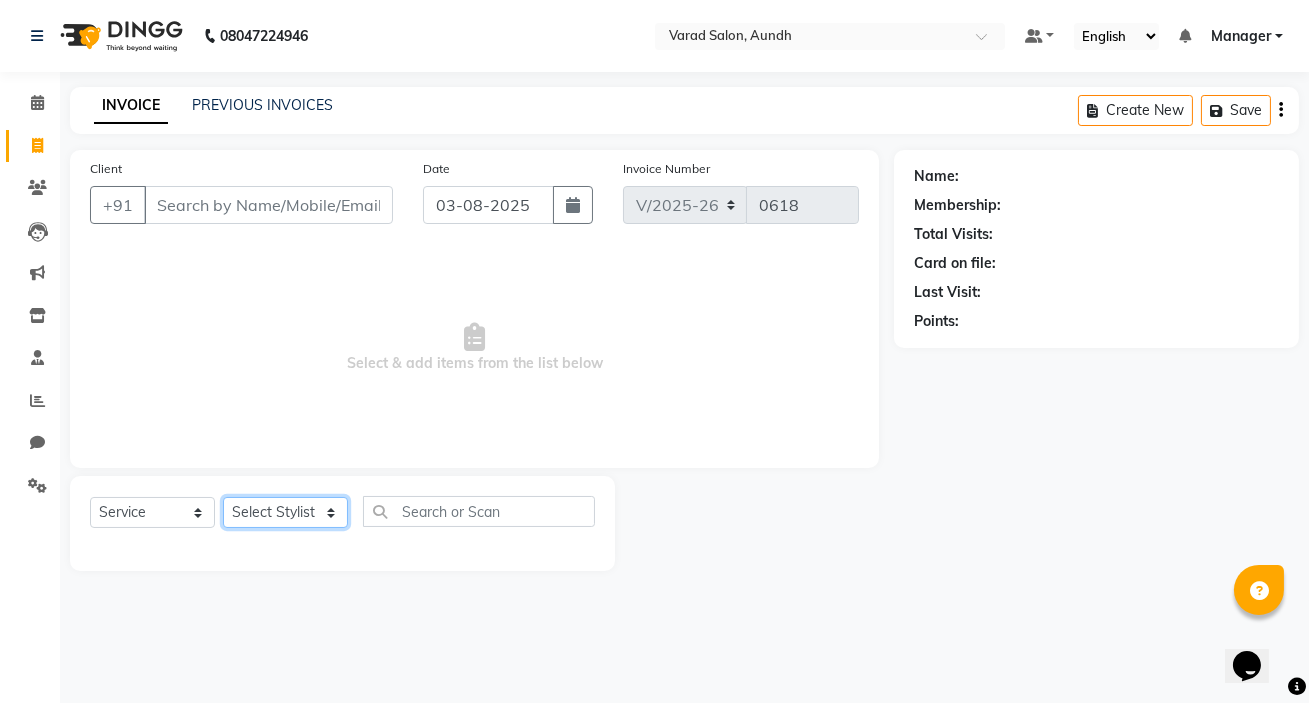 select on "63154" 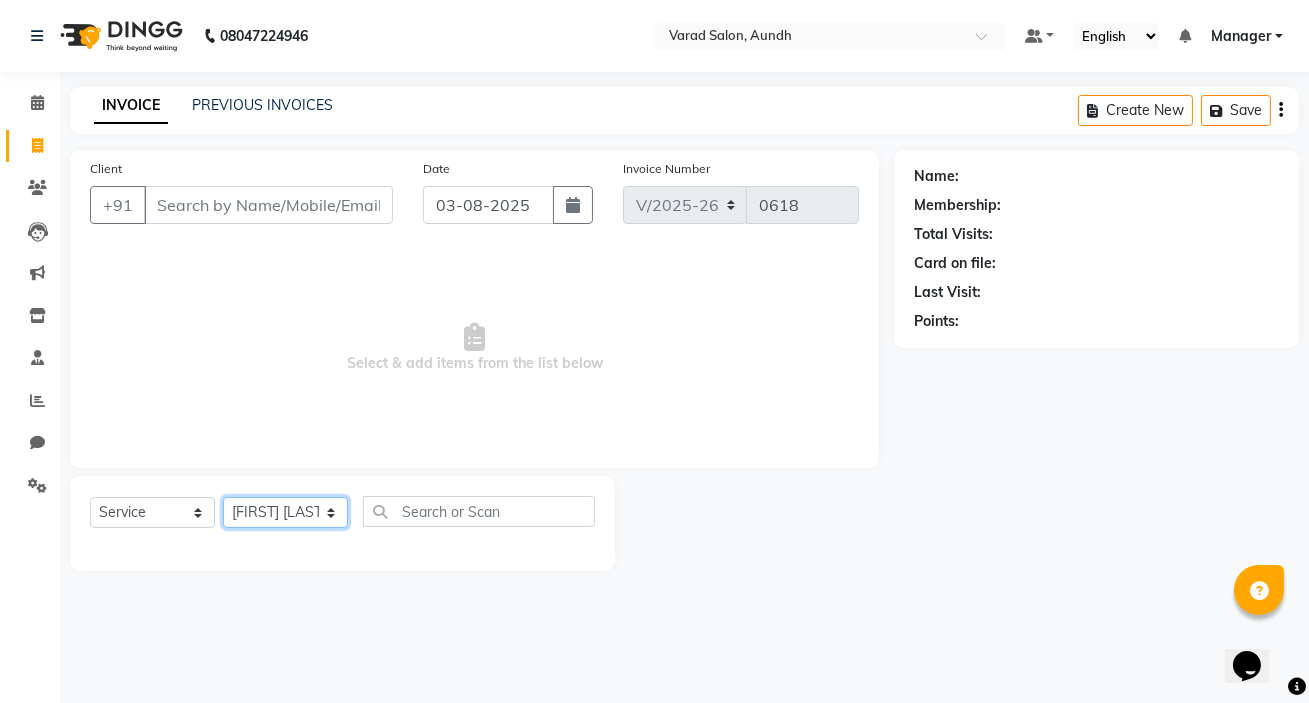 click on "Select Stylist [FIRST] [LAST] [FIRST] [LAST] Manager [FIRST] [LAST] [FIRST] [LAST] [FIRST] [LAST] [FIRST] [LAST] [FIRST] [LAST] [FIRST] [LAST] [FIRST] [LAST]" 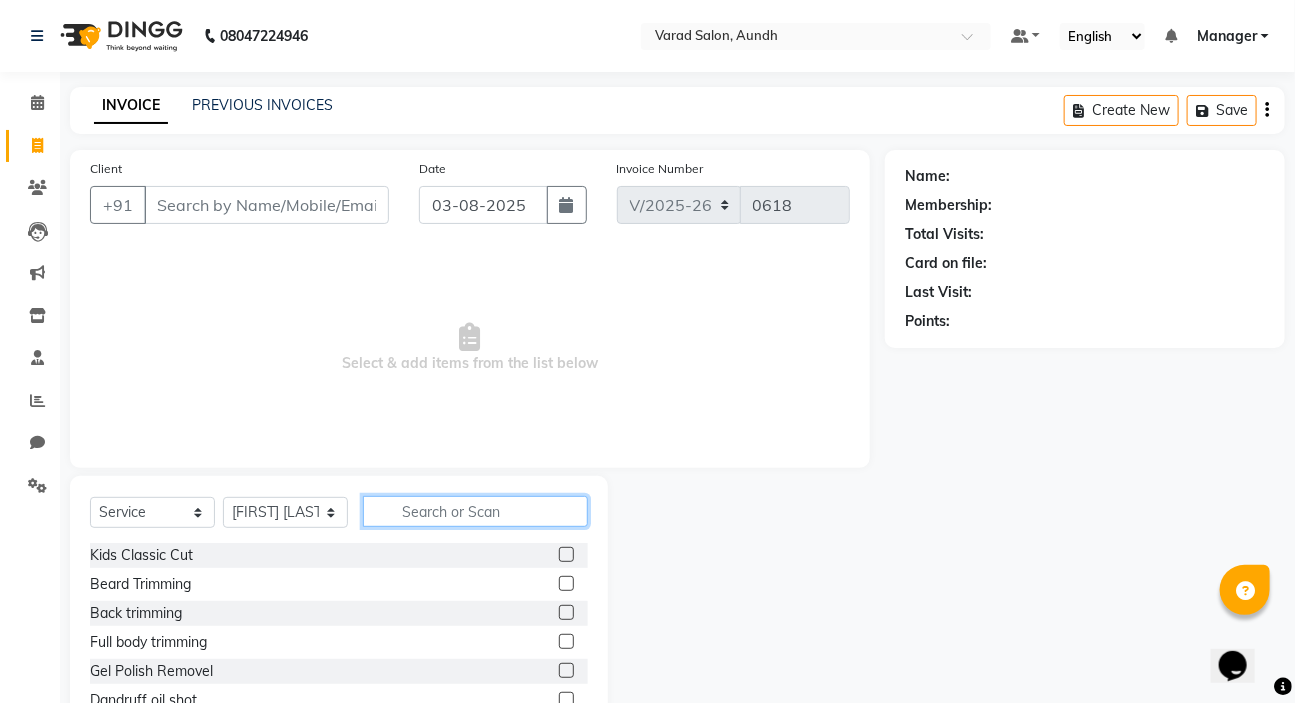 click 